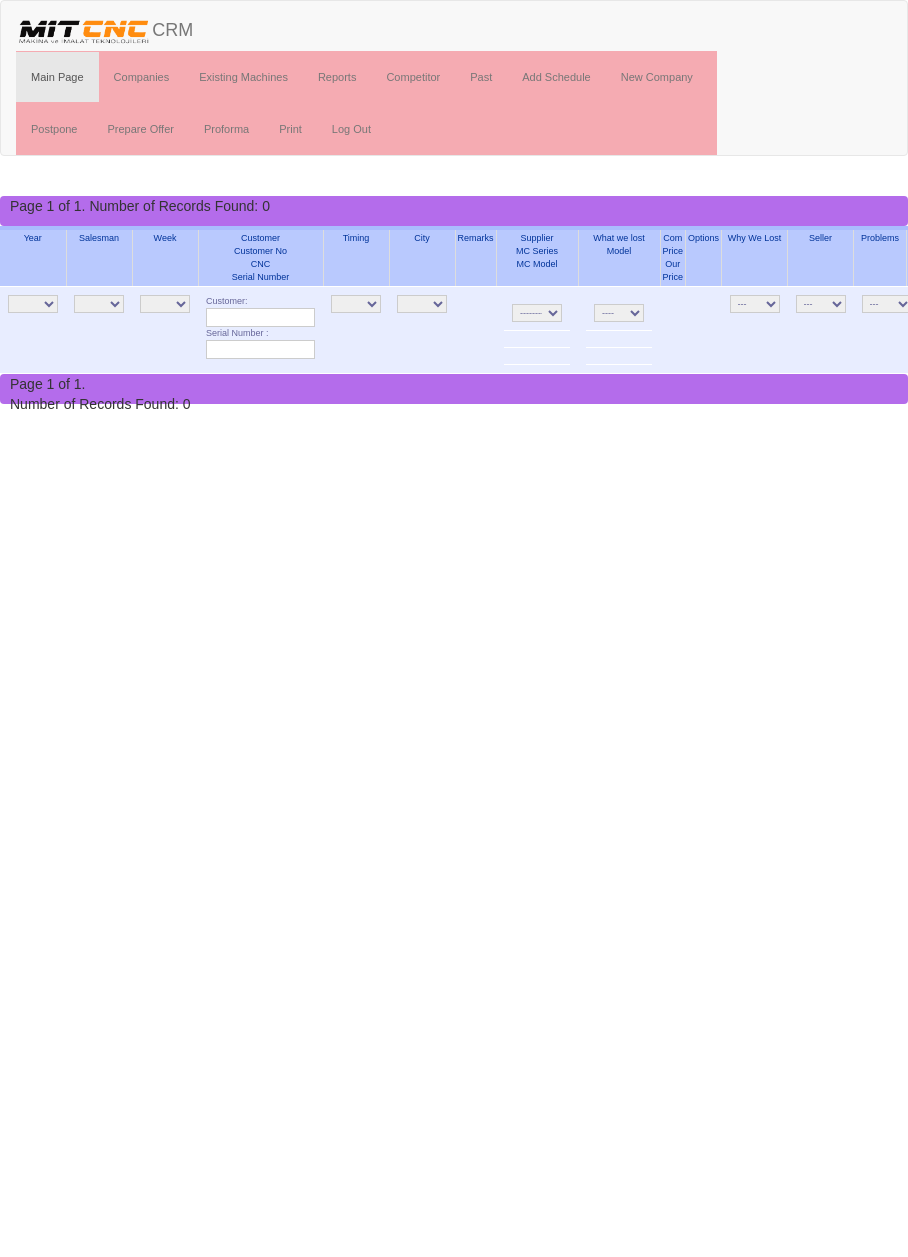 scroll, scrollTop: 0, scrollLeft: 0, axis: both 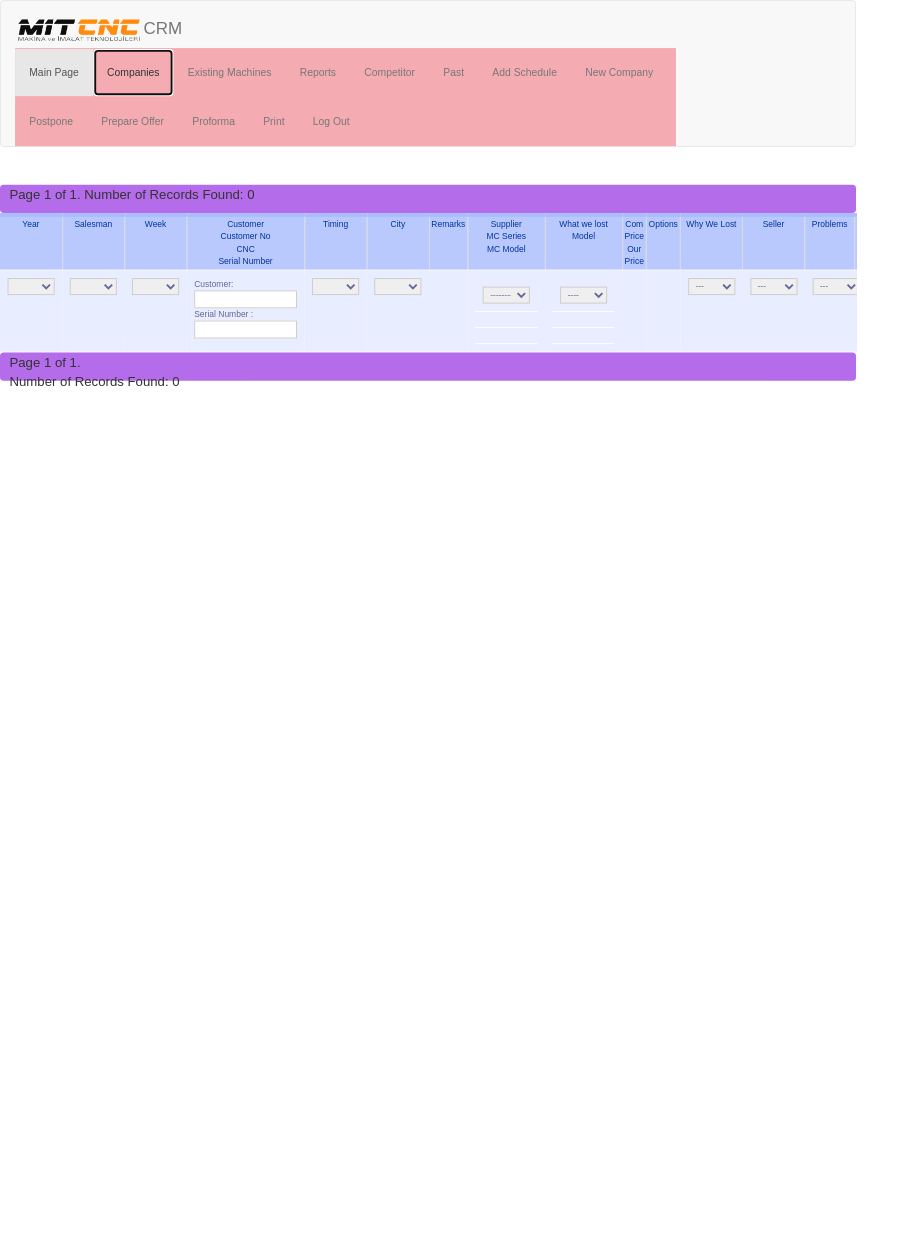 click on "Companies" at bounding box center [142, 77] 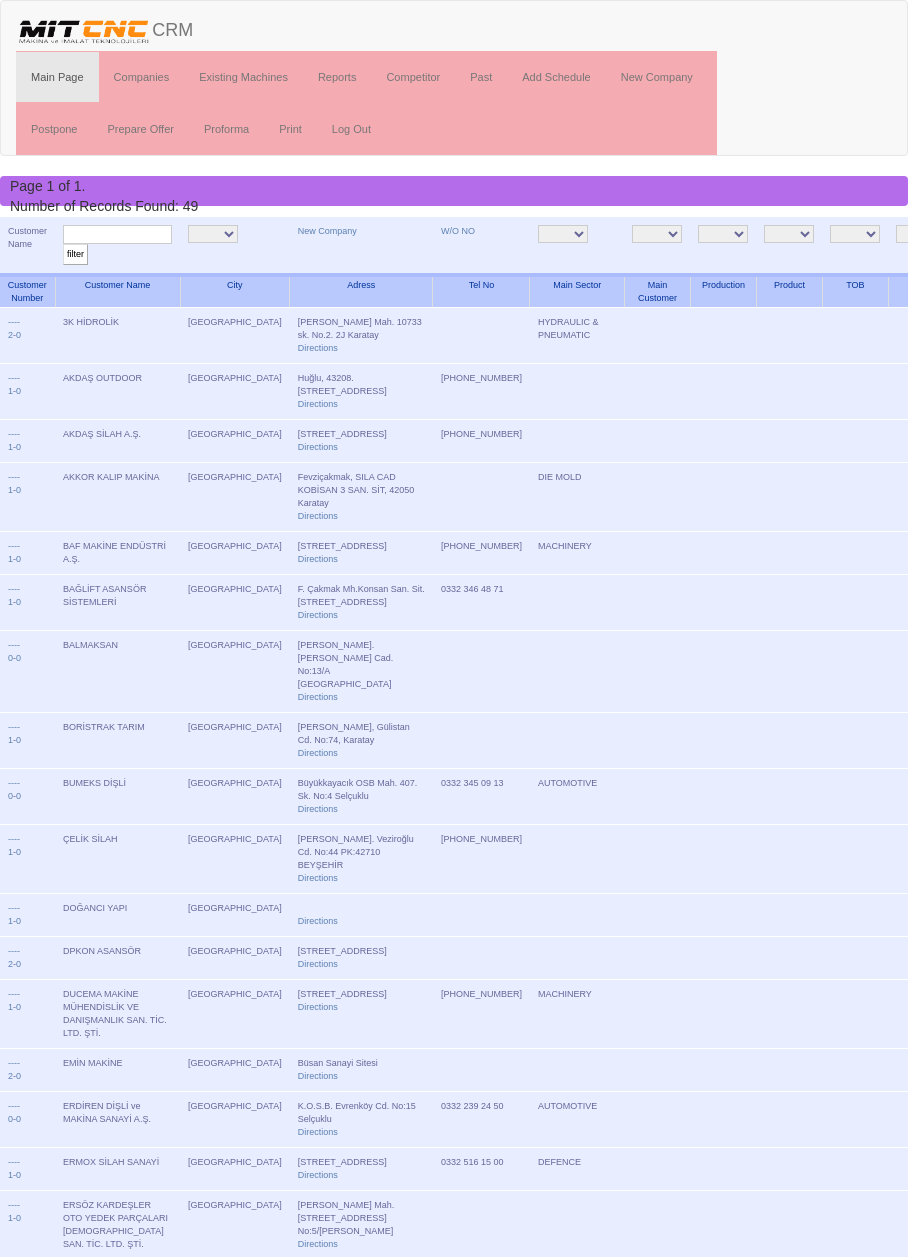 scroll, scrollTop: 0, scrollLeft: 0, axis: both 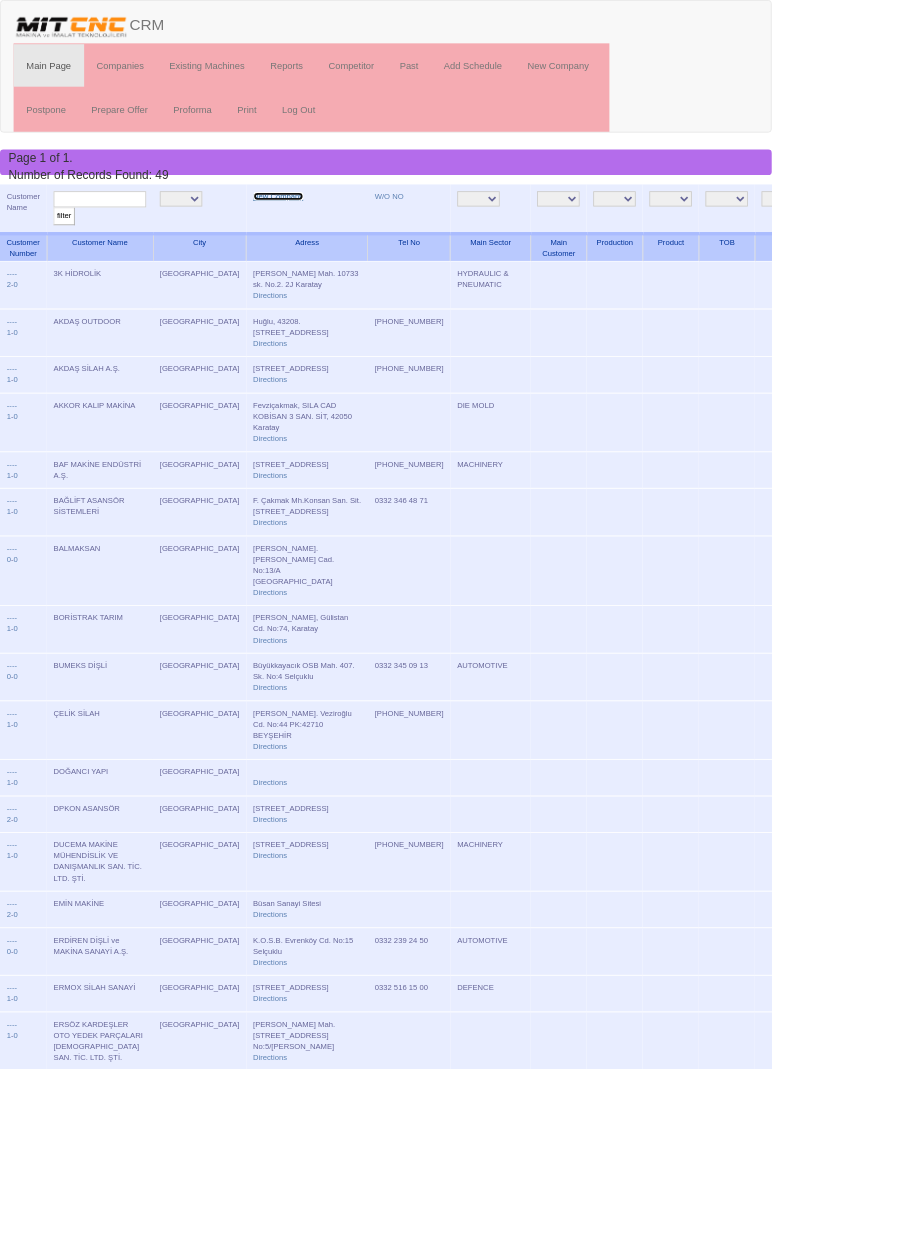 click on "New Company" at bounding box center (327, 231) 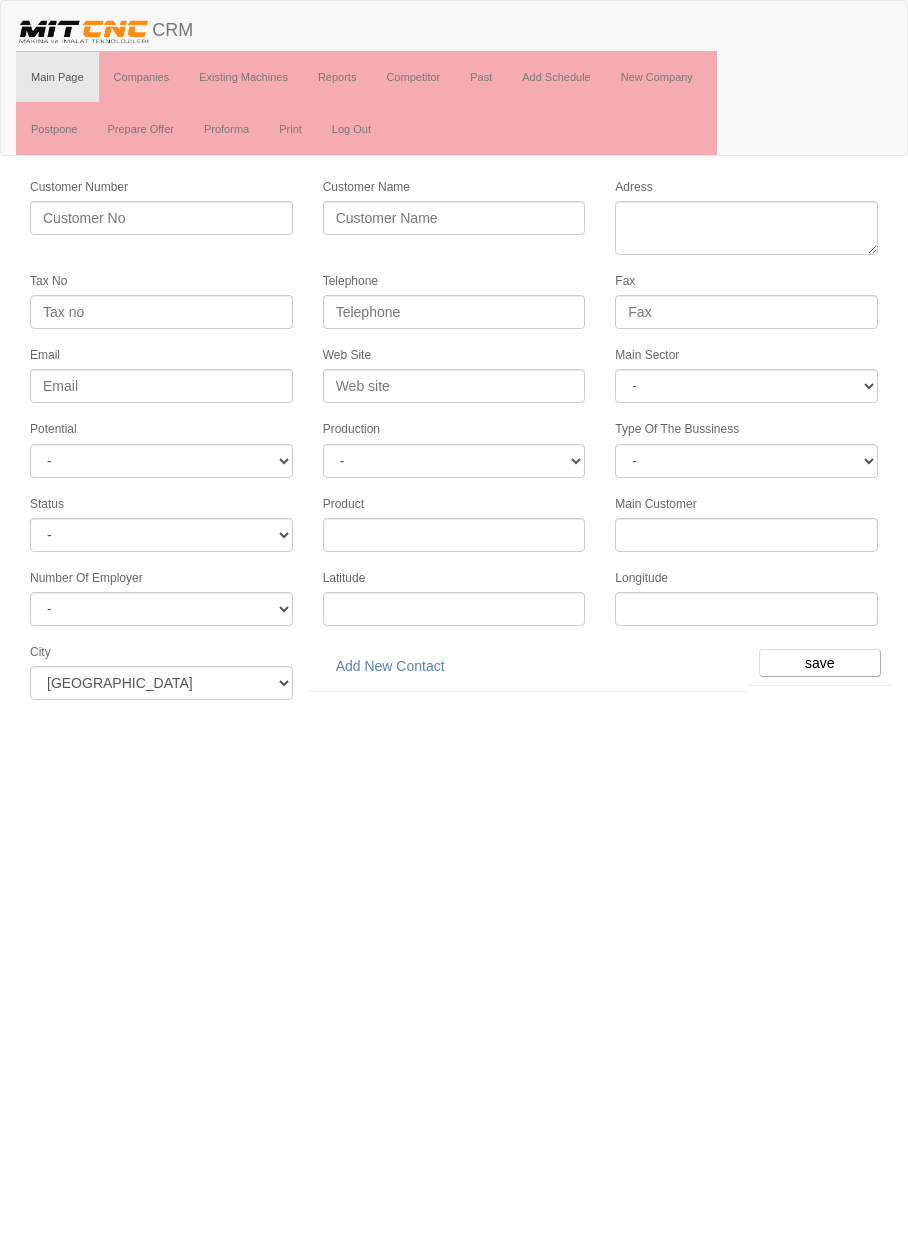 scroll, scrollTop: 0, scrollLeft: 0, axis: both 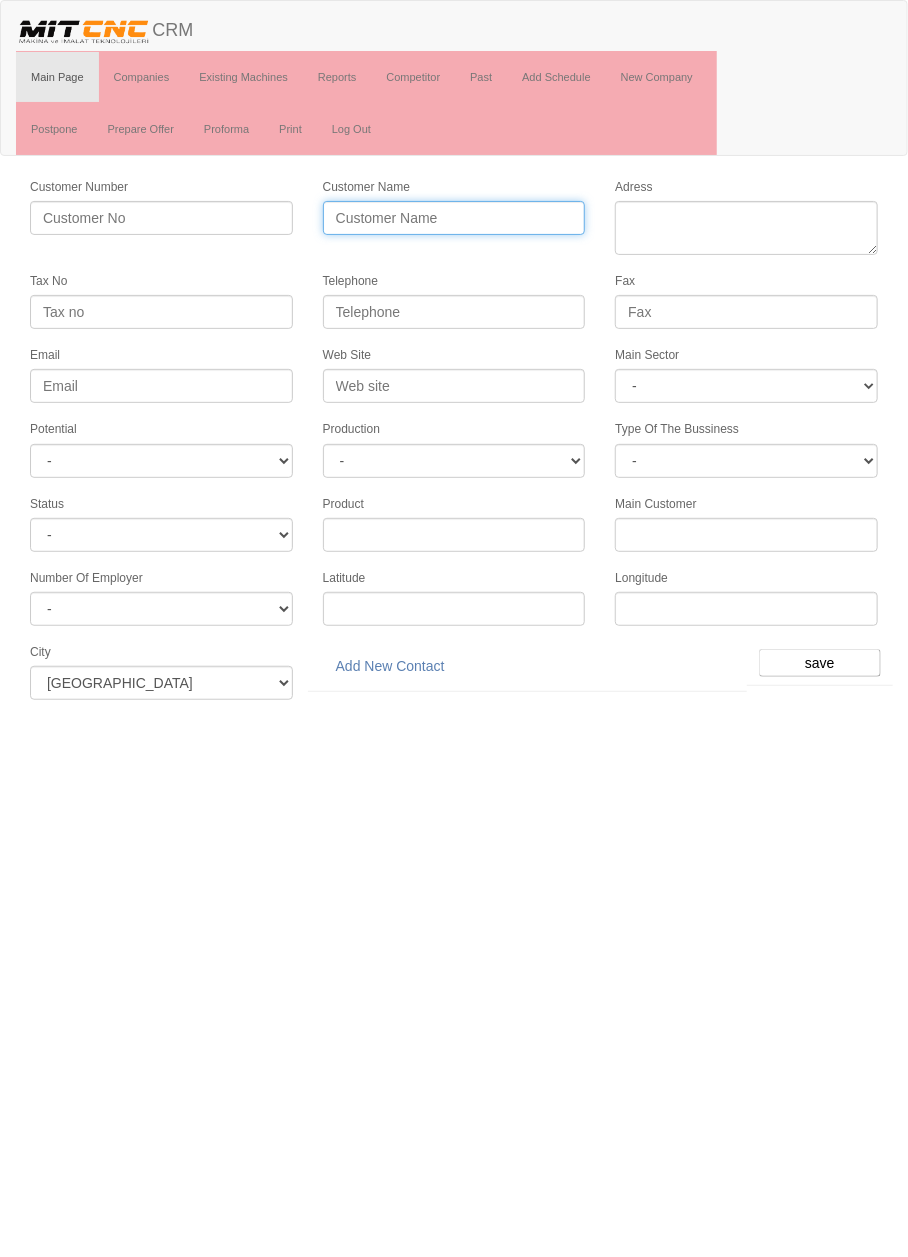 click on "Customer Name" at bounding box center (454, 218) 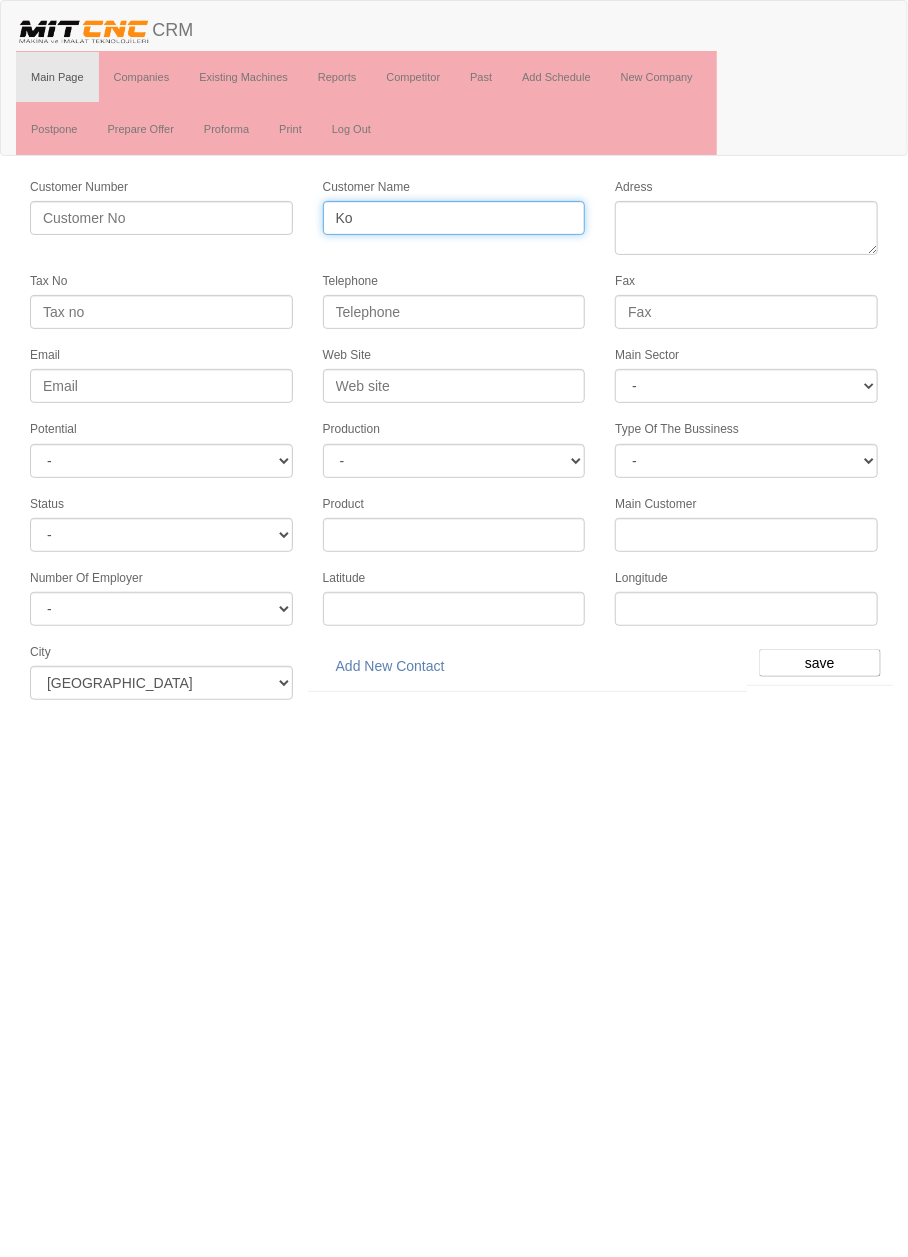 type on "K" 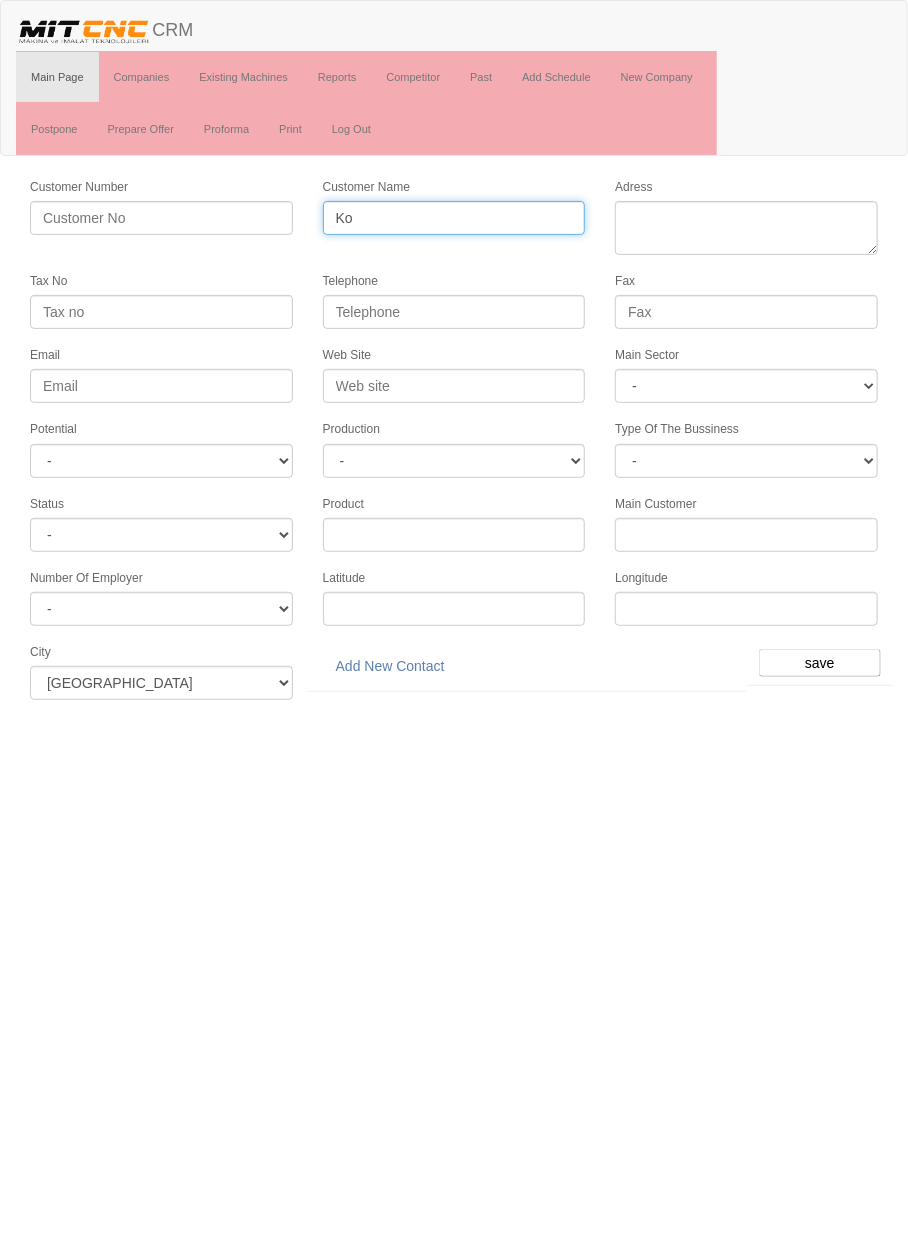 type on "K" 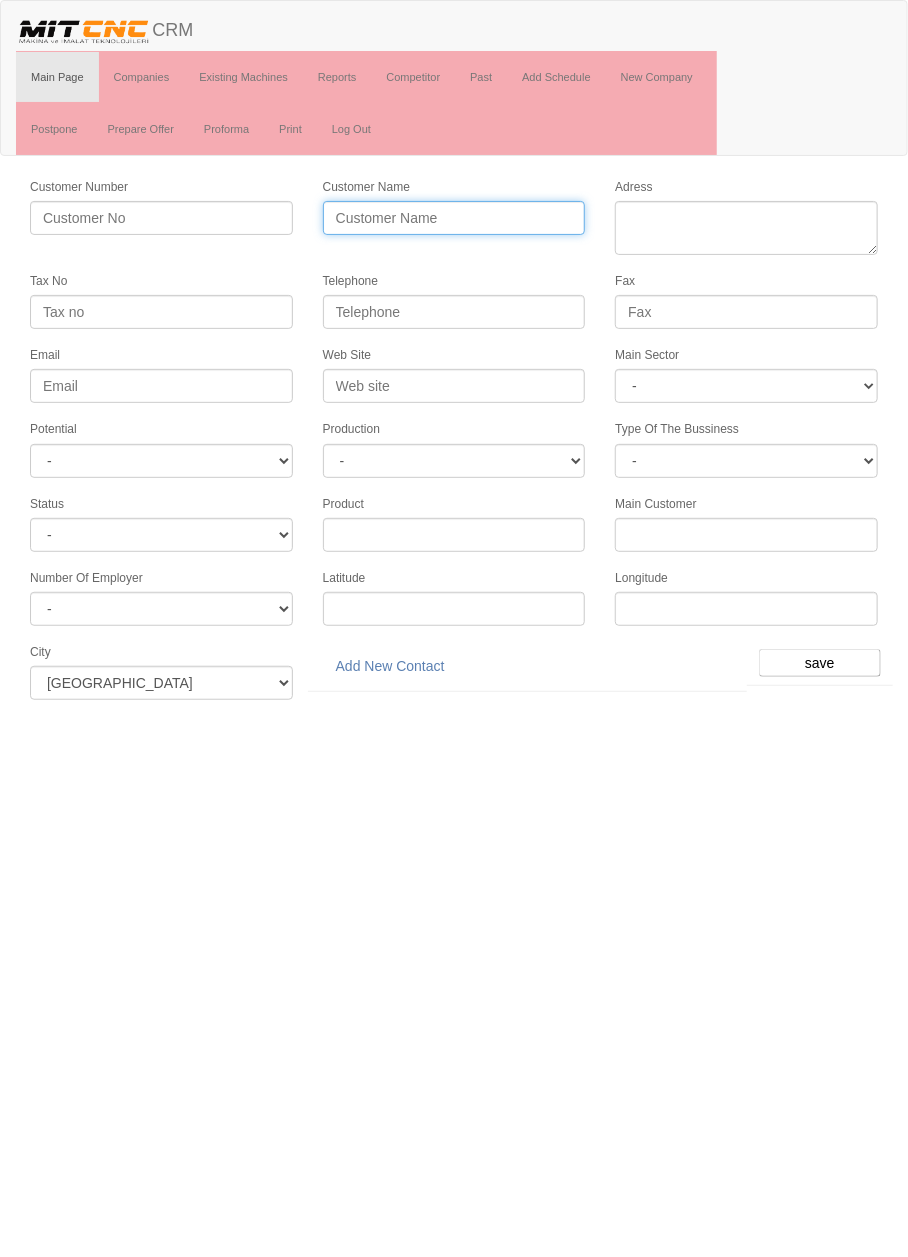 click on "Customer Name" at bounding box center [454, 218] 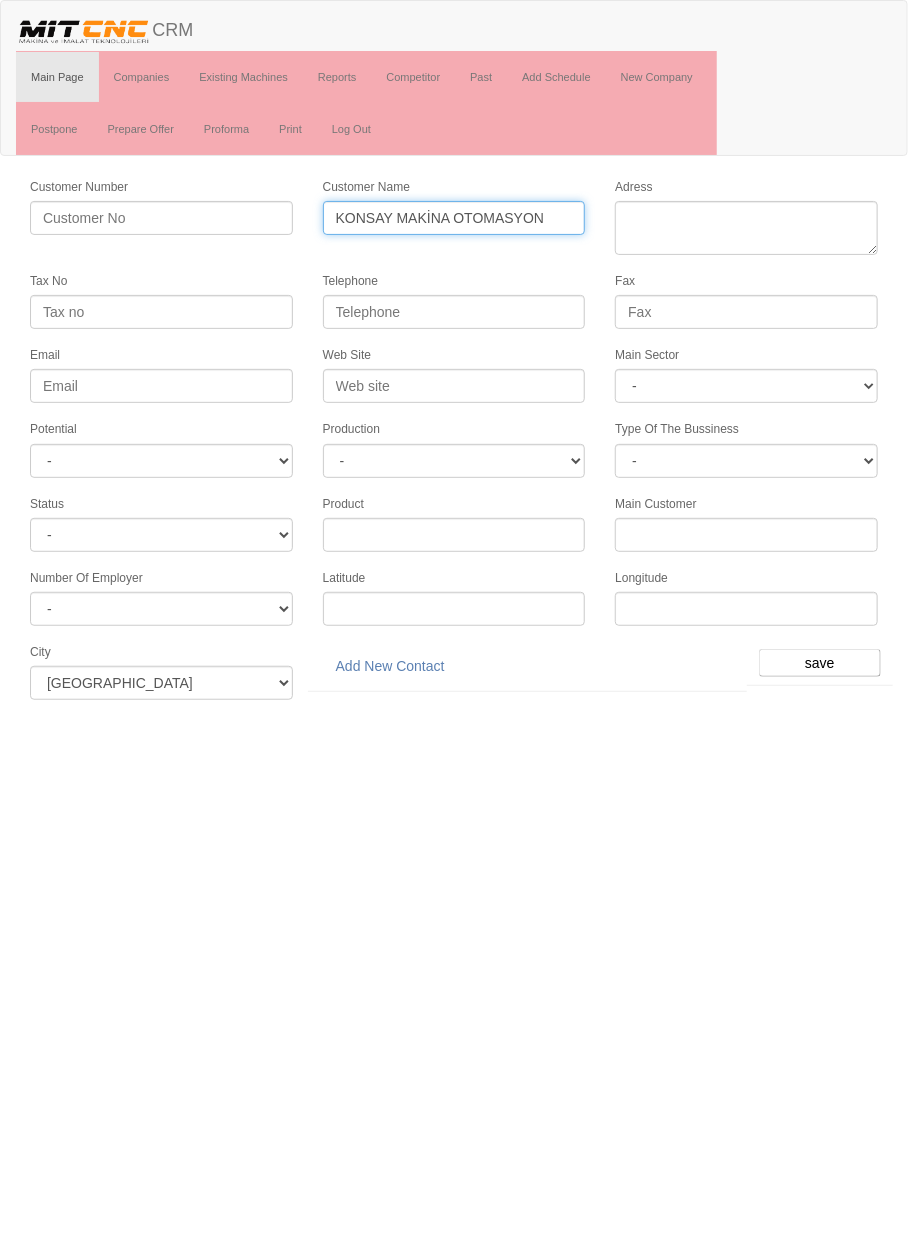 type on "KONSAY MAKİNA OTOMASYON" 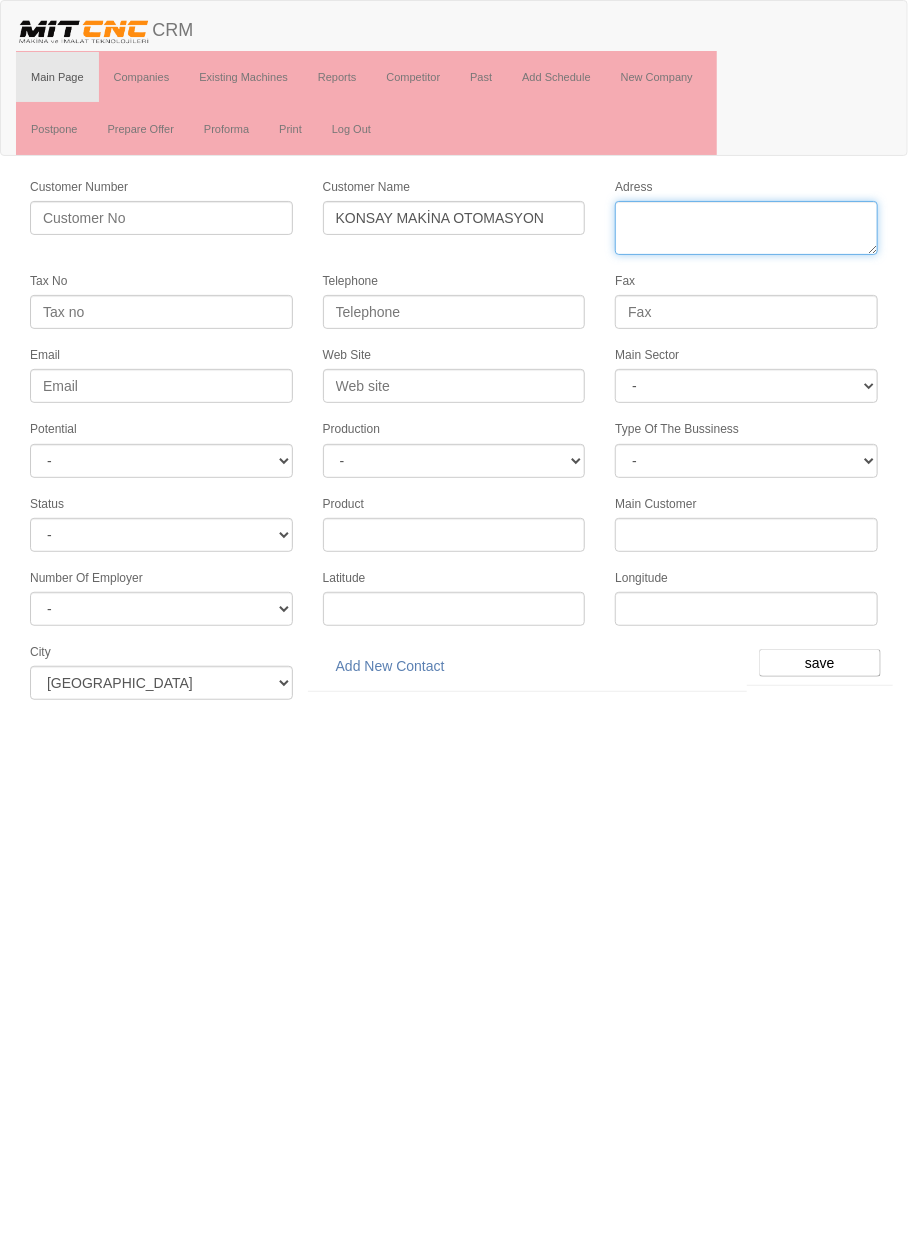 click on "Adress" at bounding box center (746, 228) 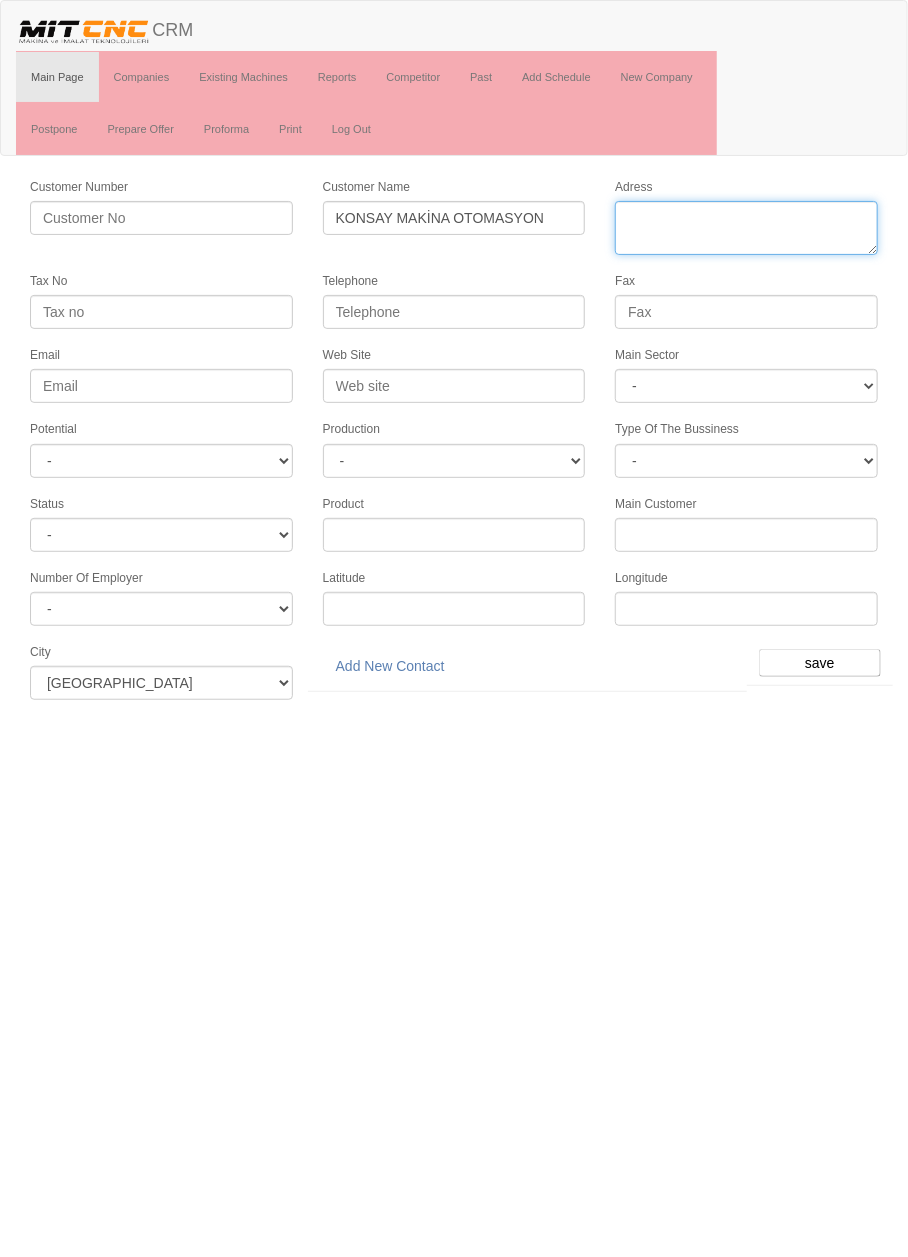 click on "Adress" at bounding box center (746, 228) 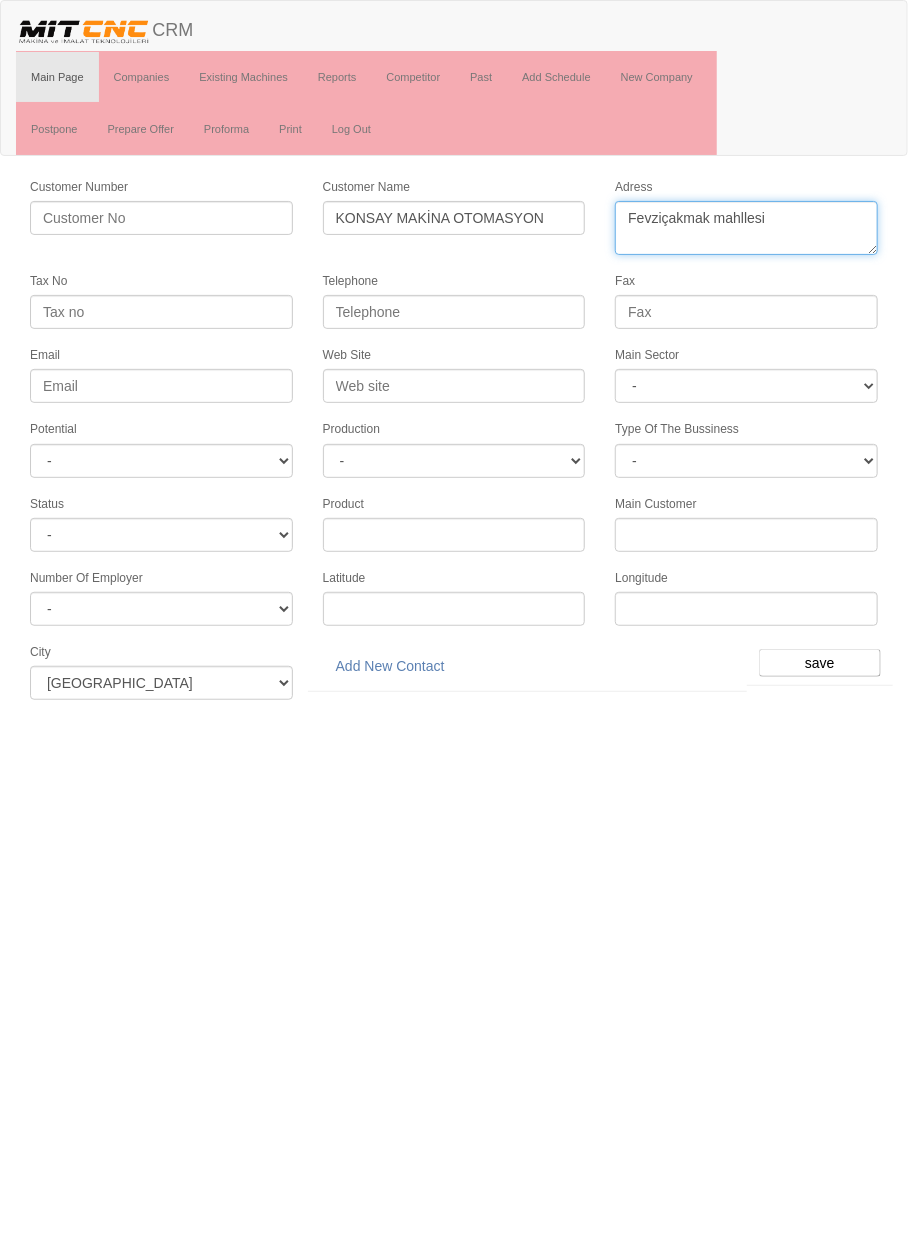 click on "Adress" at bounding box center (746, 228) 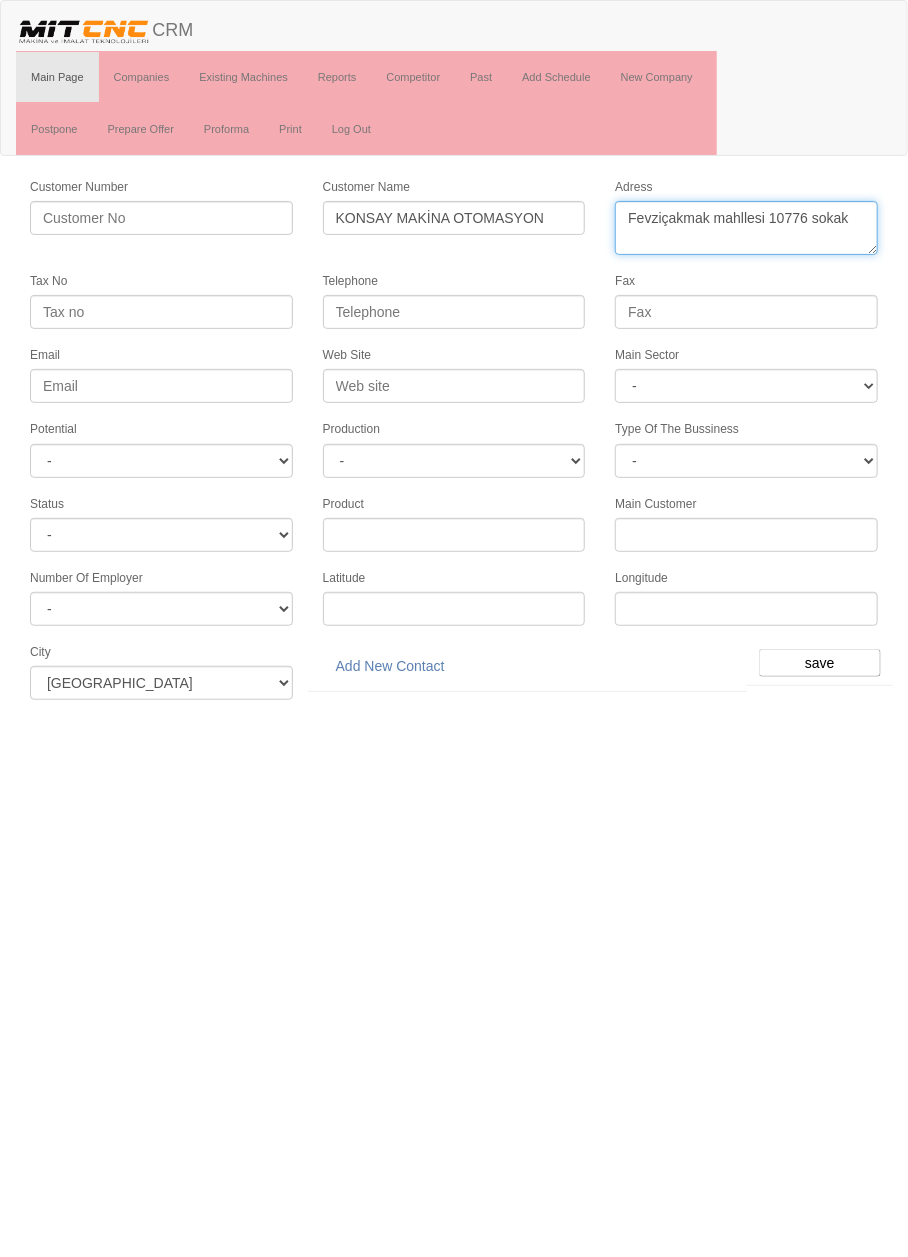 click on "Adress" at bounding box center (746, 228) 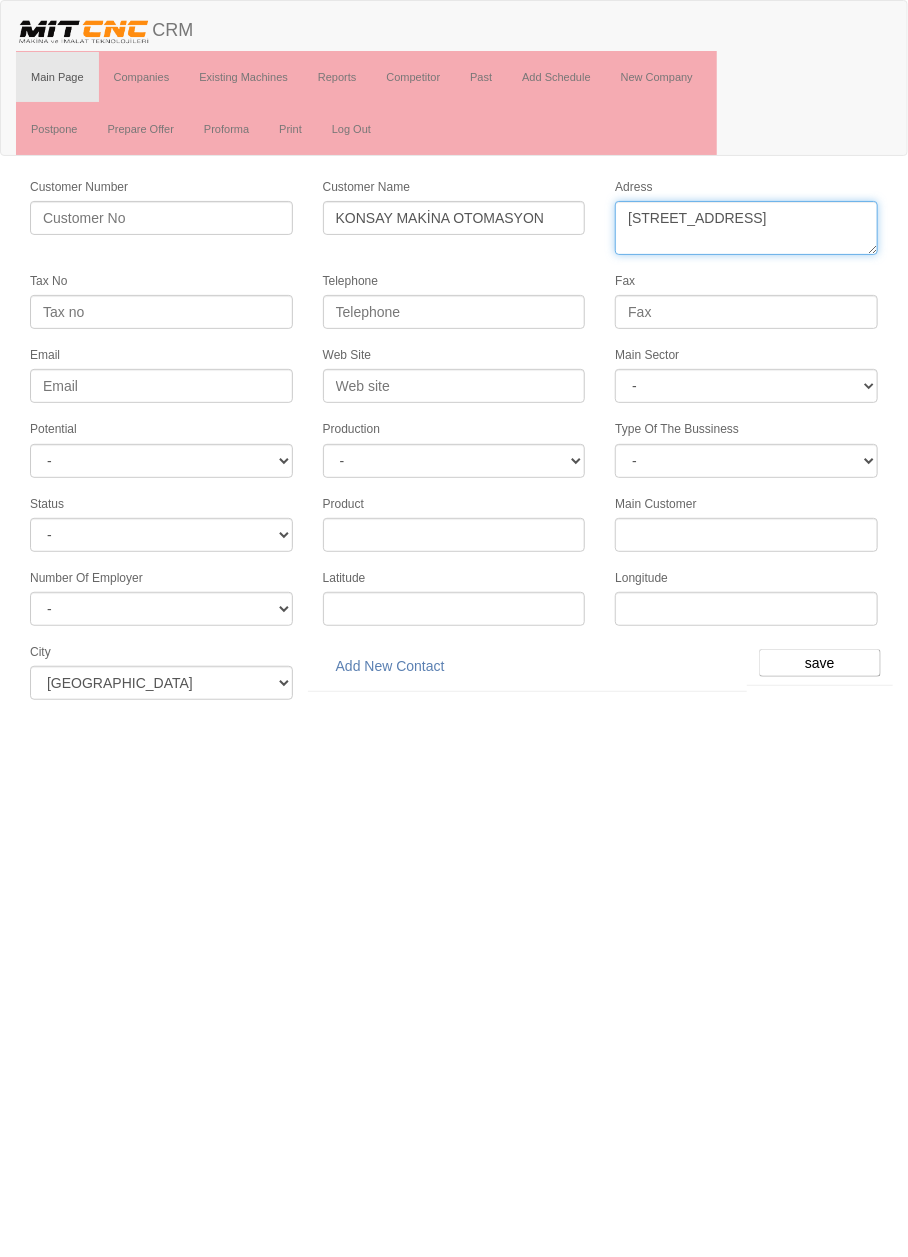 click on "Adress" at bounding box center (746, 228) 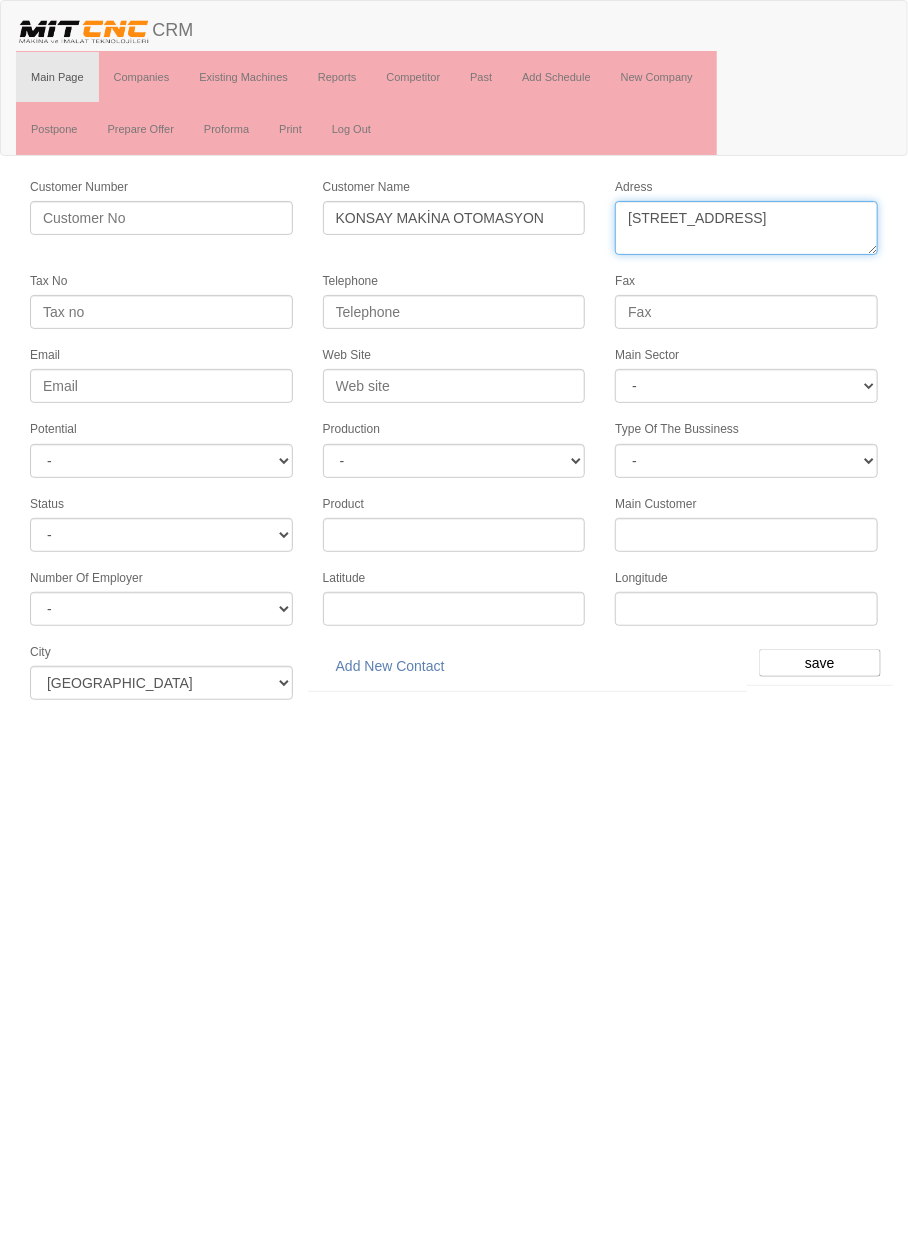 type on "[STREET_ADDRESS]" 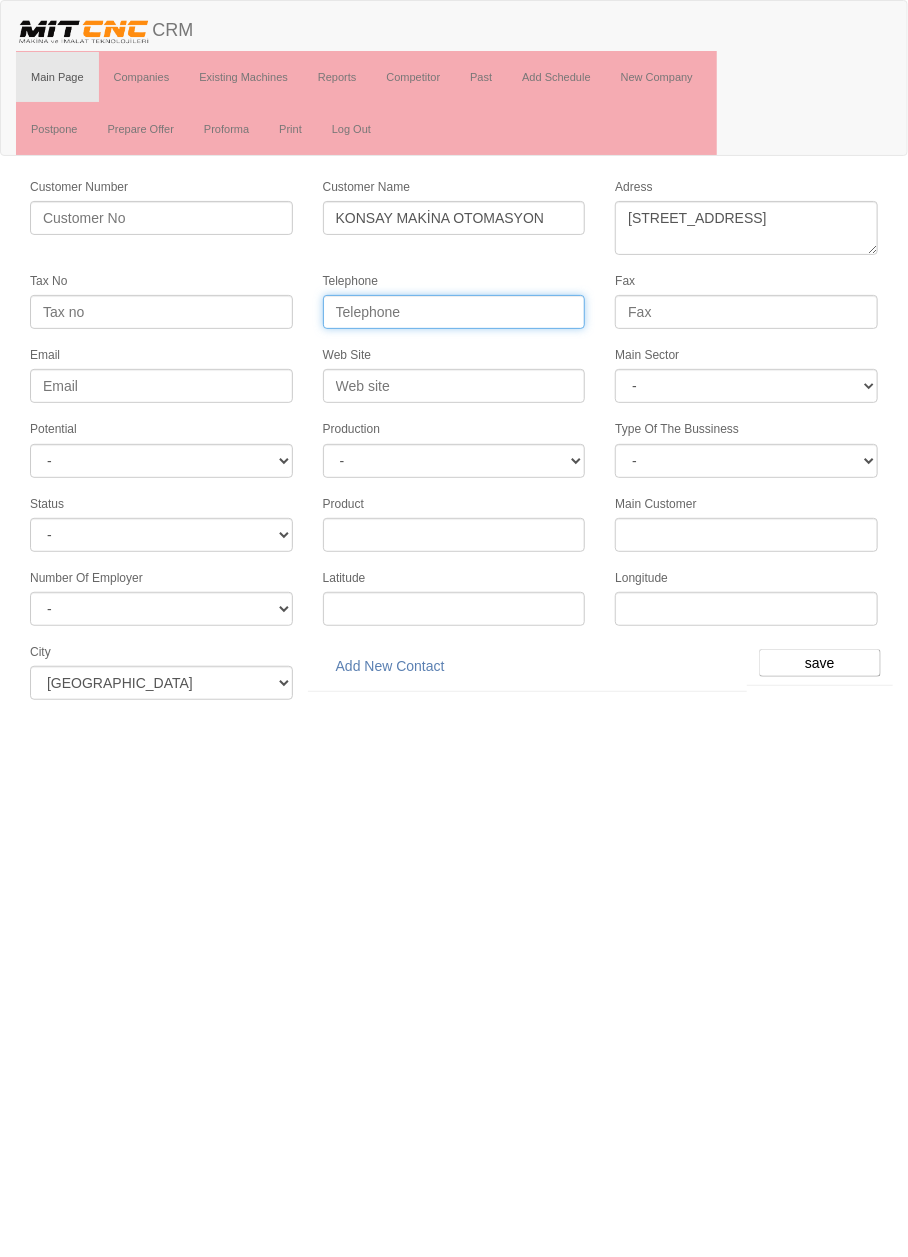 click on "Telephone" at bounding box center (454, 312) 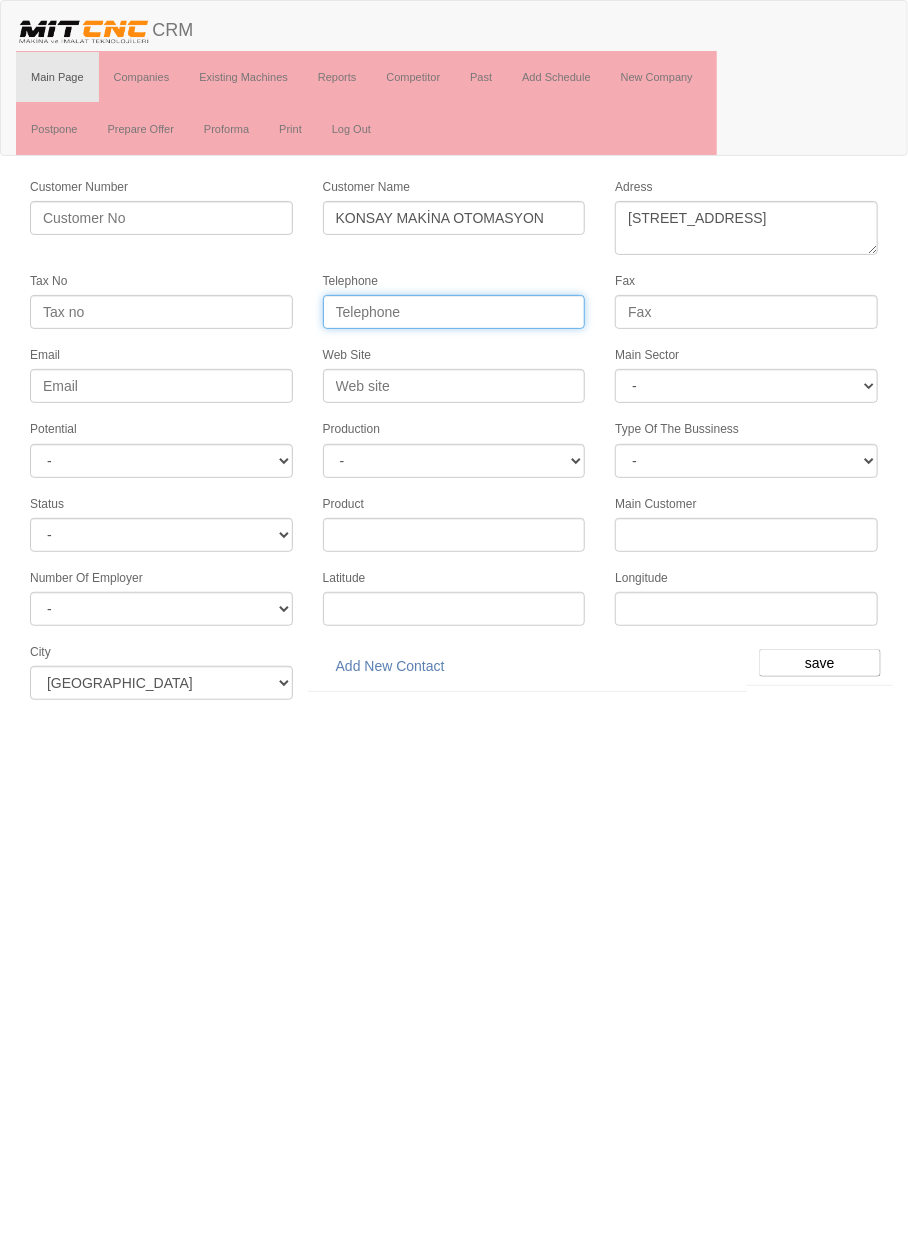 click on "Telephone" at bounding box center (454, 312) 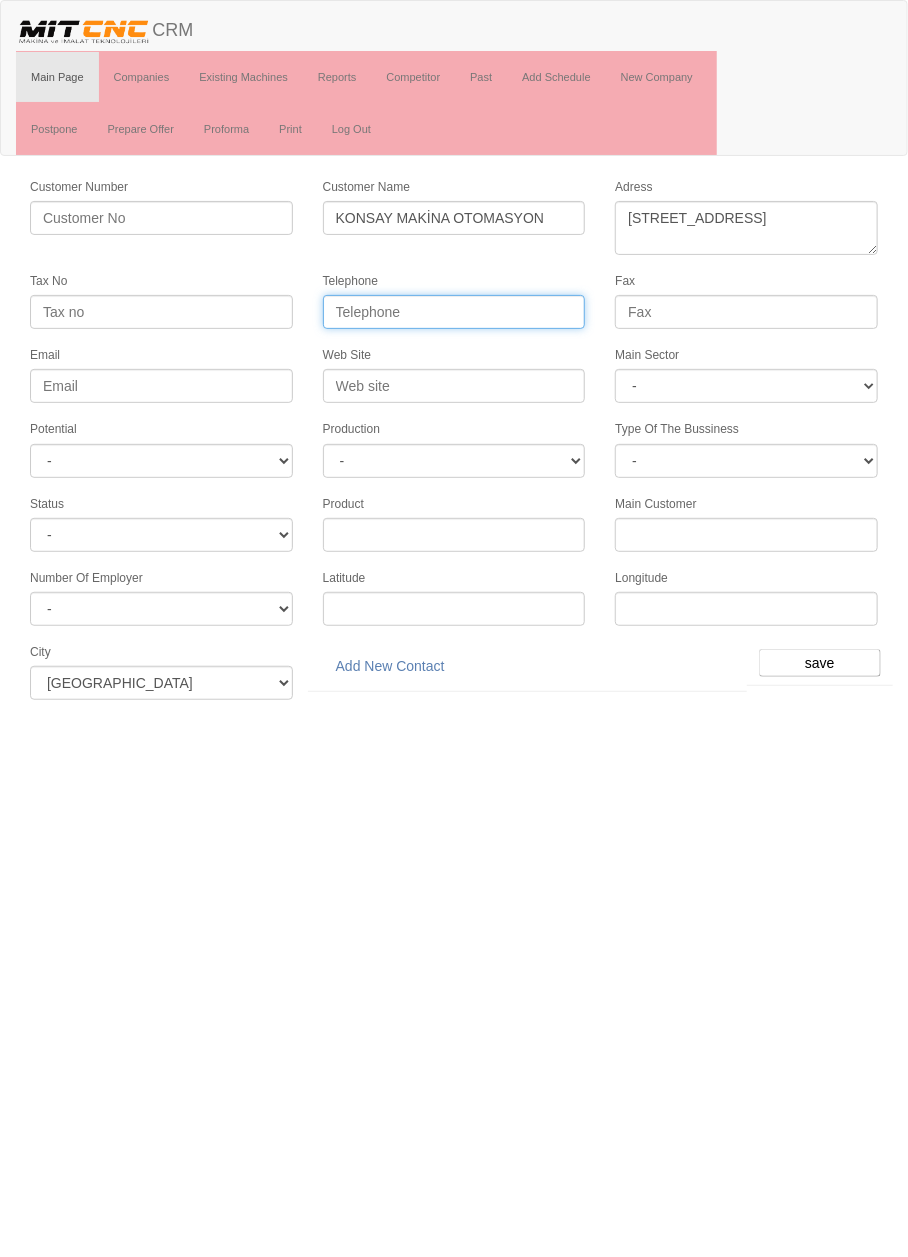 click on "Telephone" at bounding box center (454, 312) 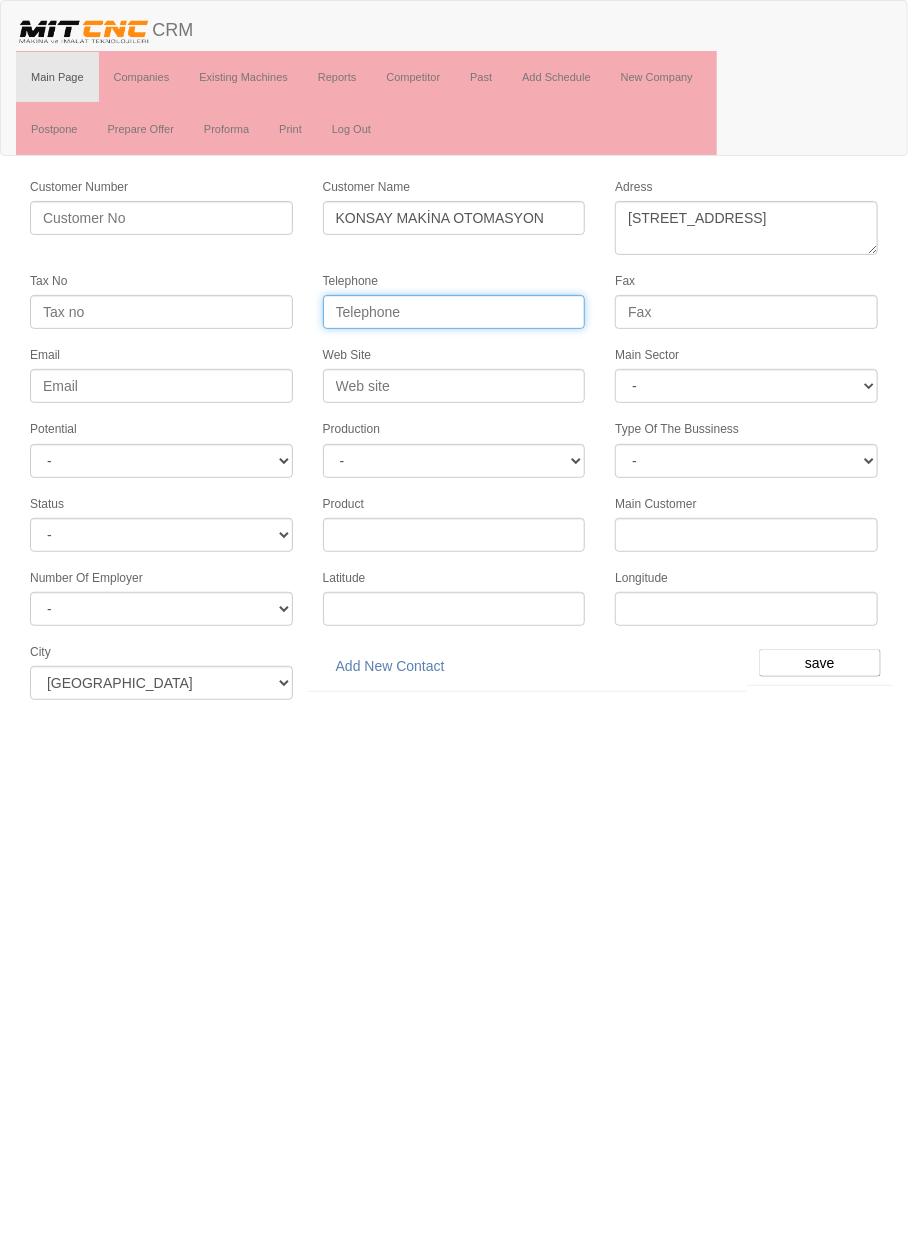 paste on "0 553 021 95 35" 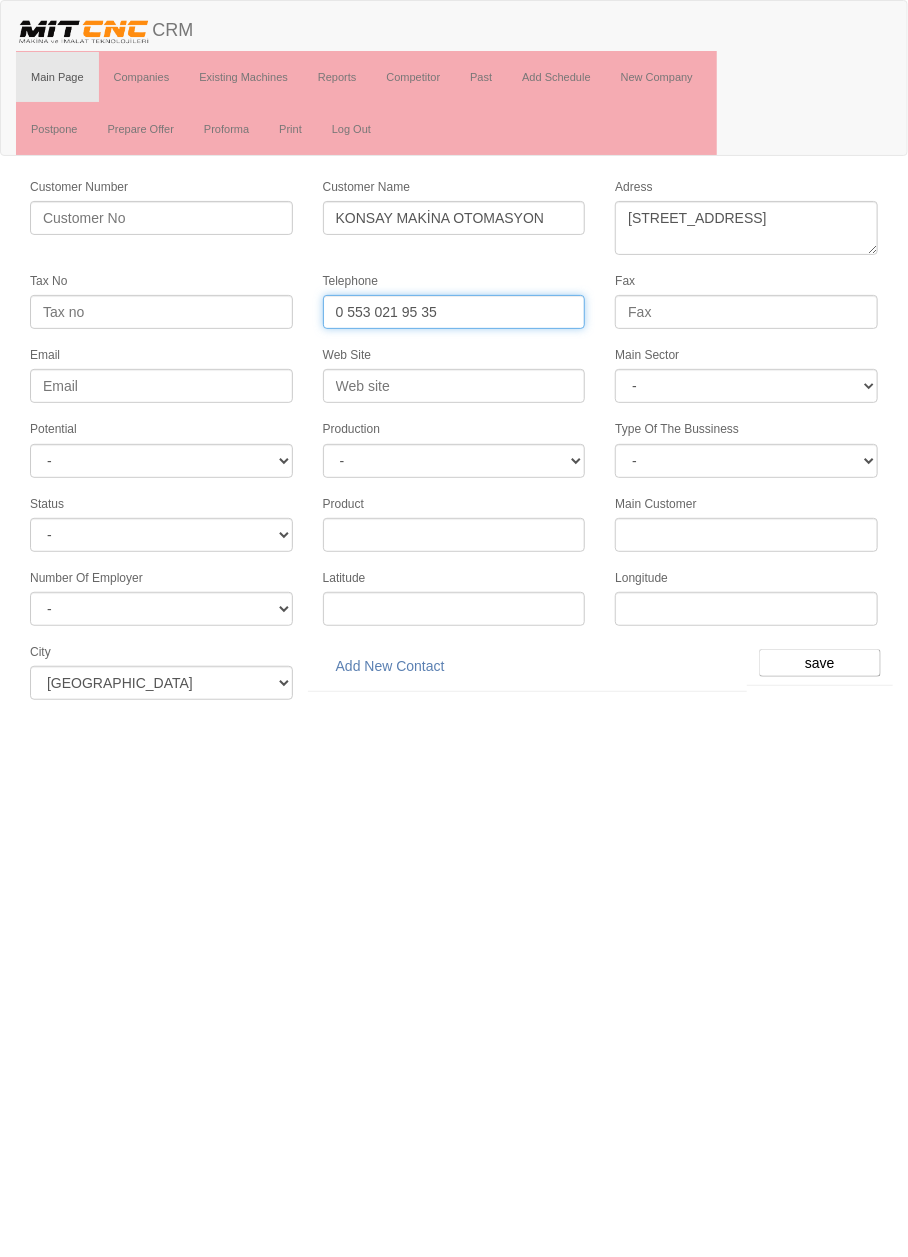 type on "0 553 021 95 35" 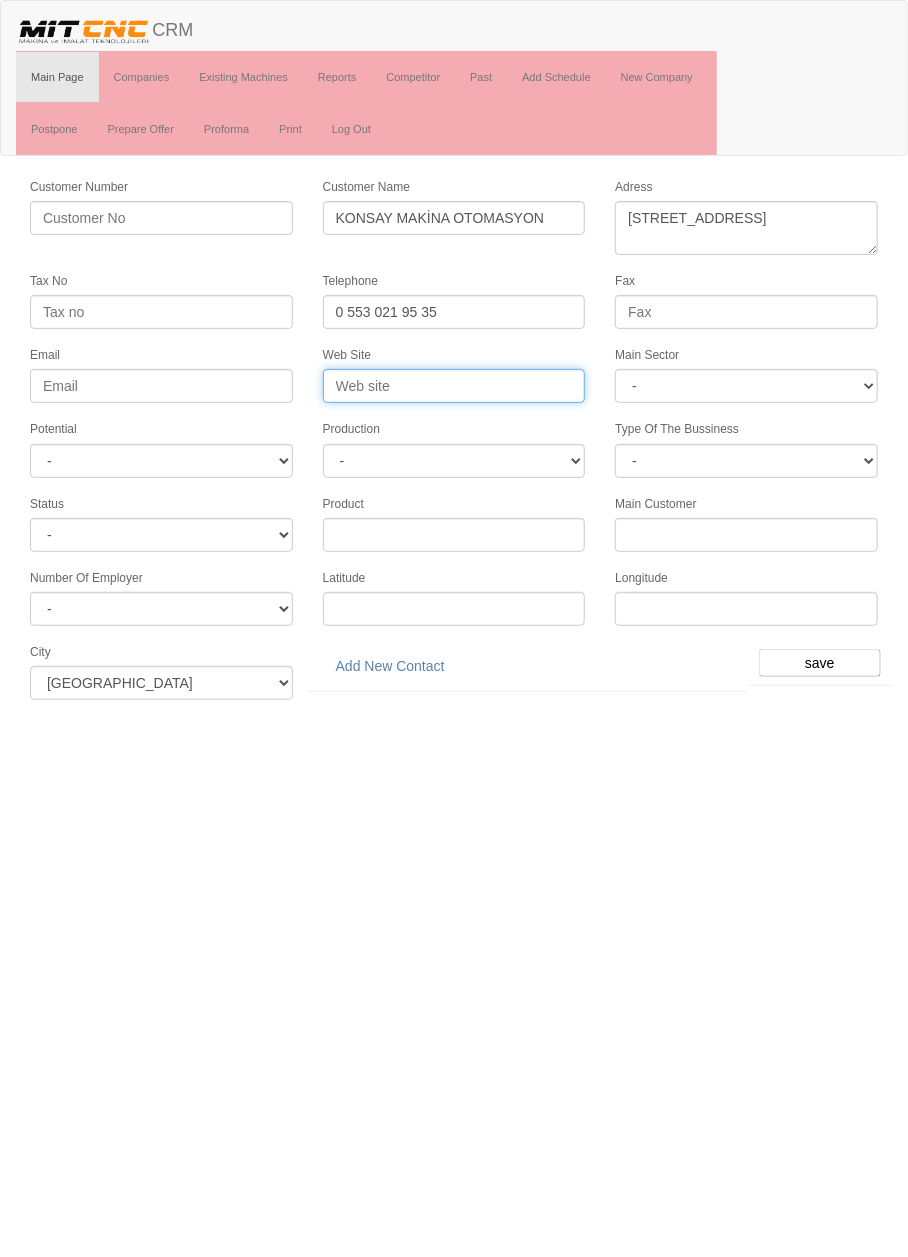 click on "Web Site" at bounding box center (454, 386) 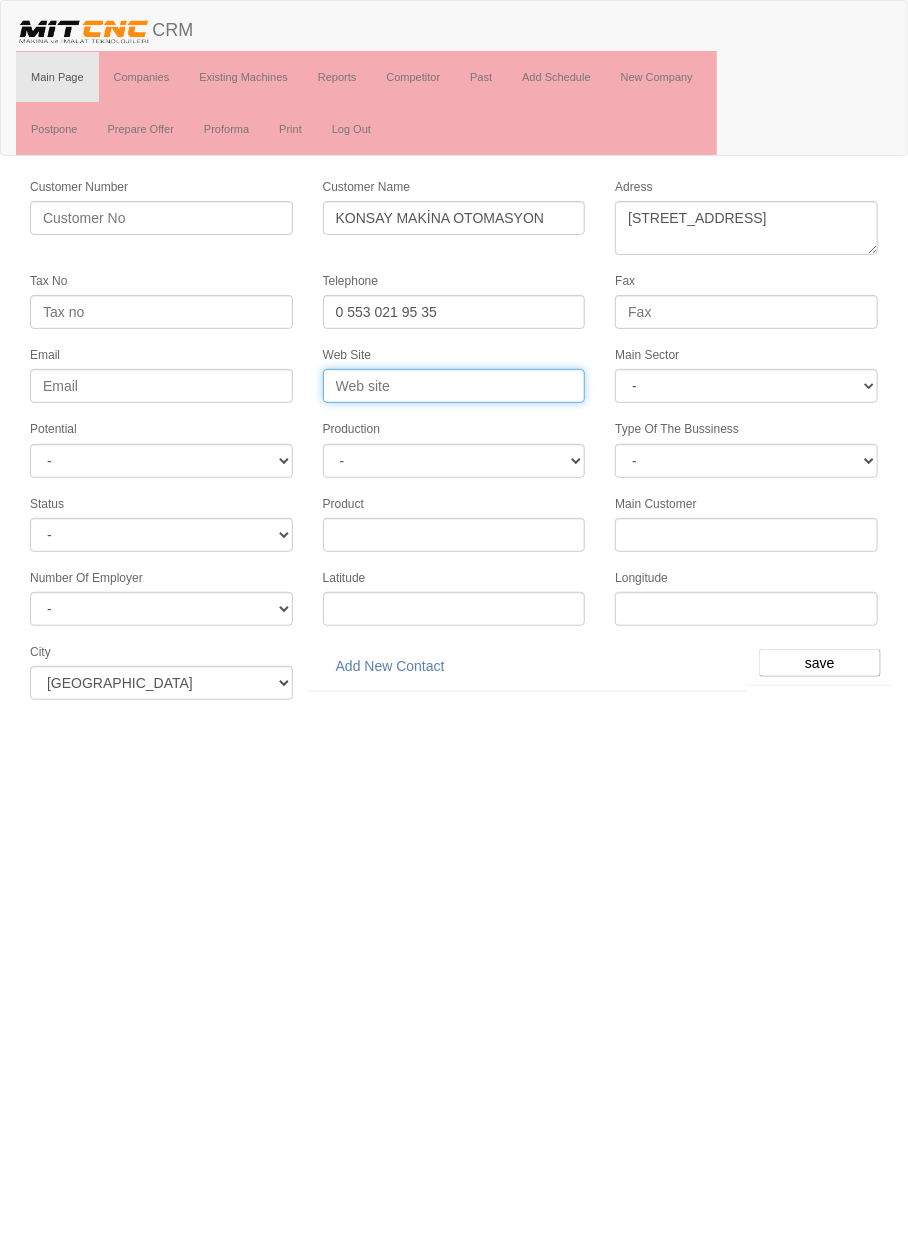click on "Web Site" at bounding box center (454, 386) 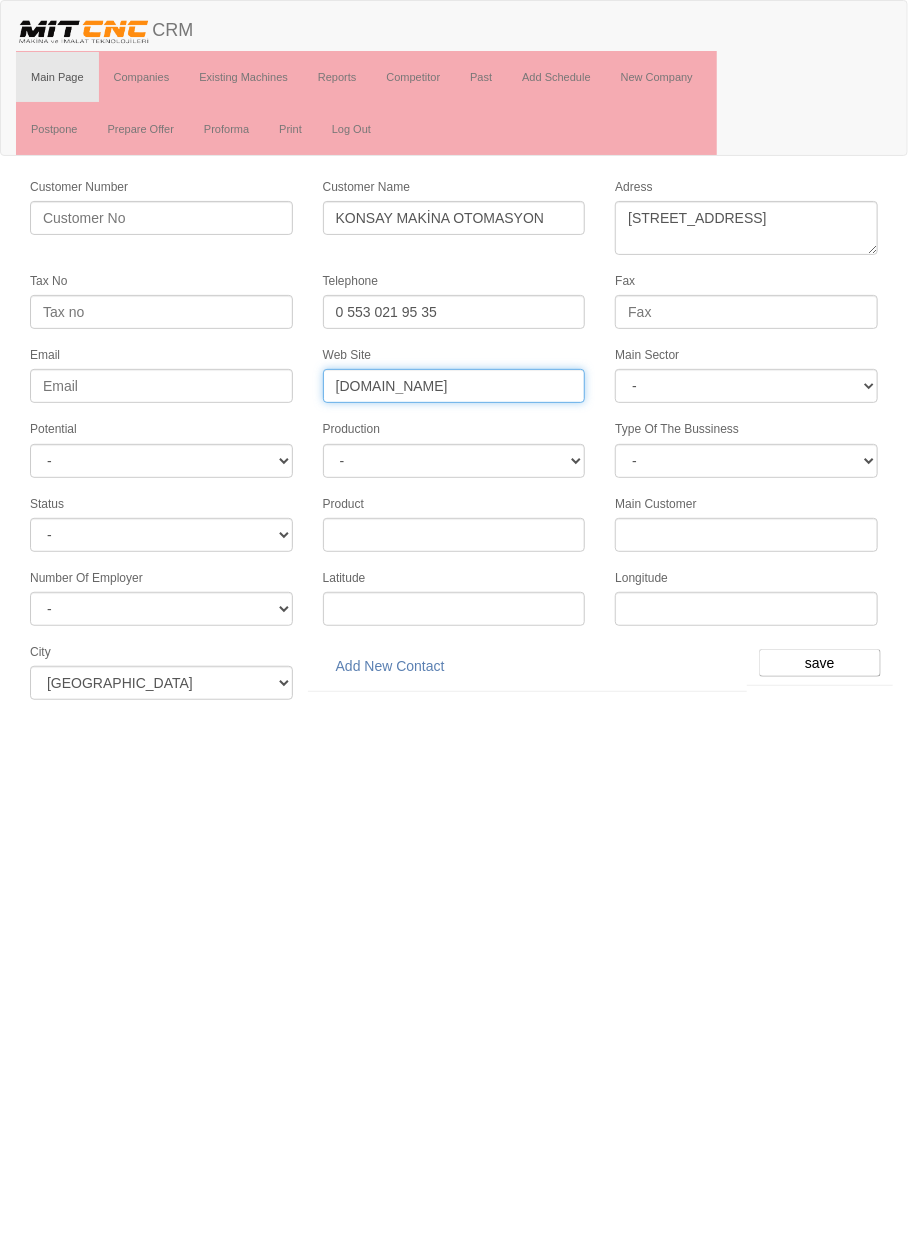 type on "www.konsay.com" 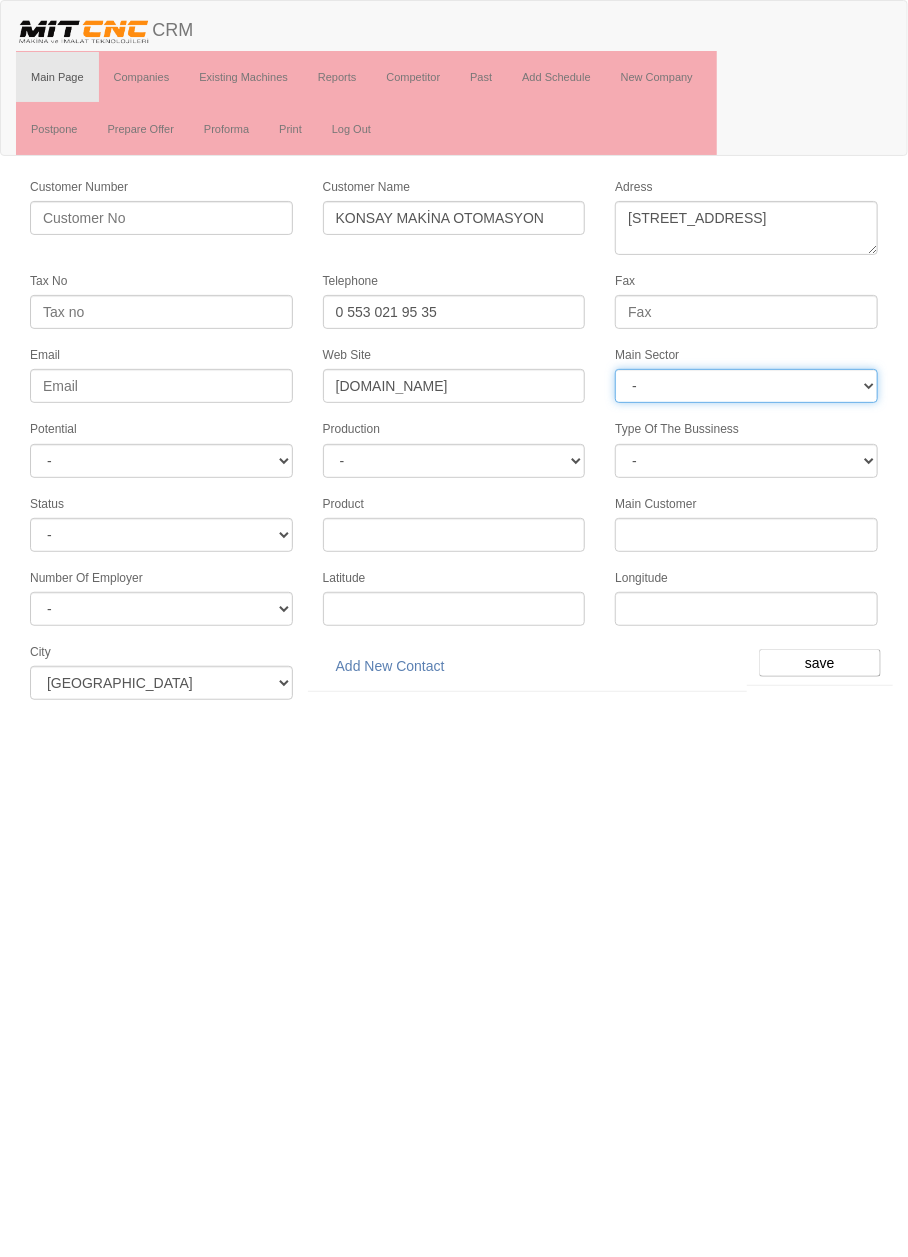 click on "-
DIE MOLD
MACHINERY
DEFENCE
ELECTRICAL COMPONENTS
MEDICAL
TOOL MANUFACTURING
JEWELERY
AGRICULTURE
AUTOMOTIVE
WHITE GOODS
HYDRAULIC & PNEUMATIC
CASTING
STAMPING DIE
AEROSPACE
CONSTRUCTION MAC.
GEN. PART. MAN.
EDUCATION
LASER POTENTIALS
FURNUTURE" at bounding box center [746, 386] 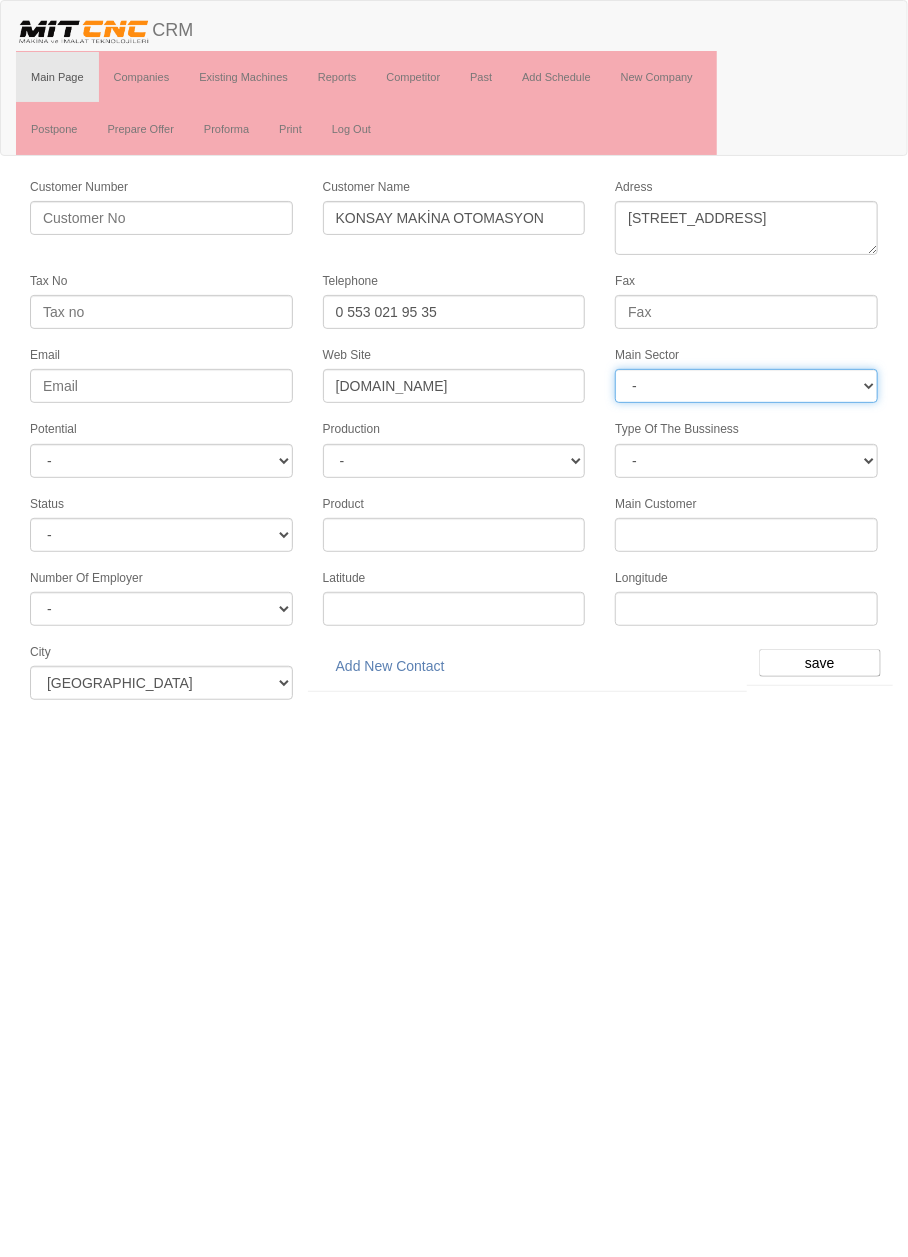 select on "363" 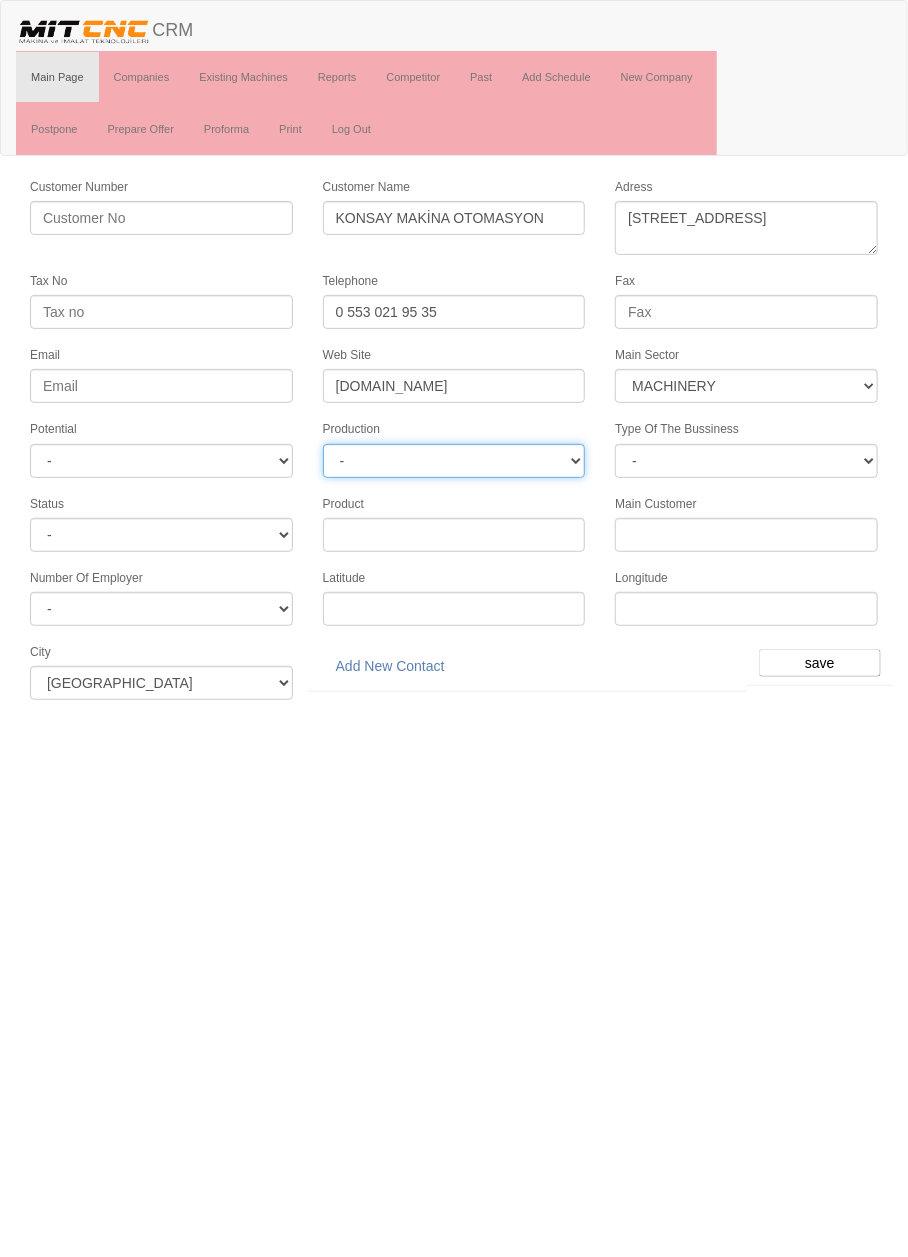 click on "-" at bounding box center [454, 461] 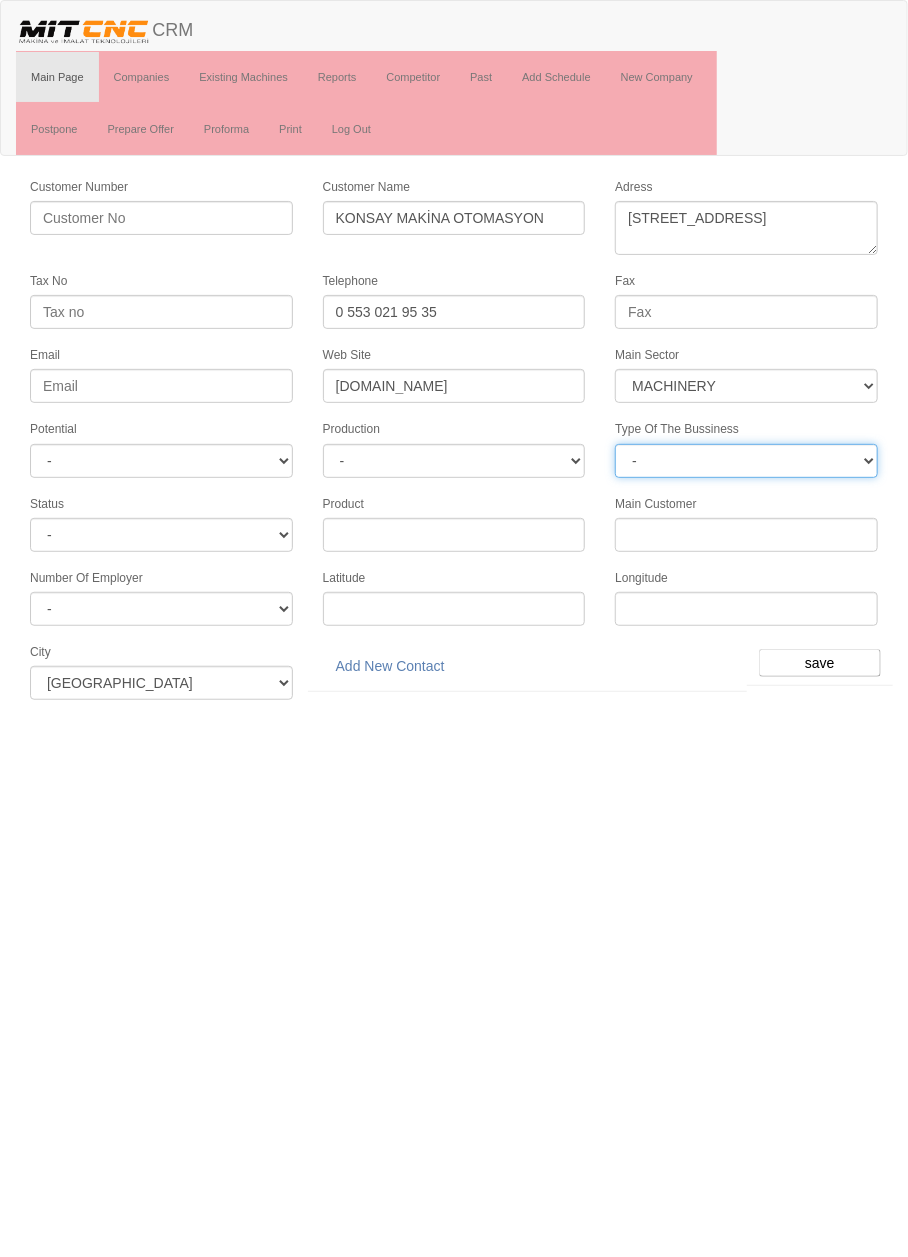 click on "-
PM
PSM
Supplier
DPM
DSM
DPSM
SM
Export
DM" at bounding box center (746, 461) 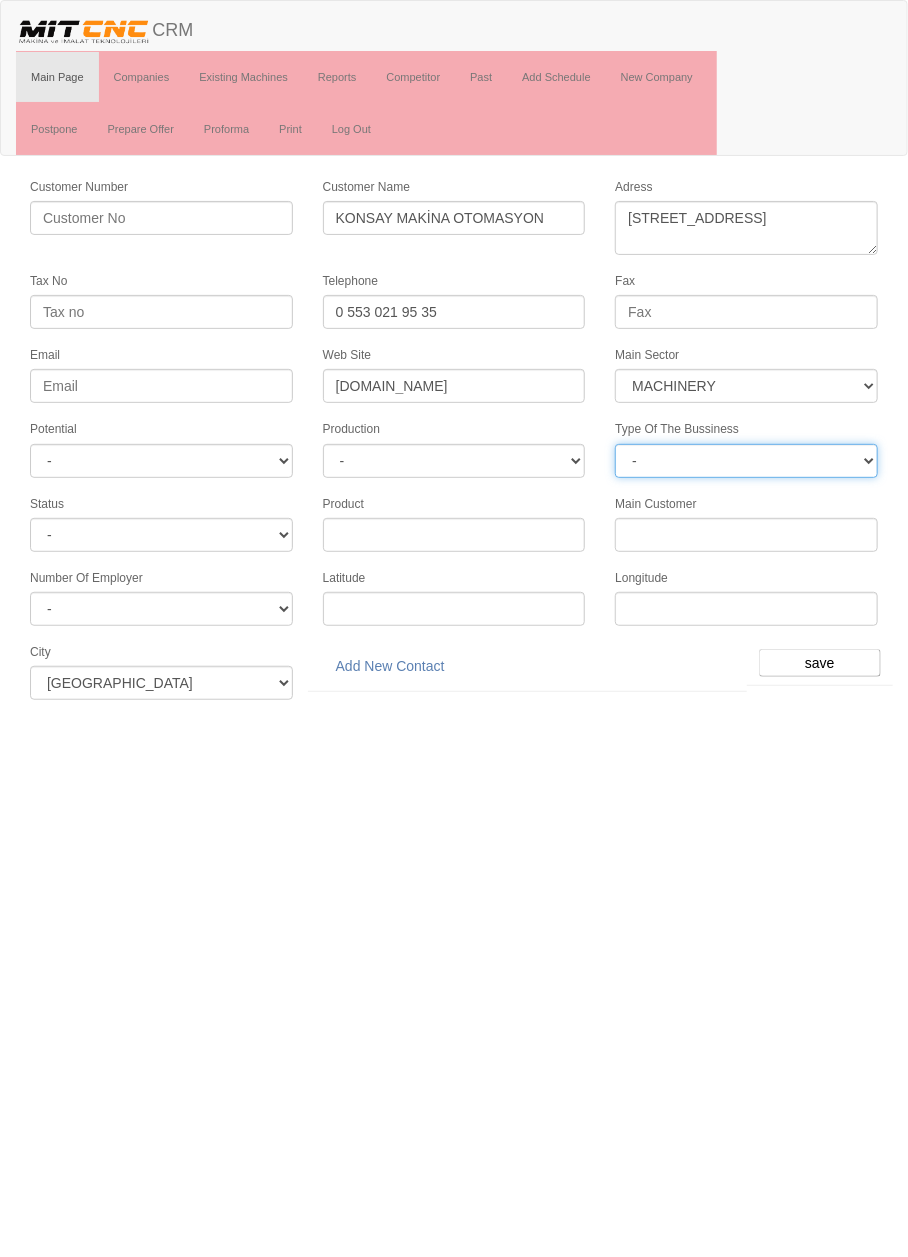 click on "-
PM
PSM
Supplier
DPM
DSM
DPSM
SM
Export
DM" at bounding box center (746, 461) 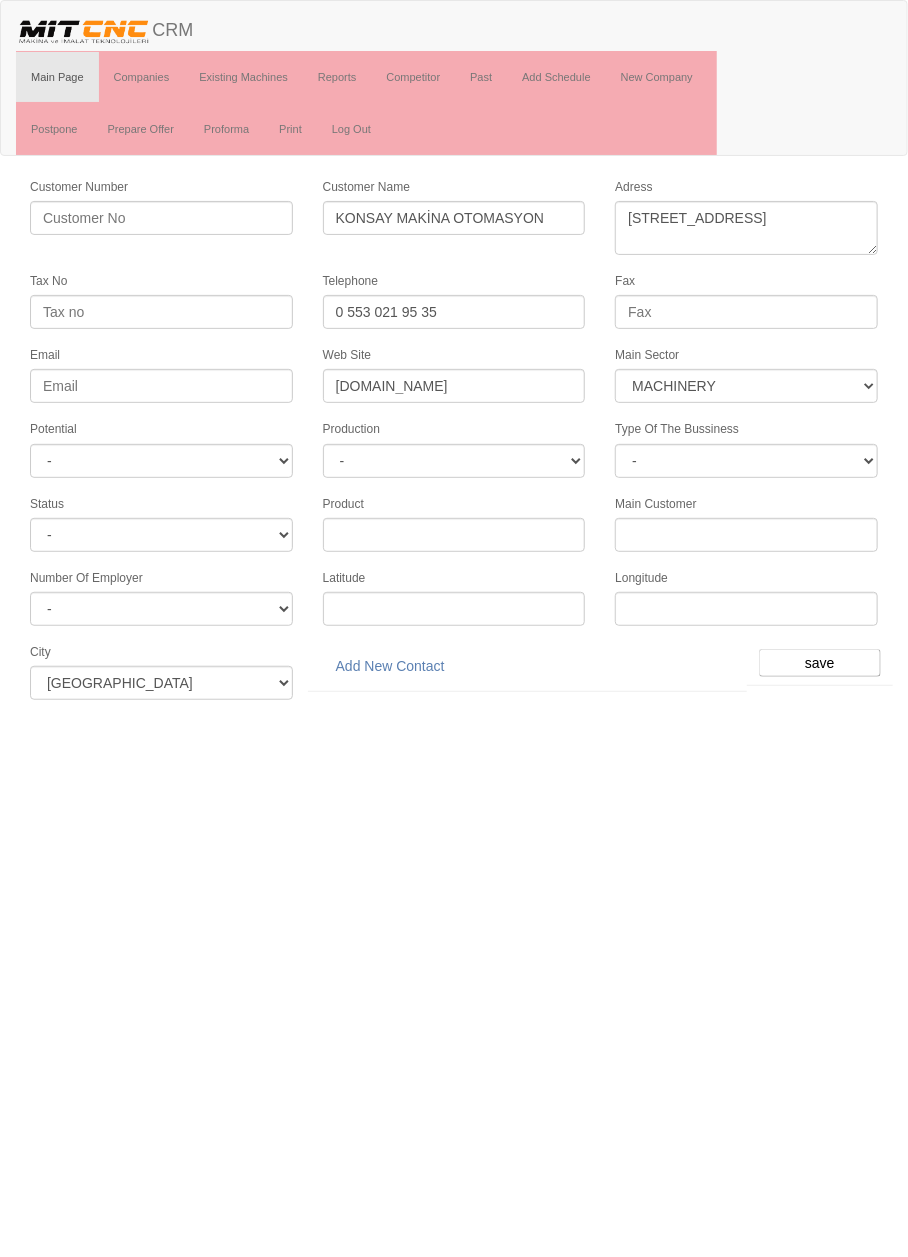 click on "Toggle navigation
CRM
Main Page
Companies
Existing Machines
Reports
Competitor
Past
Add Schedule
New Company
Postpone
Prepare Offer
Proforma
Print
Log Out
Customer Number
Customer Name
KONSAY MAKİNA OTOMASYON
Adress
Tax No
Telephone
0 553 021 95 35
Fax
Email
Web Site
www.konsay.com
Main Sector
-
DIE MOLD
MACHINERY
DEFENCE MEDICAL -" at bounding box center [454, 357] 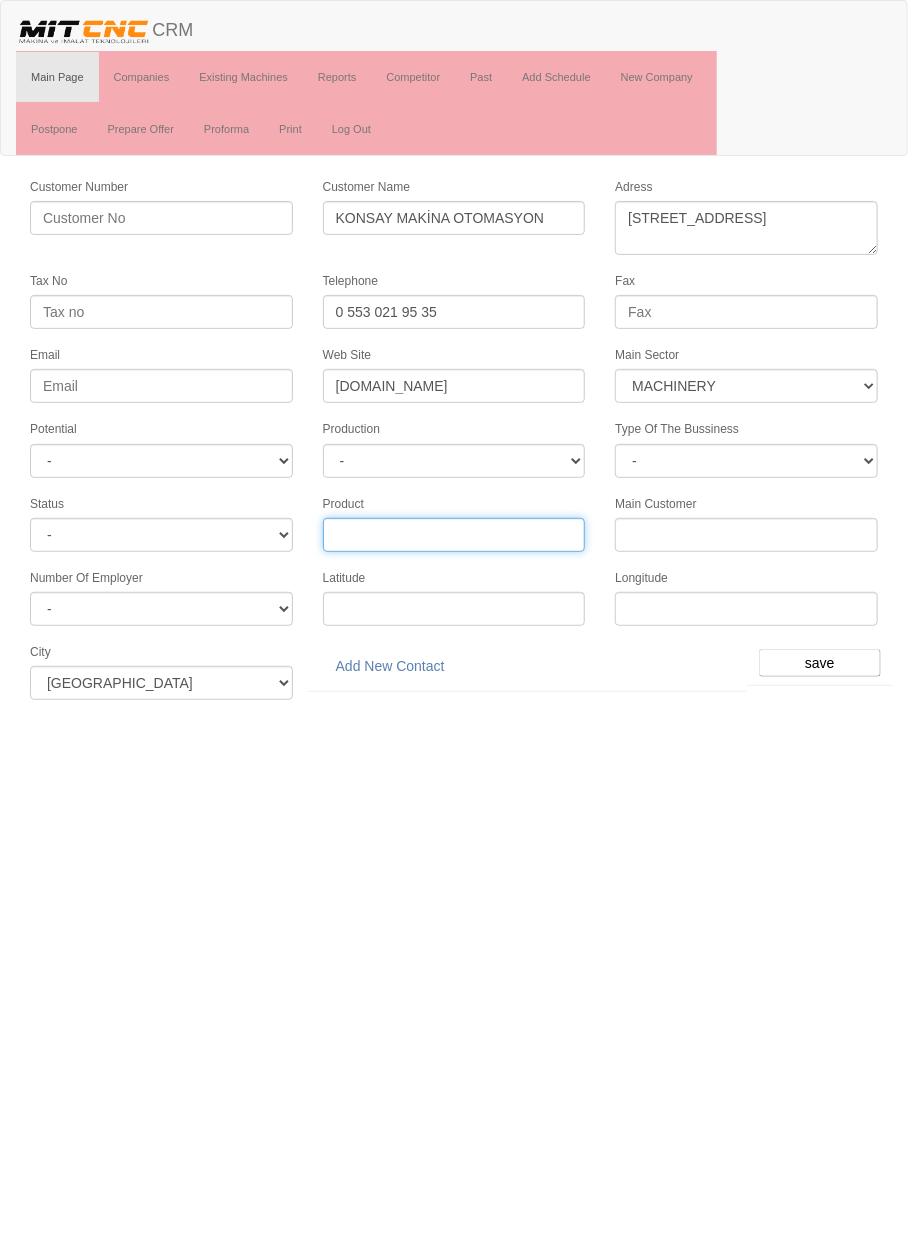click on "Product" at bounding box center [454, 535] 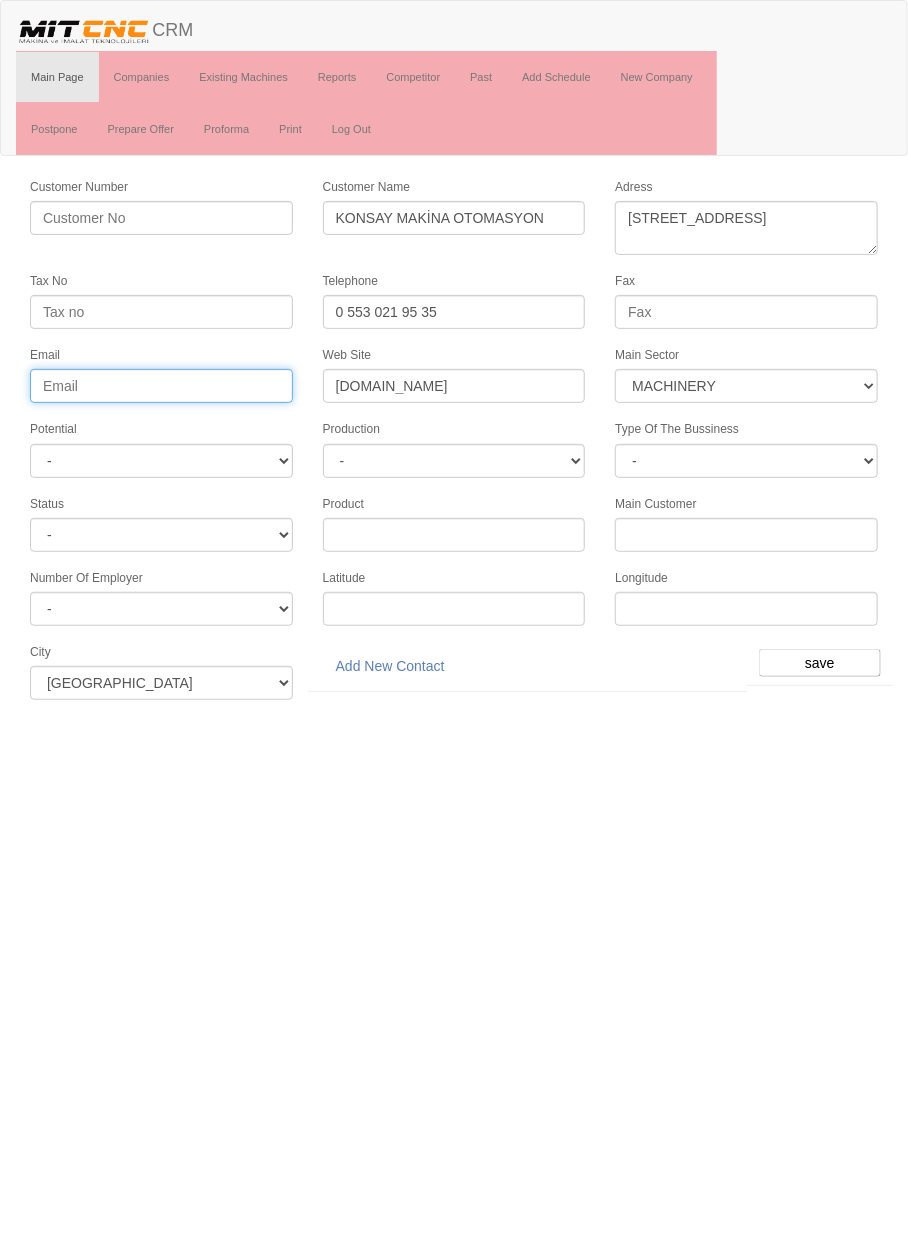 click on "Email" at bounding box center (161, 386) 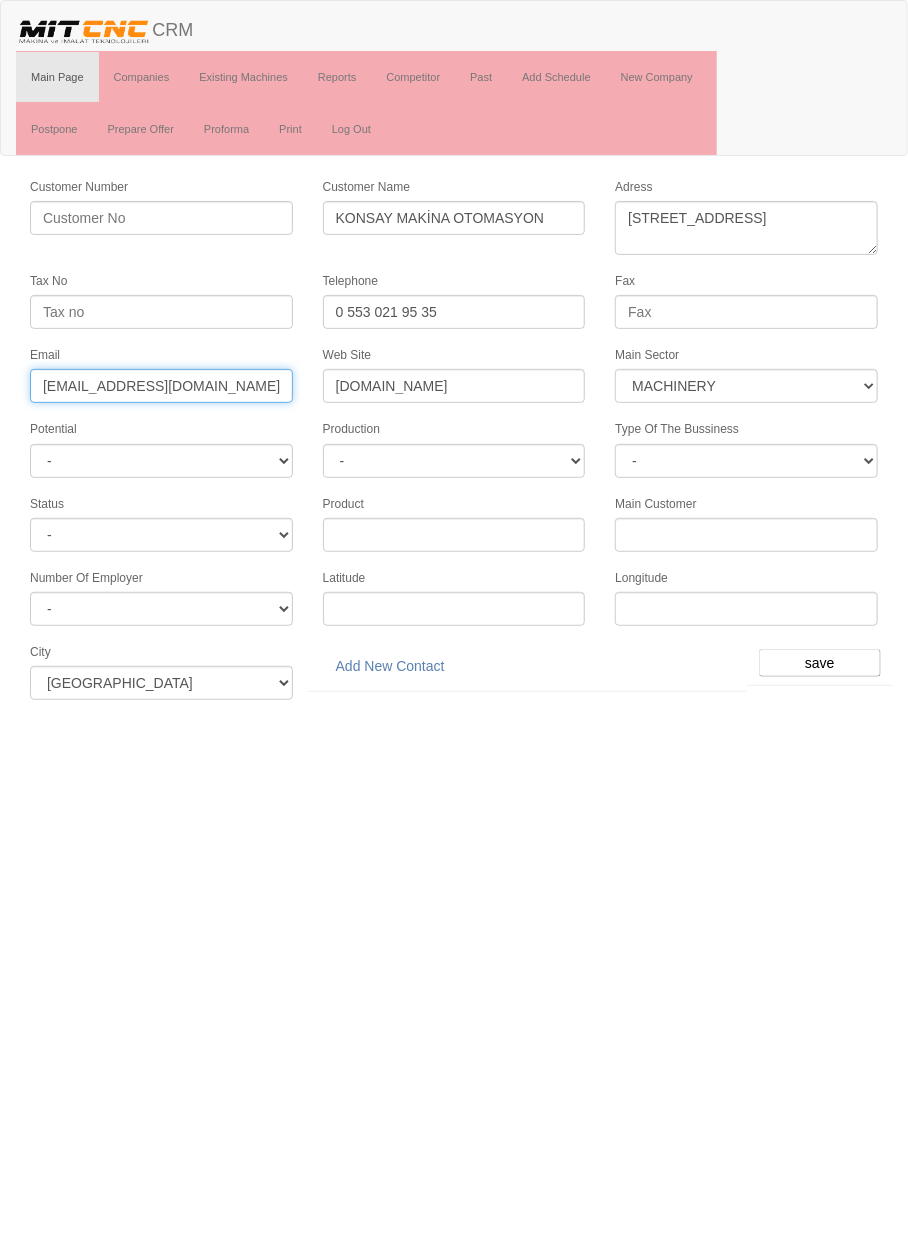 type on "info@konsay.com" 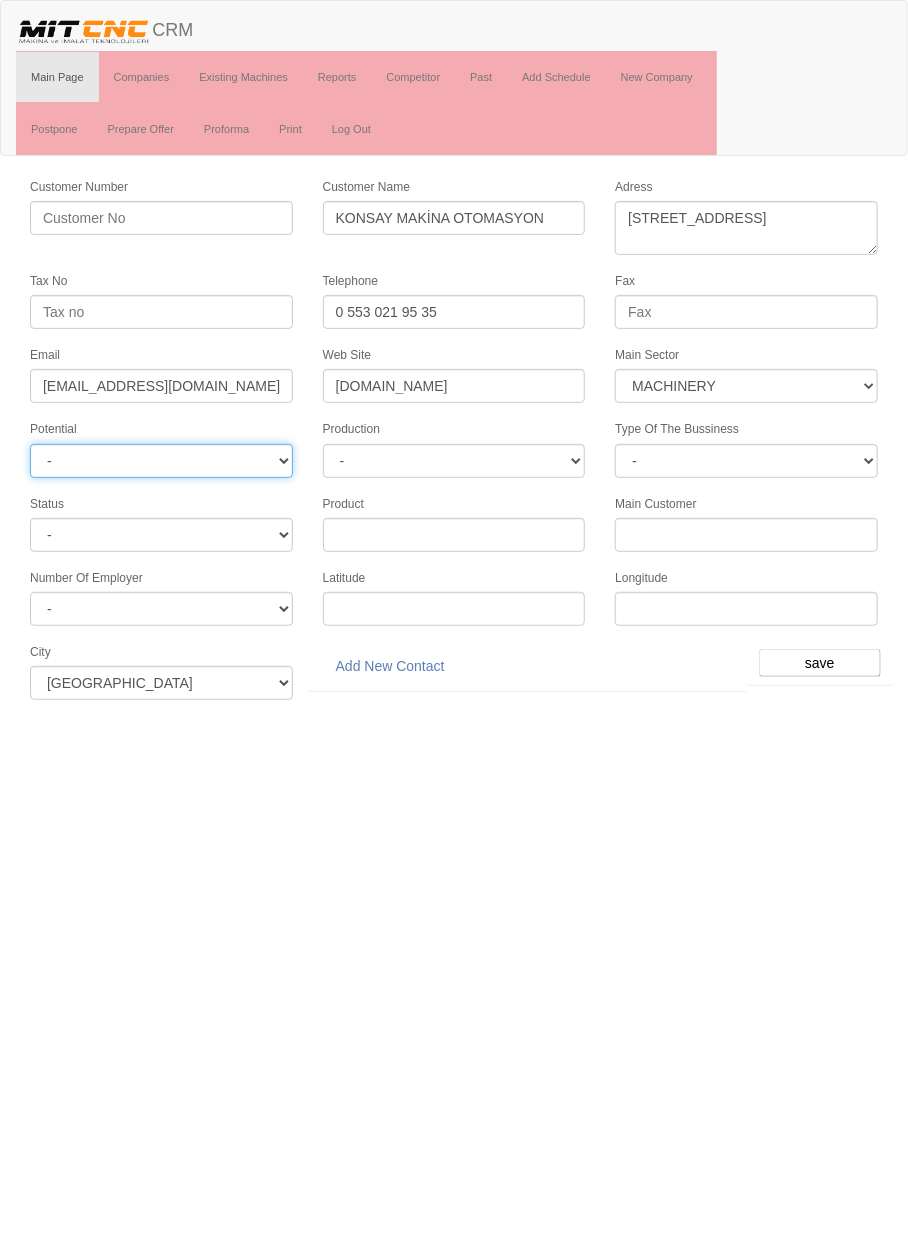 click on "-
A1
A2
A3
B1
B2
B3
C1
C2
C3" at bounding box center (161, 461) 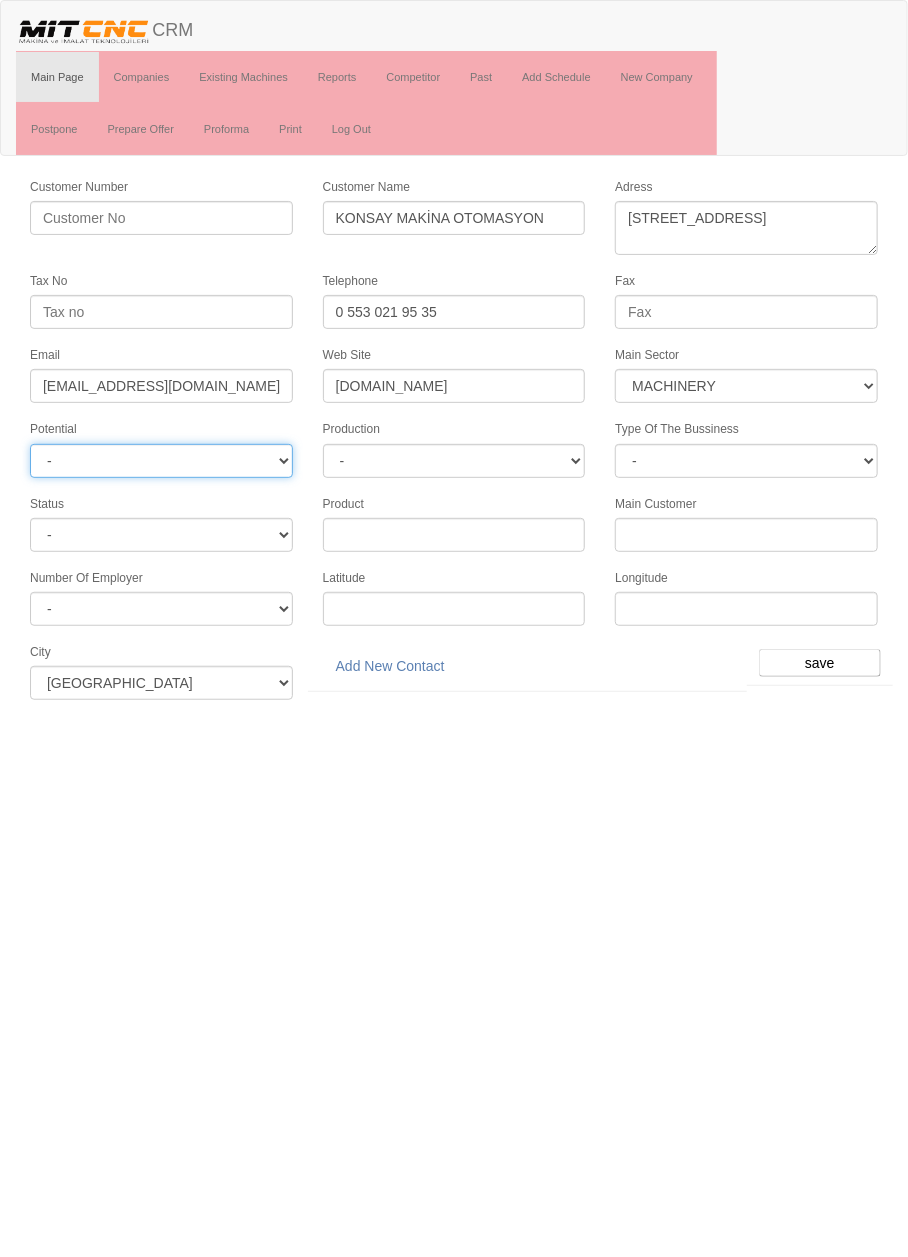 select on "4" 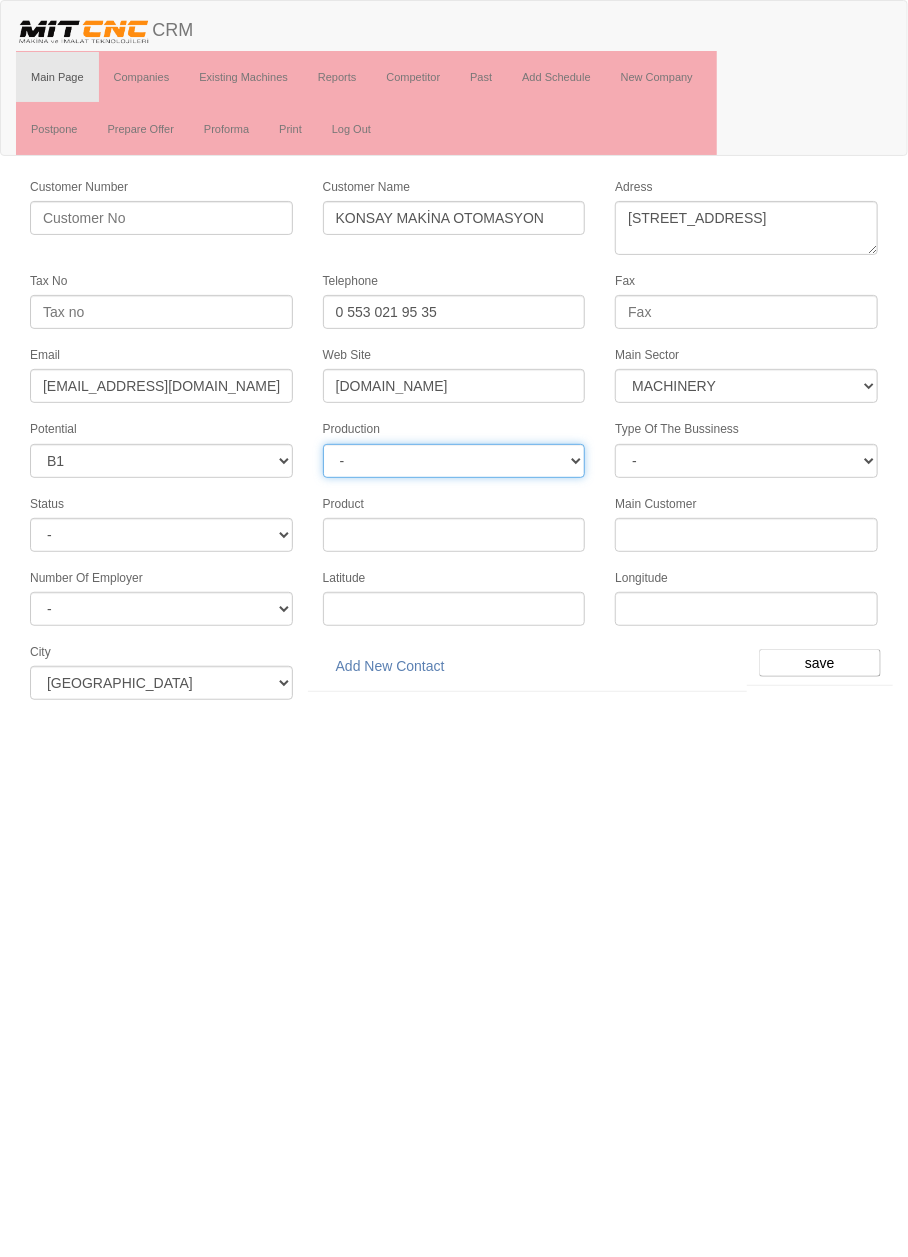 click on "-" at bounding box center (454, 461) 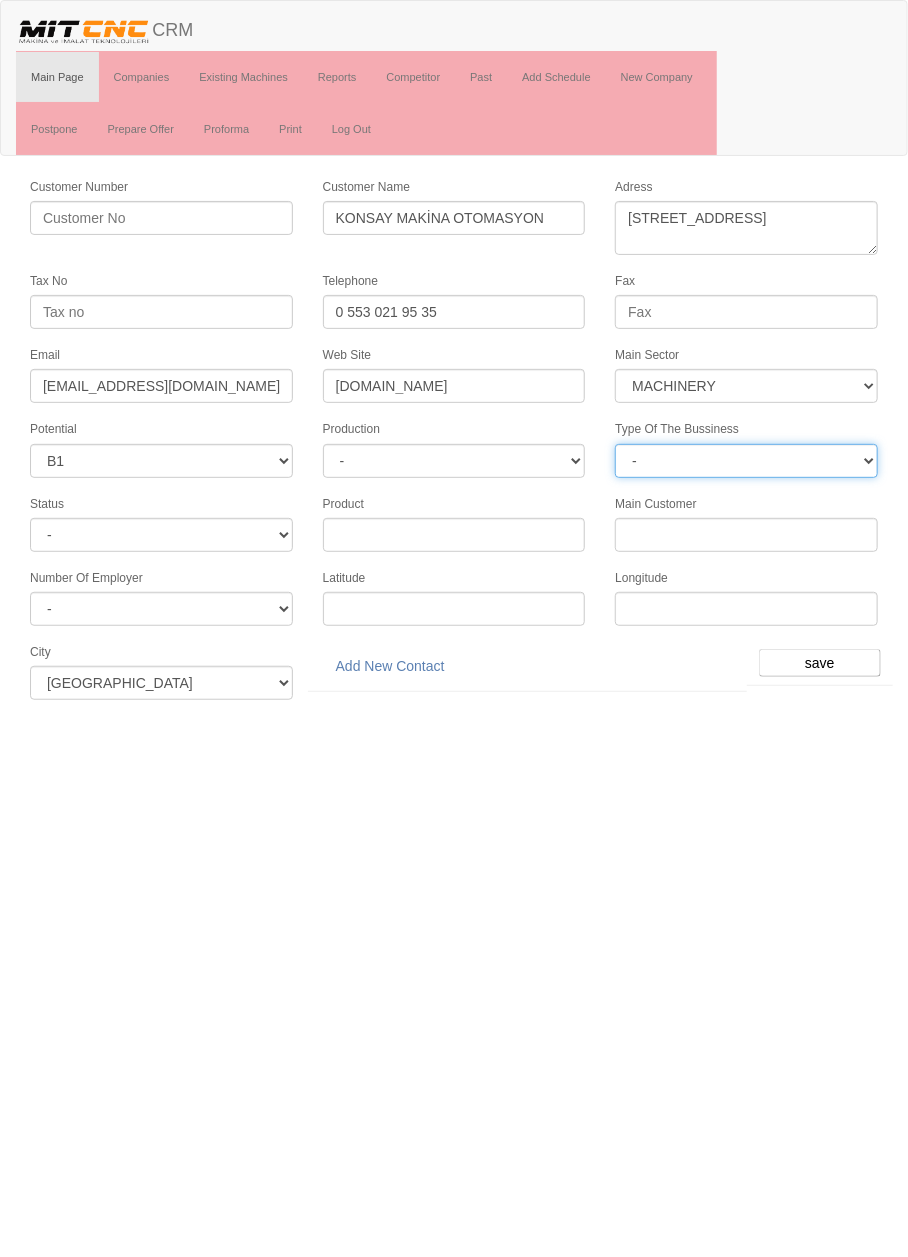 click on "-
PM
PSM
Supplier
DPM
DSM
DPSM
SM
Export
DM" at bounding box center [746, 461] 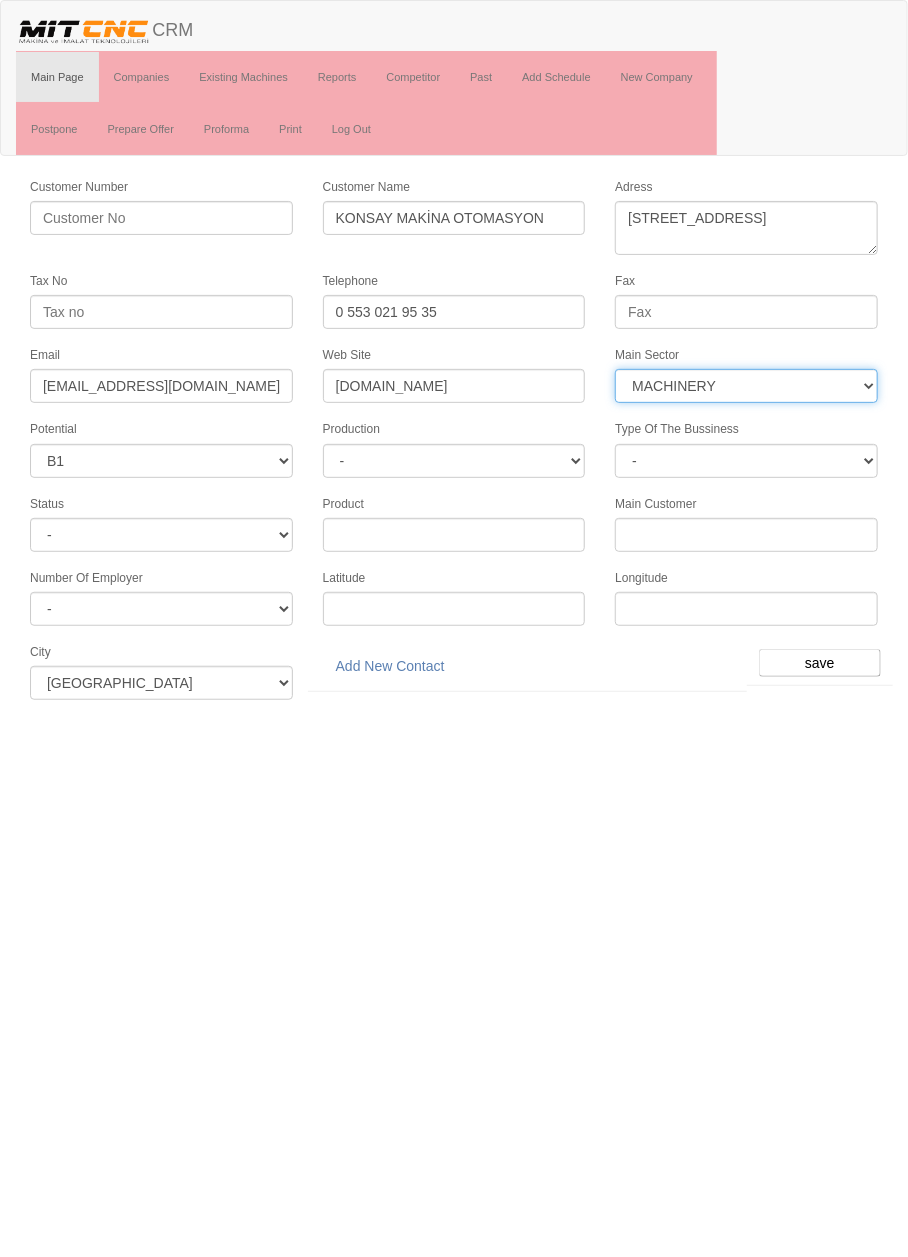 click on "-
DIE MOLD
MACHINERY
DEFENCE
ELECTRICAL COMPONENTS
MEDICAL
TOOL MANUFACTURING
JEWELERY
AGRICULTURE
AUTOMOTIVE
WHITE GOODS
HYDRAULIC & PNEUMATIC
CASTING
STAMPING DIE
AEROSPACE
CONSTRUCTION MAC.
GEN. PART. MAN.
EDUCATION
LASER POTENTIALS
FURNUTURE" at bounding box center [746, 386] 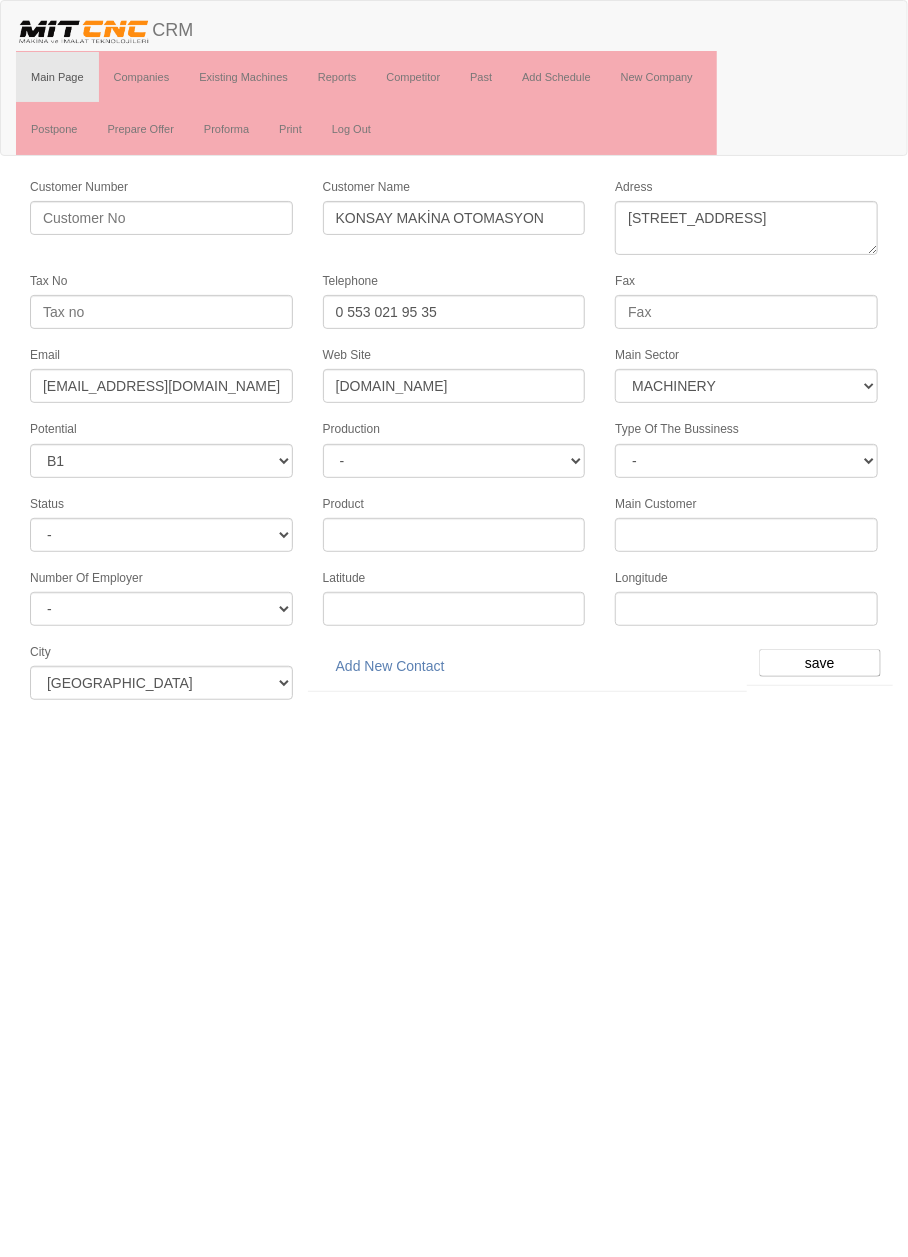 click on "Toggle navigation
CRM
Main Page
Companies
Existing Machines
Reports
Competitor
Past
Add Schedule
New Company
Postpone
Prepare Offer
Proforma
Print
Log Out
Customer Number
Customer Name
KONSAY MAKİNA OTOMASYON
Adress
Tax No
Telephone
0 553 021 95 35
Fax
Email
info@konsay.com
Web Site
www.konsay.com
Main Sector
-
DIE MOLD
MACHINERY
-" at bounding box center (454, 357) 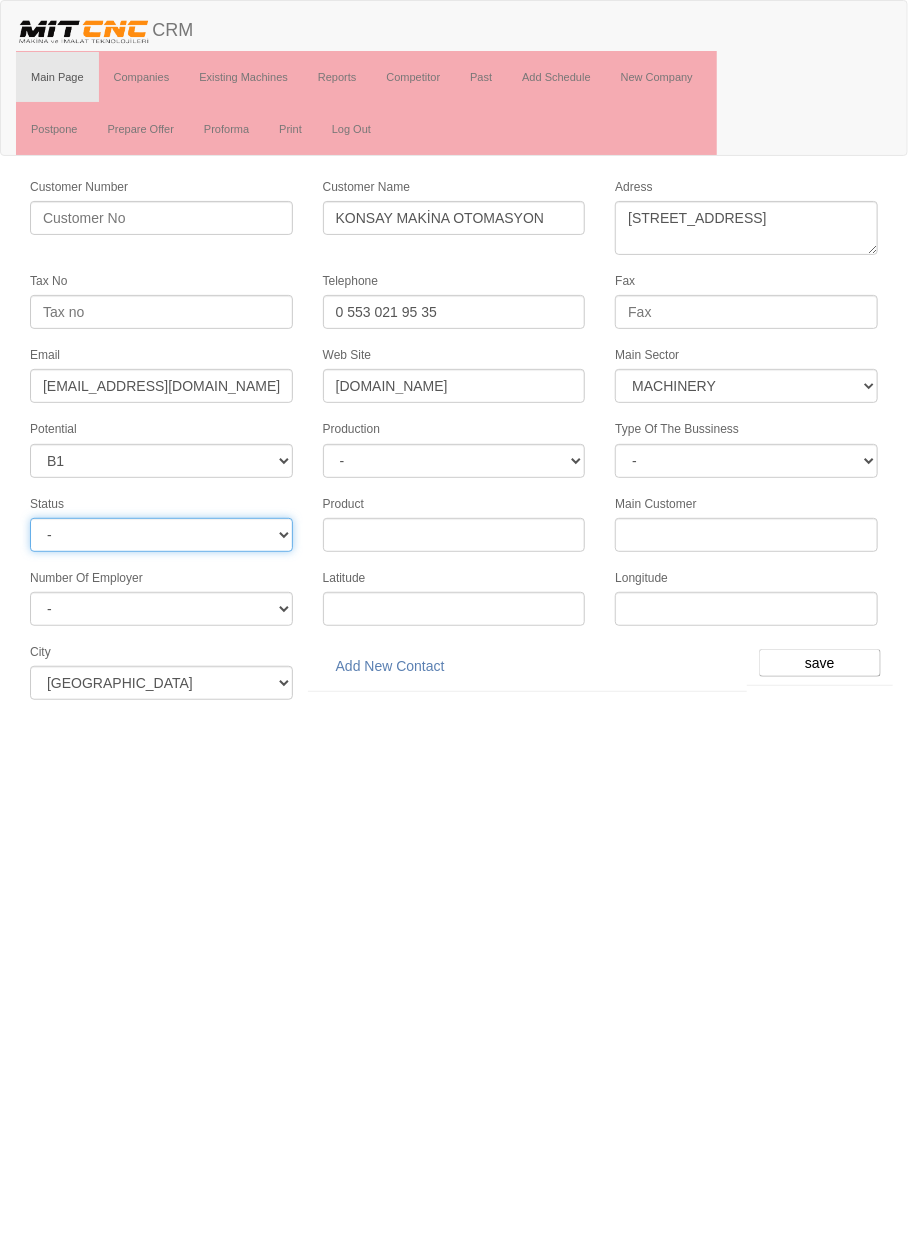 click on "-
Active
Inactive
Potential
Unreachable" at bounding box center (161, 535) 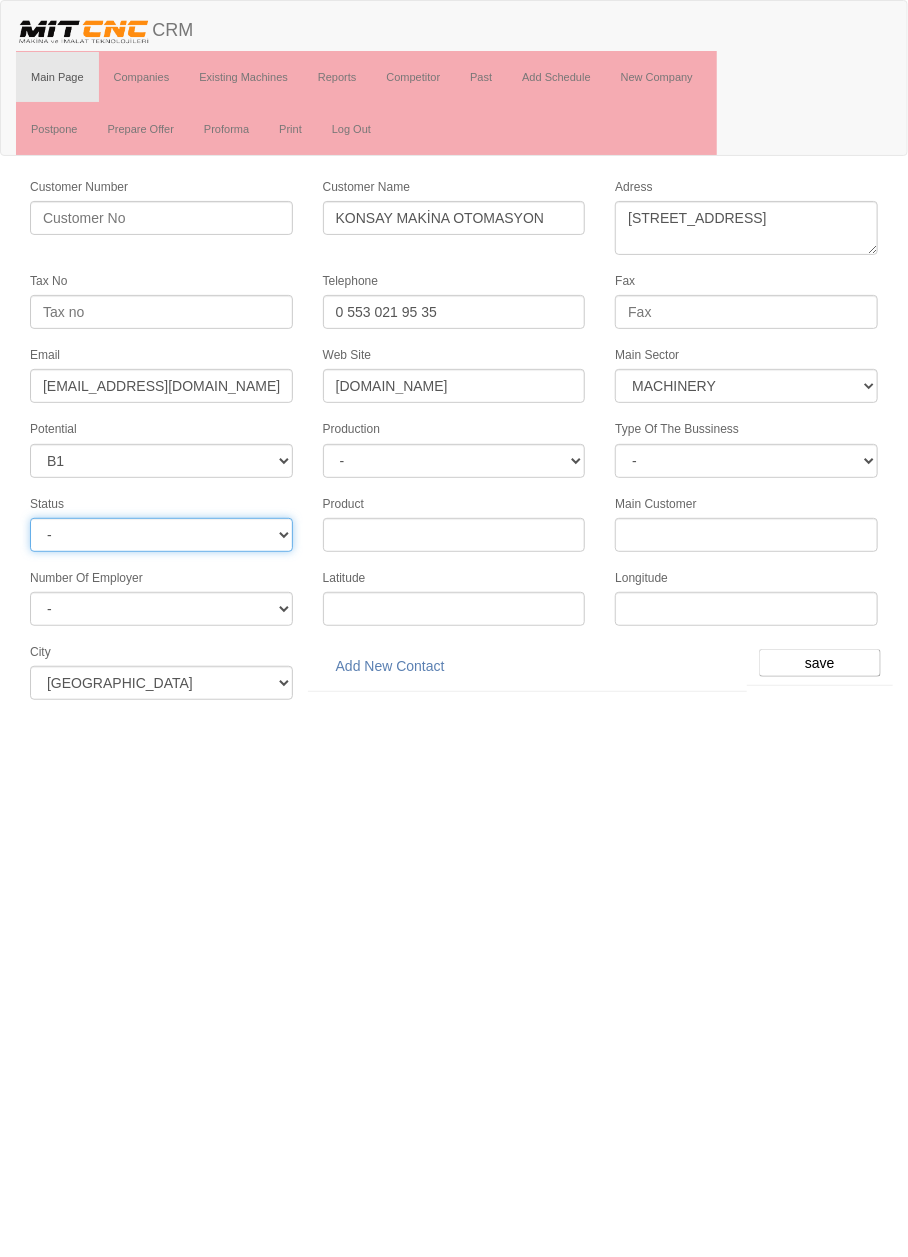 select on "Active" 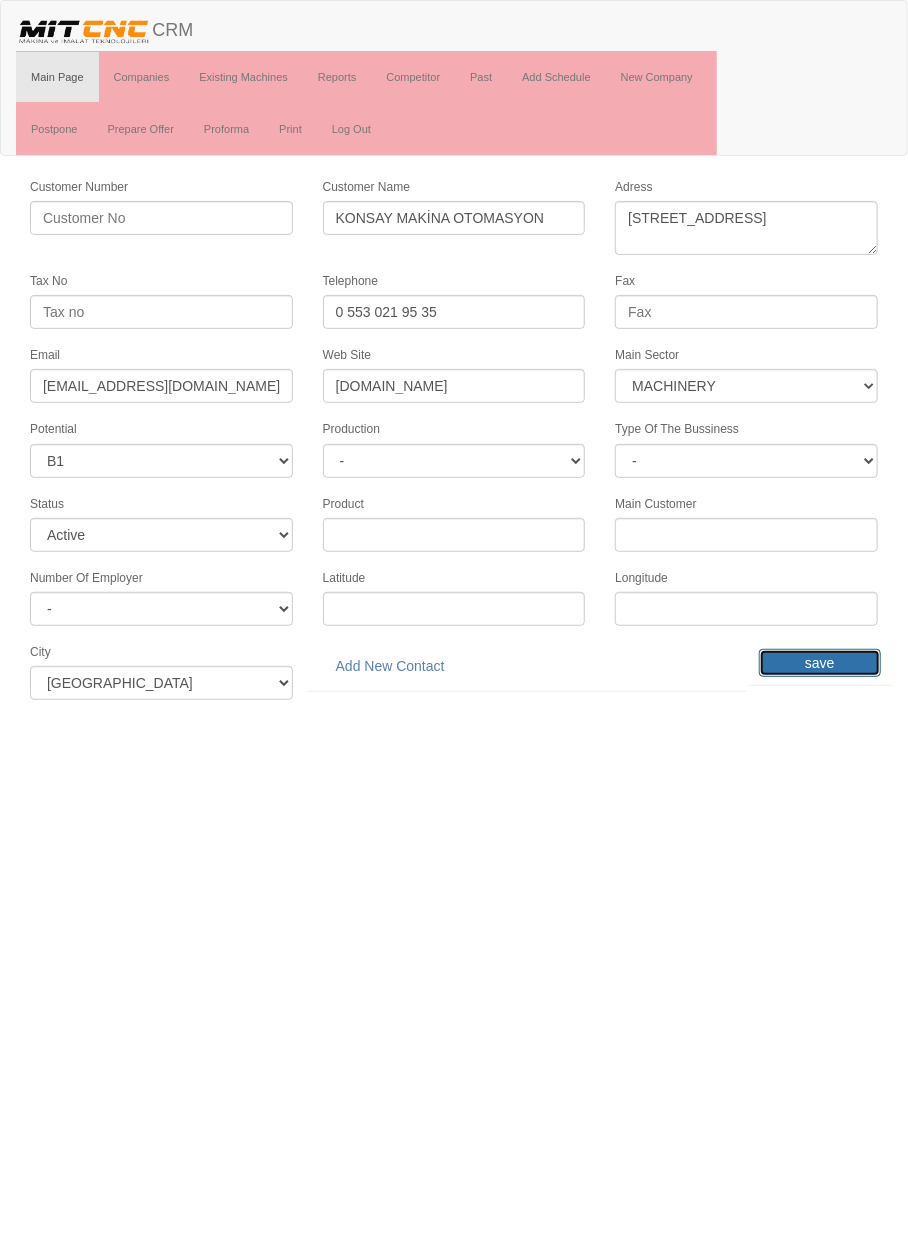 click on "save" at bounding box center [820, 663] 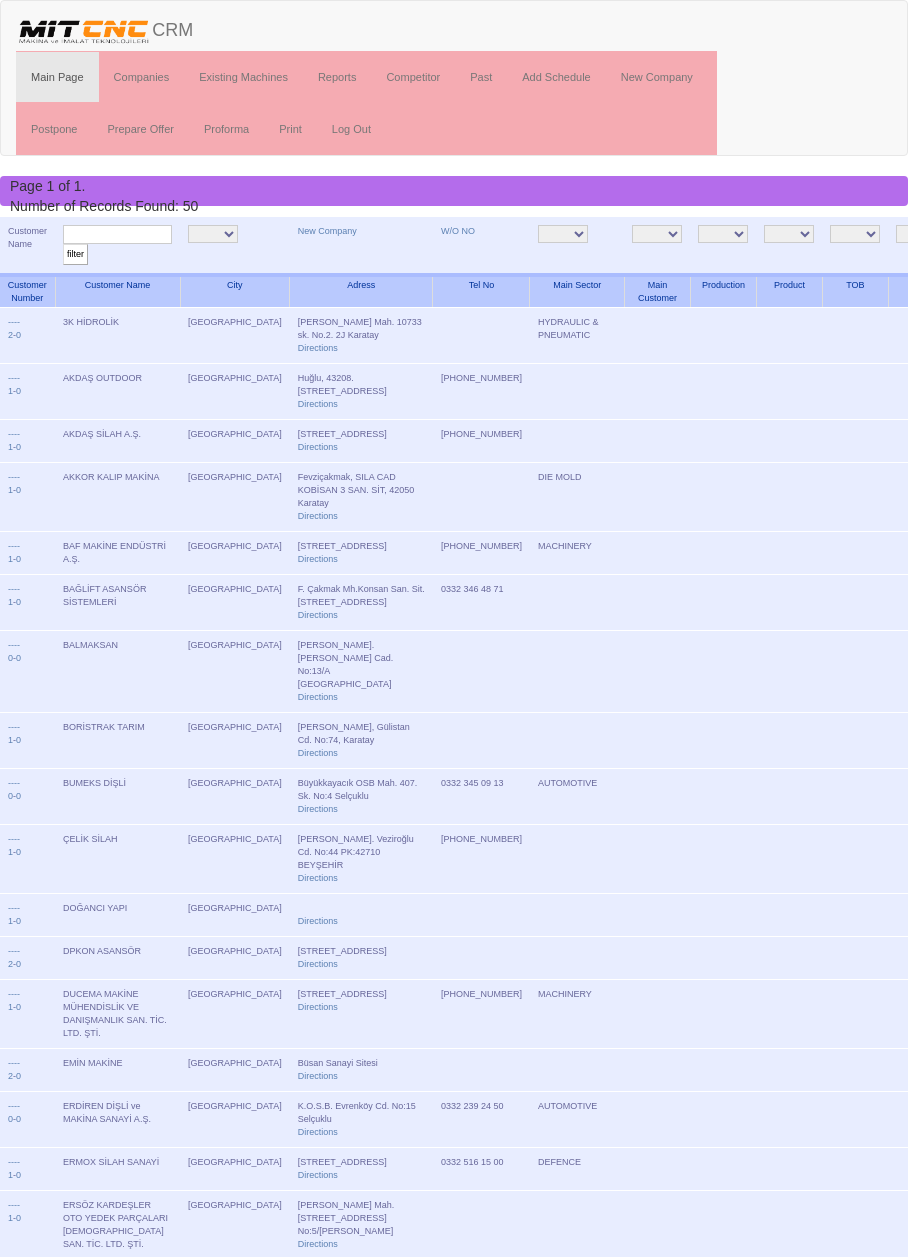 scroll, scrollTop: 0, scrollLeft: 0, axis: both 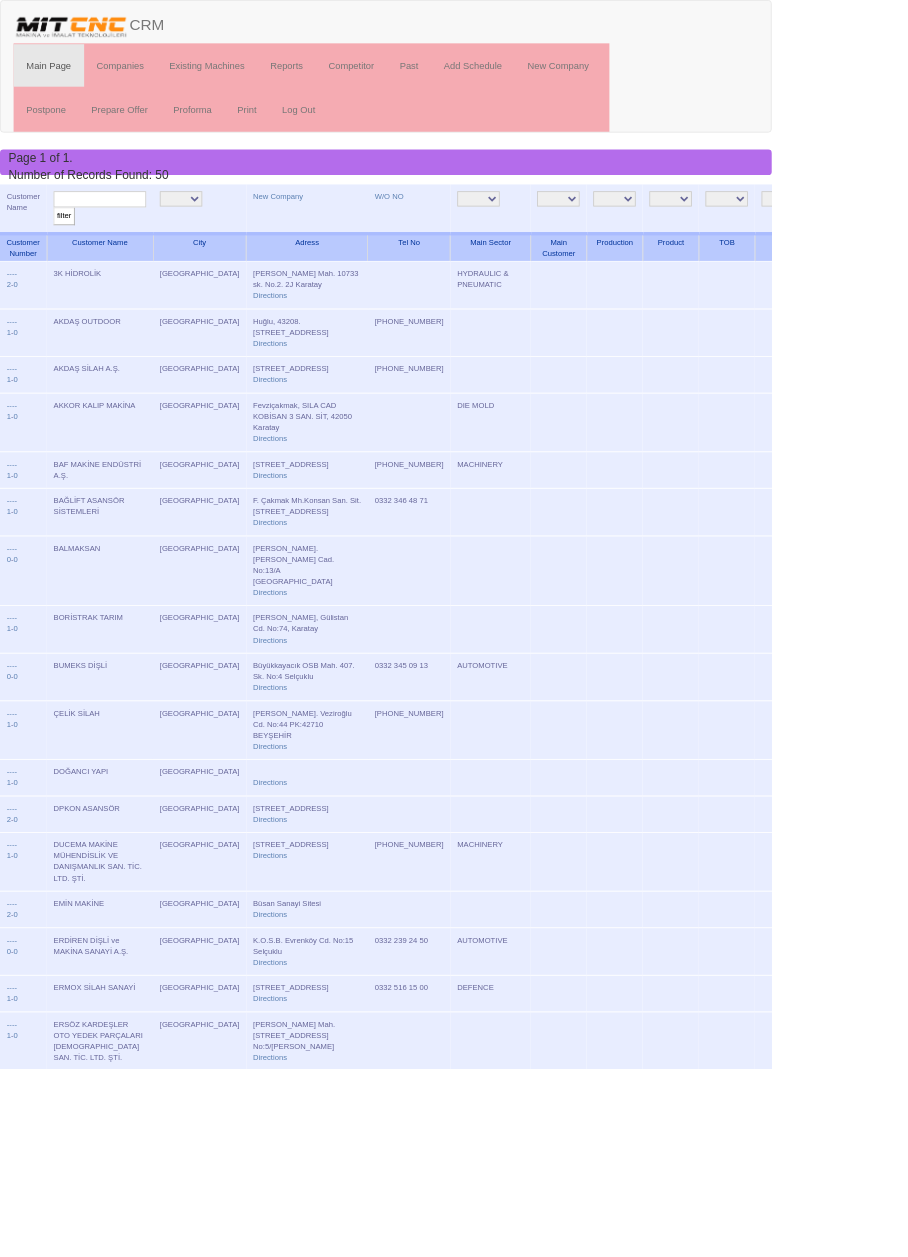 click at bounding box center (117, 234) 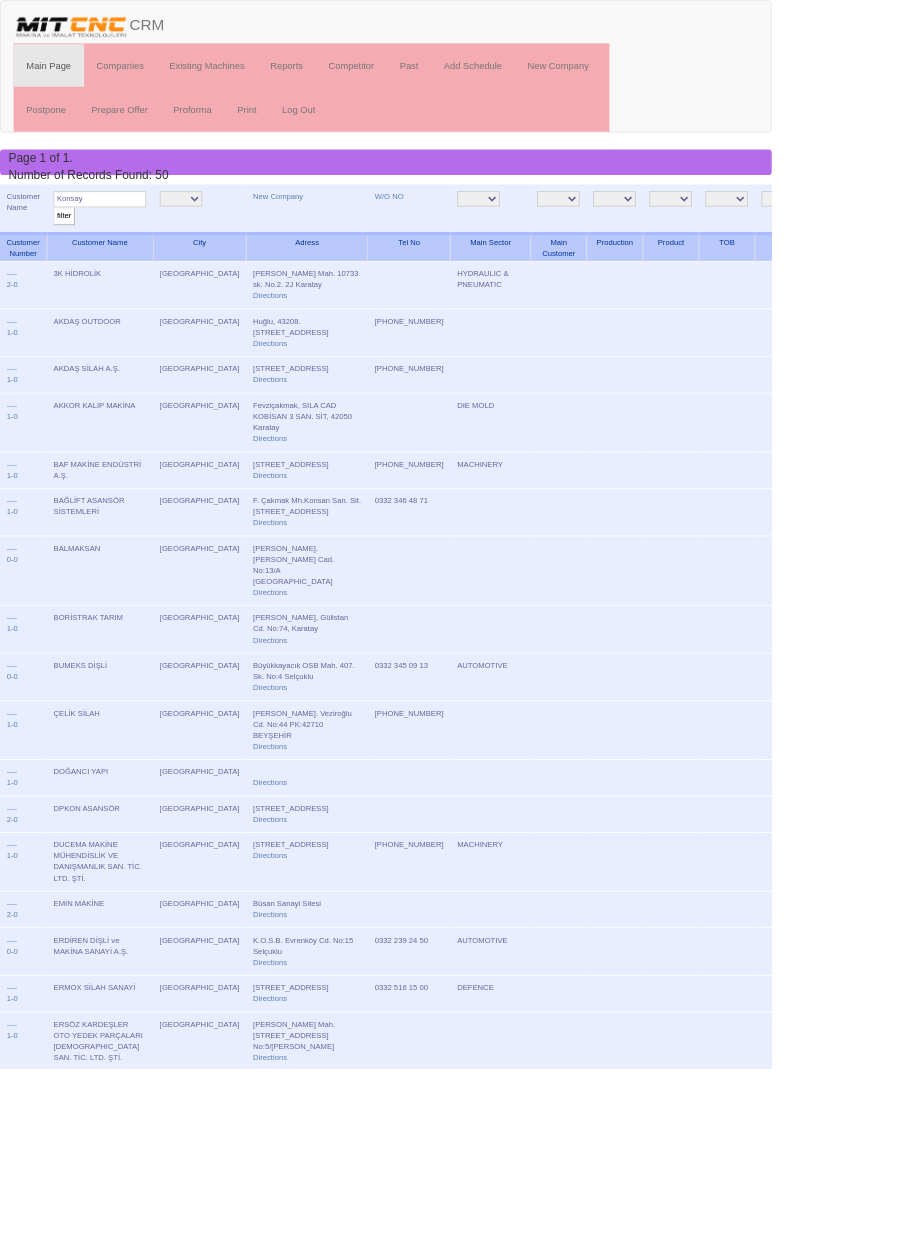 type on "Konsay" 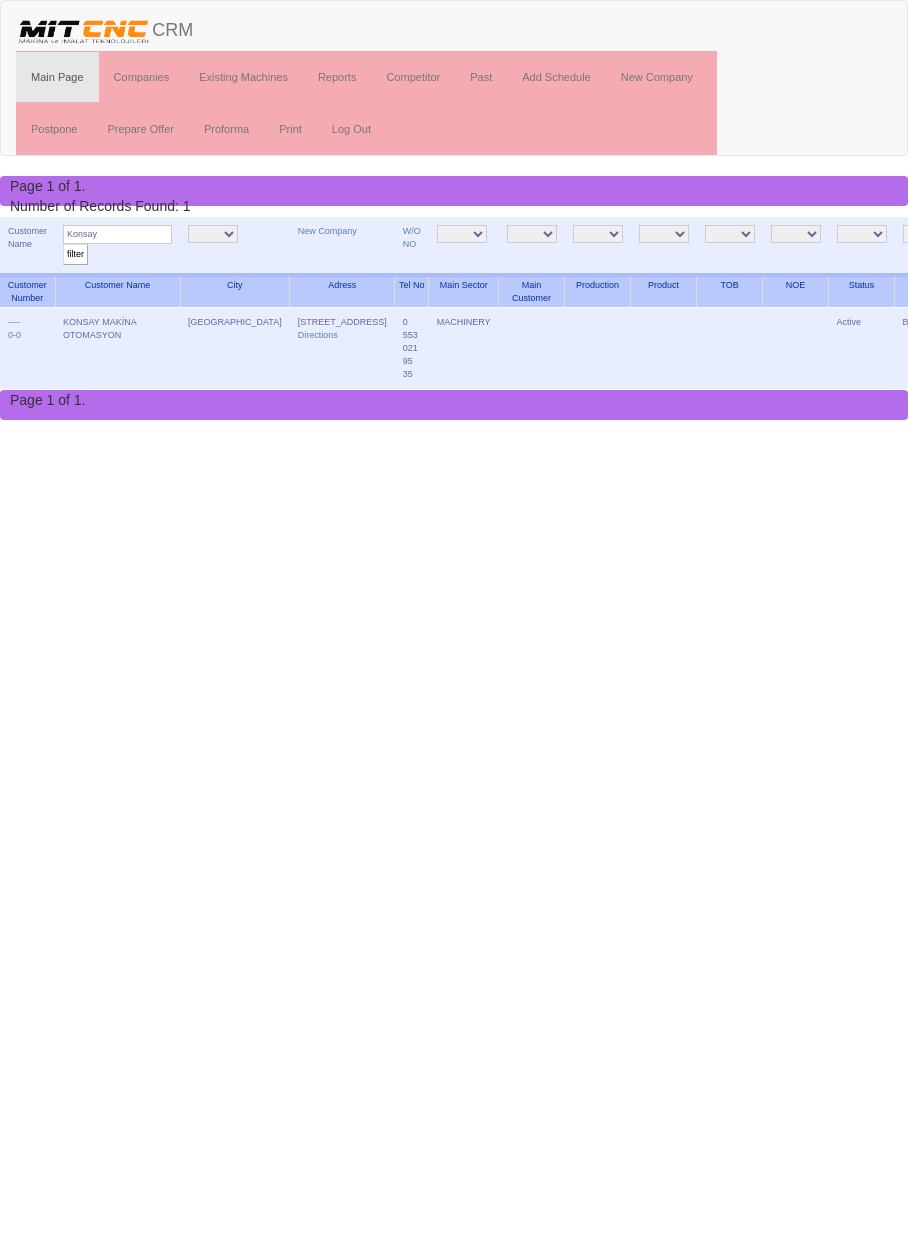 scroll, scrollTop: 0, scrollLeft: 0, axis: both 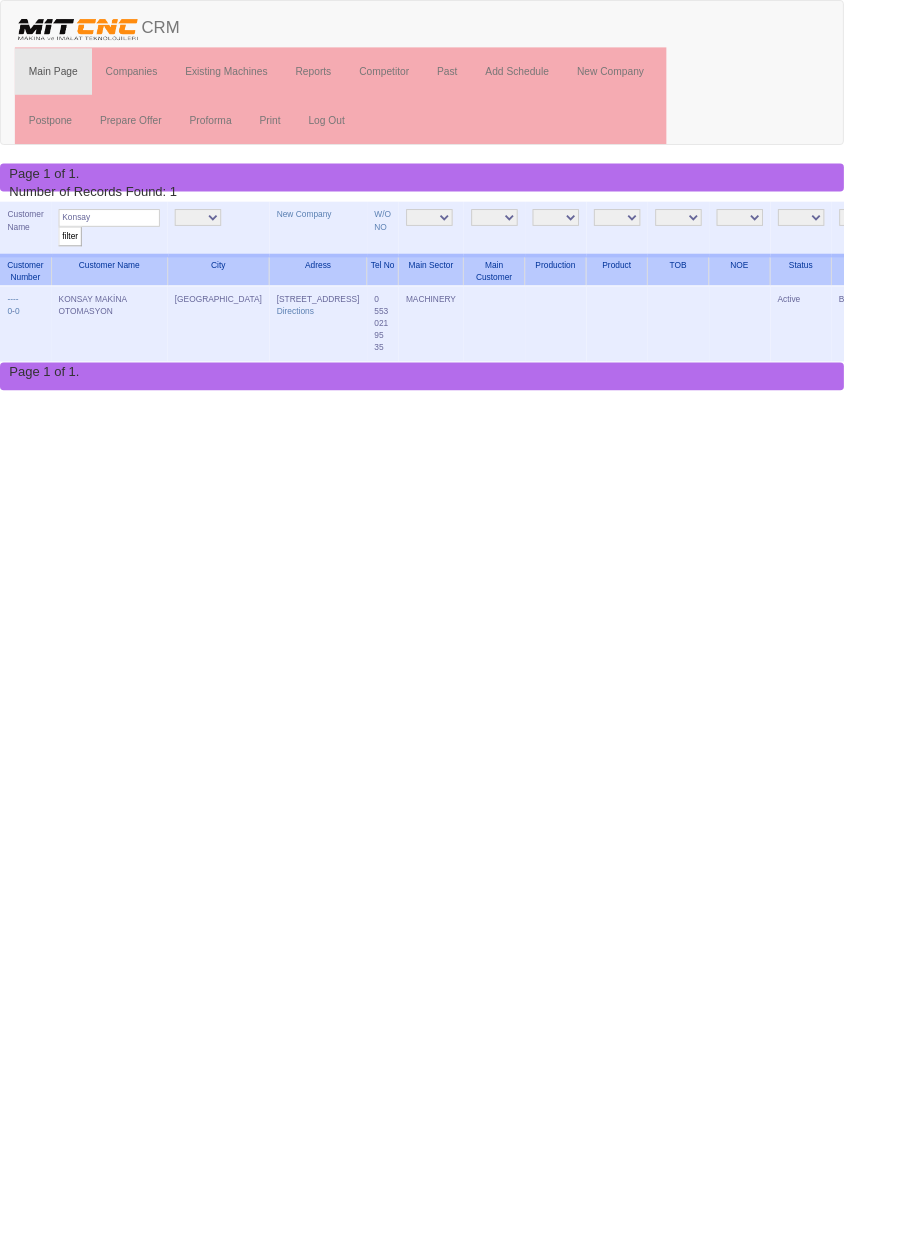 click on "Edit" at bounding box center [1043, 322] 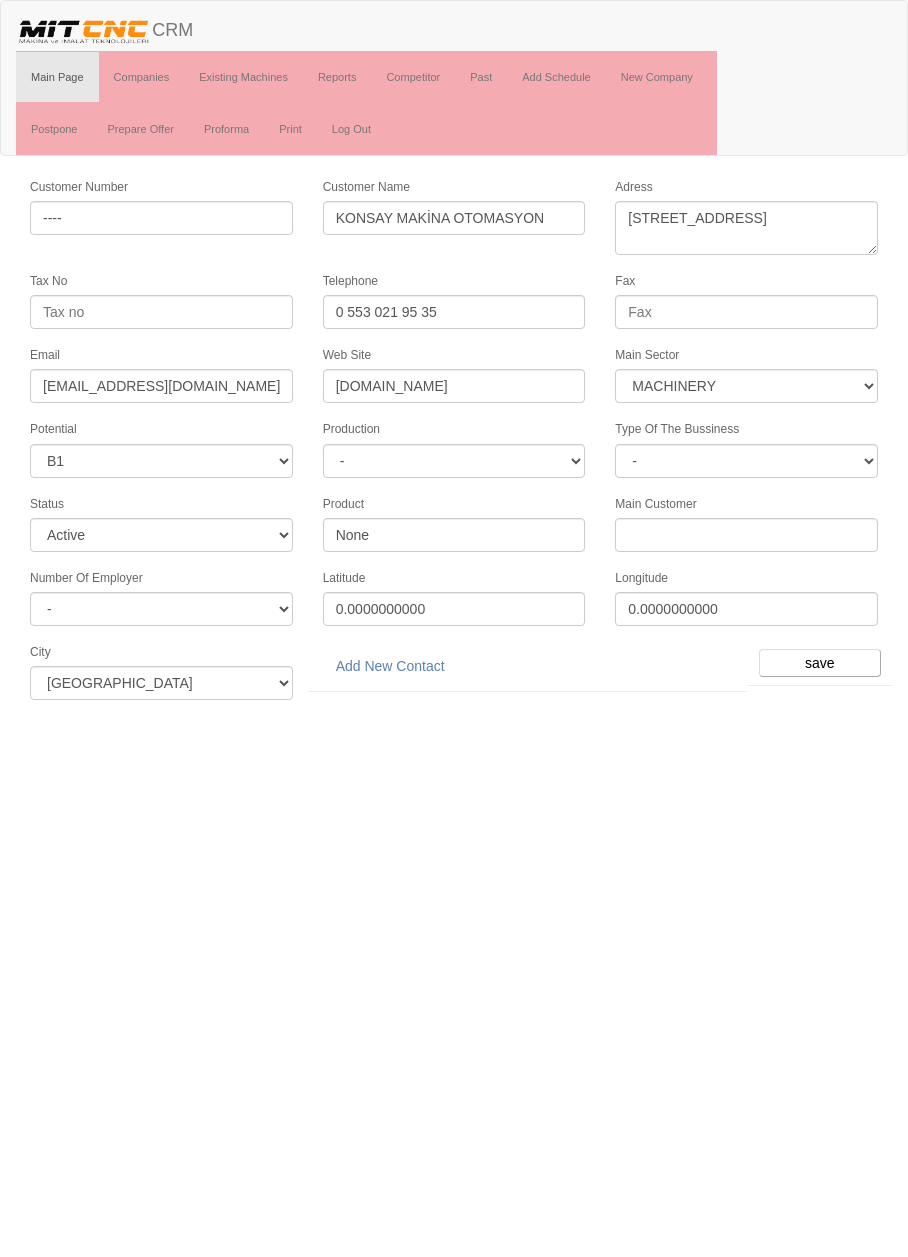 select on "363" 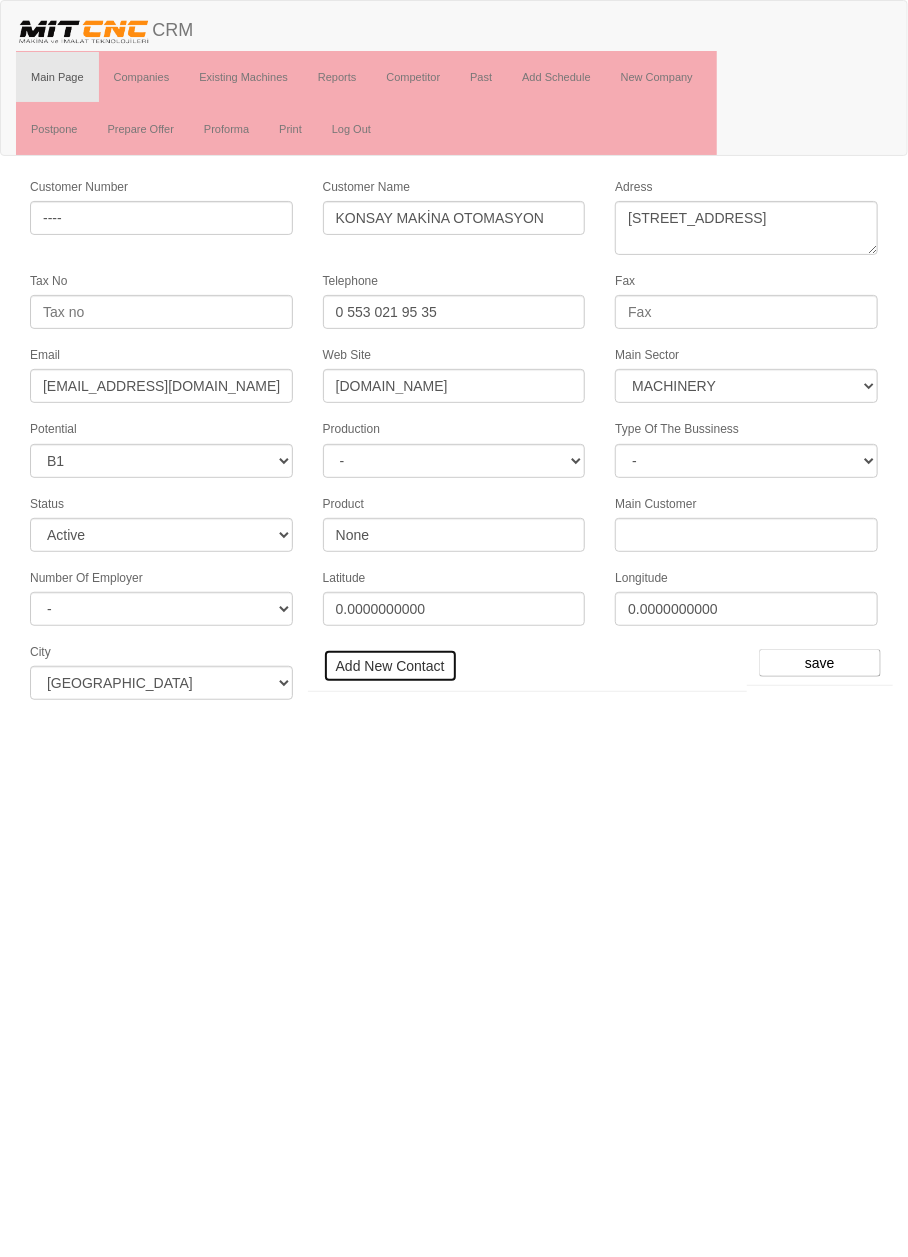 click on "Add New Contact" at bounding box center [390, 666] 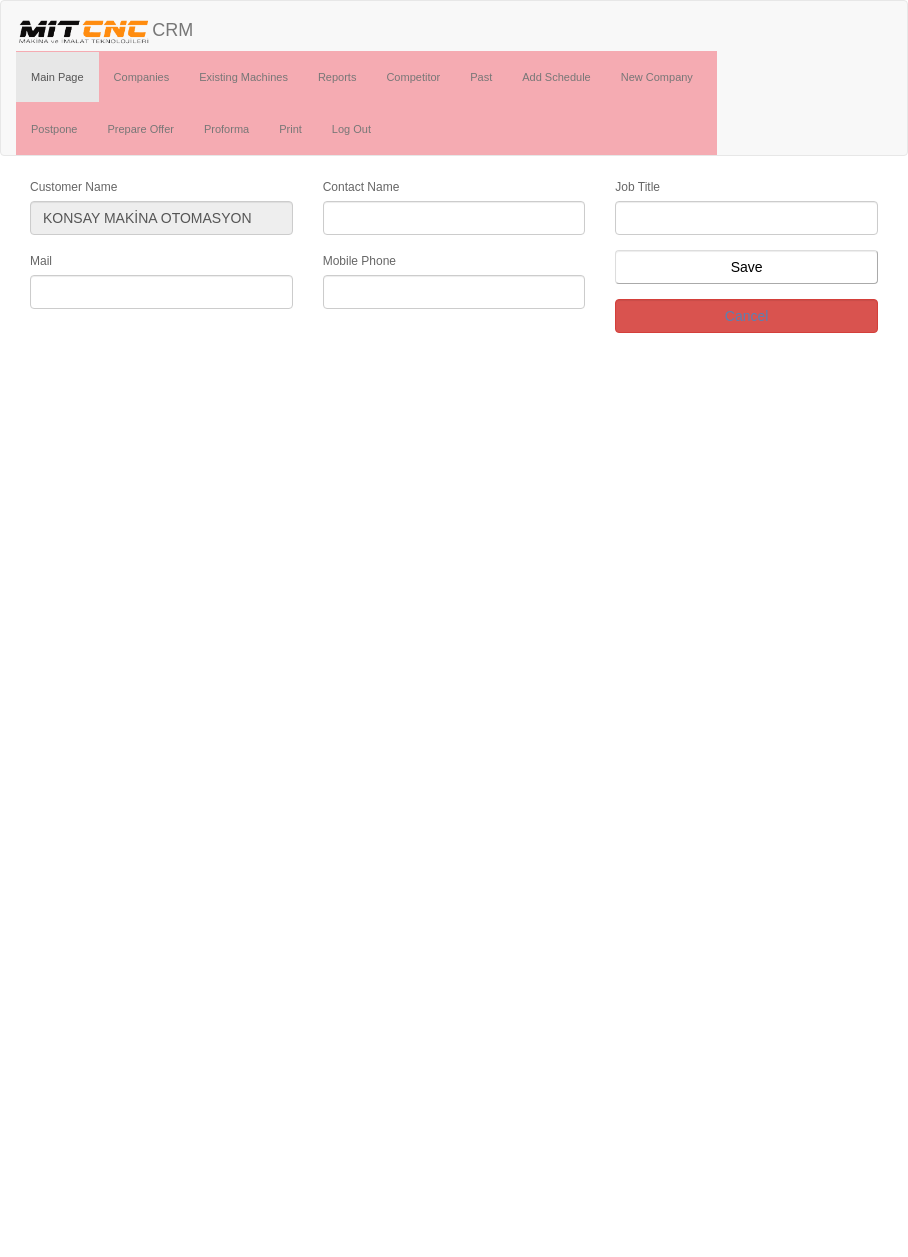 scroll, scrollTop: 0, scrollLeft: 0, axis: both 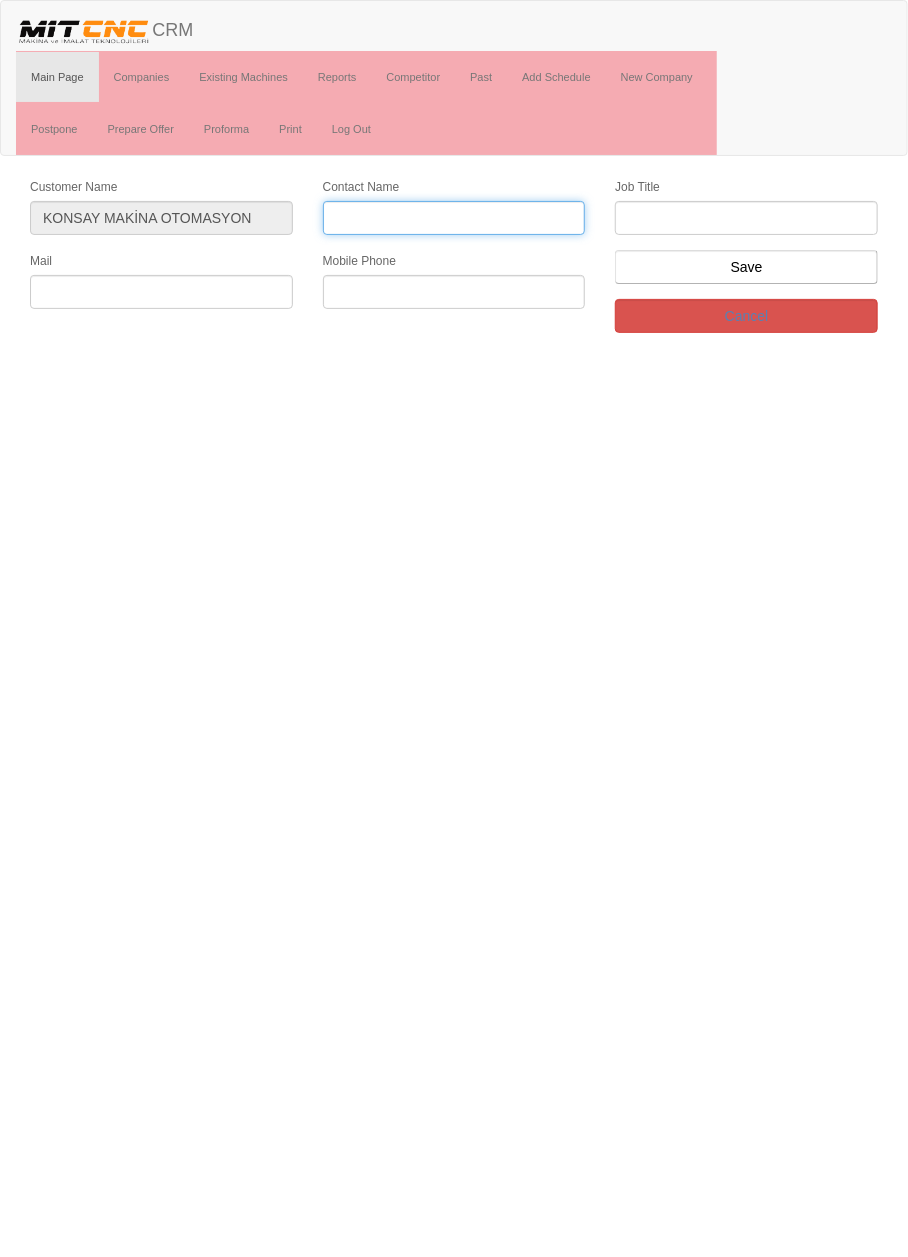 click on "Contact Name" at bounding box center [454, 218] 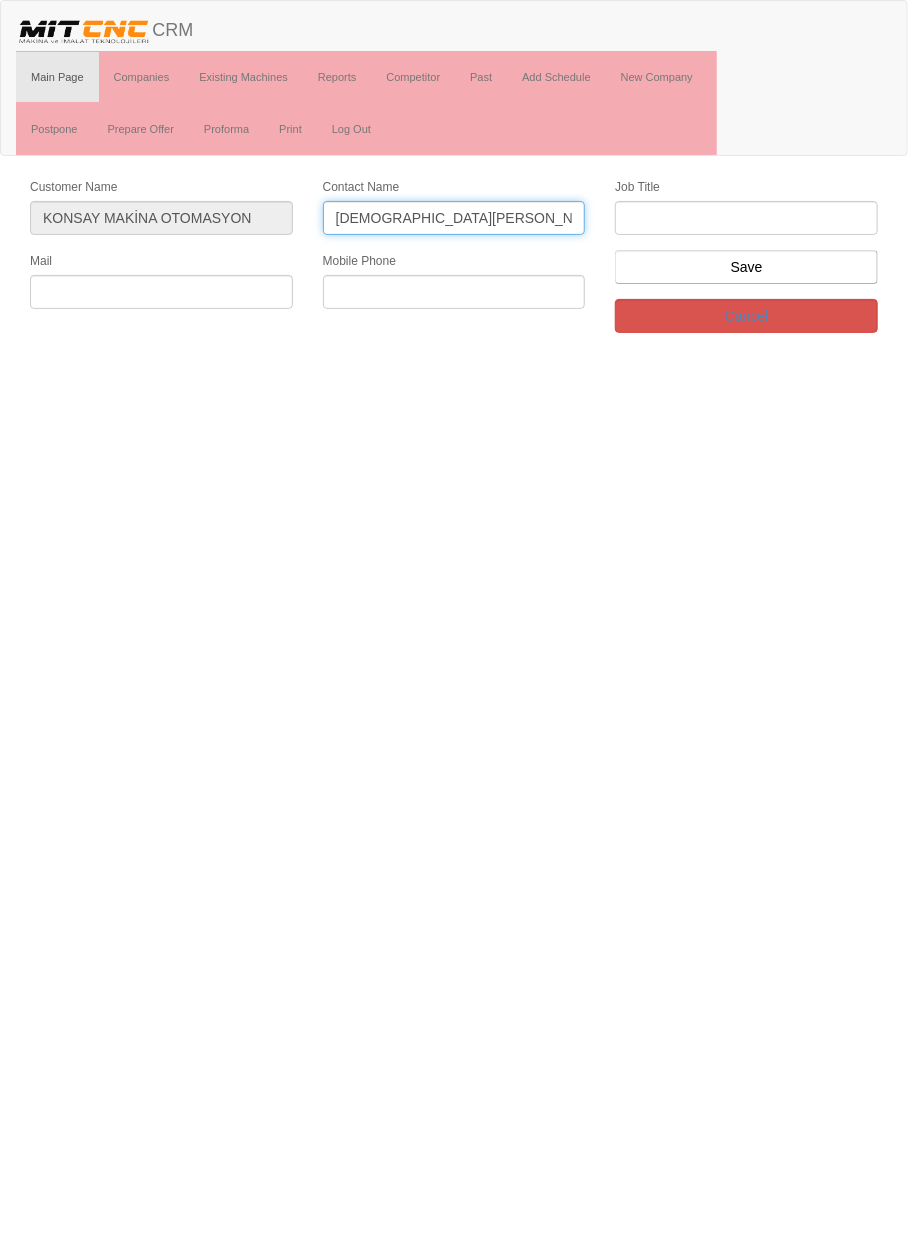 type on "[DEMOGRAPHIC_DATA][PERSON_NAME]" 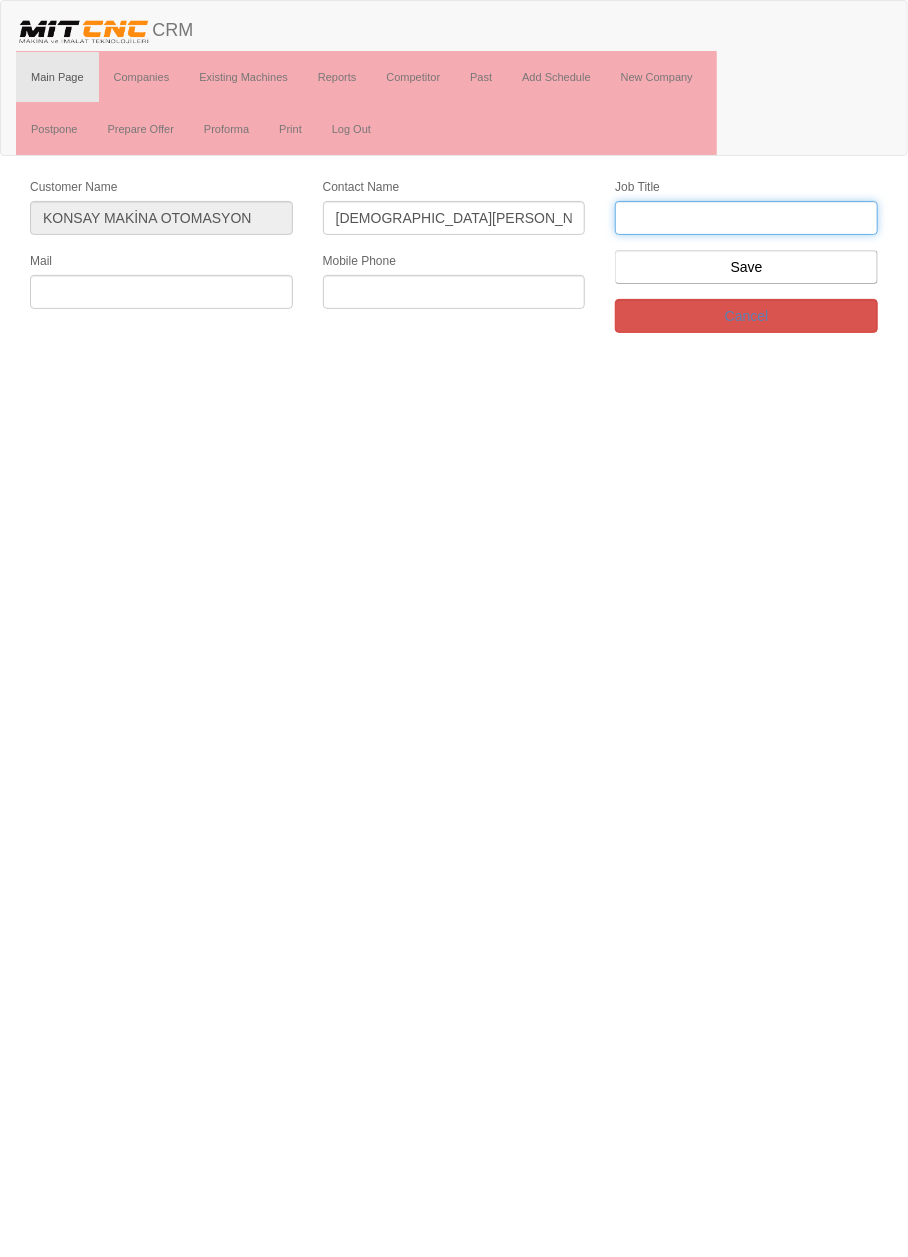 click at bounding box center (746, 218) 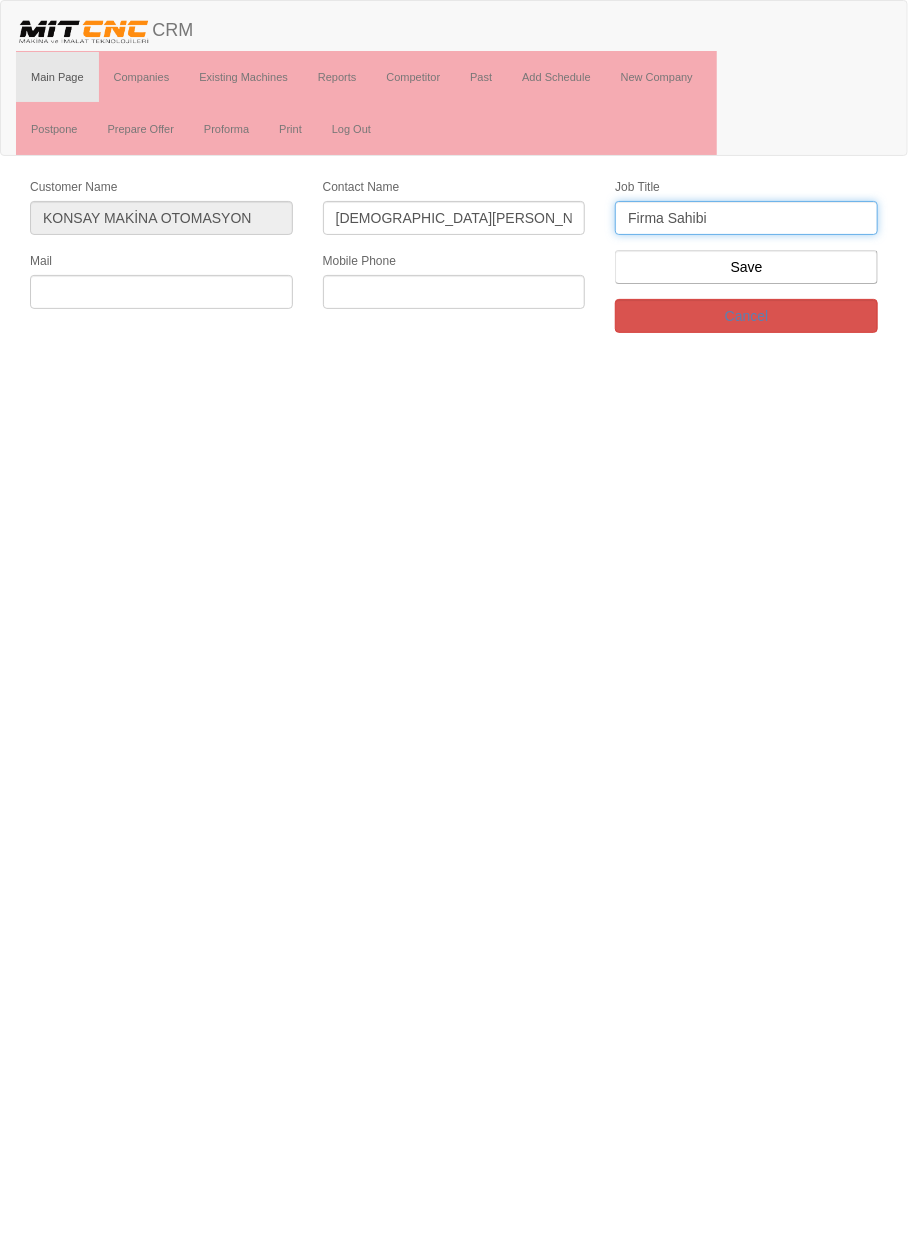 type on "Firma Sahibi" 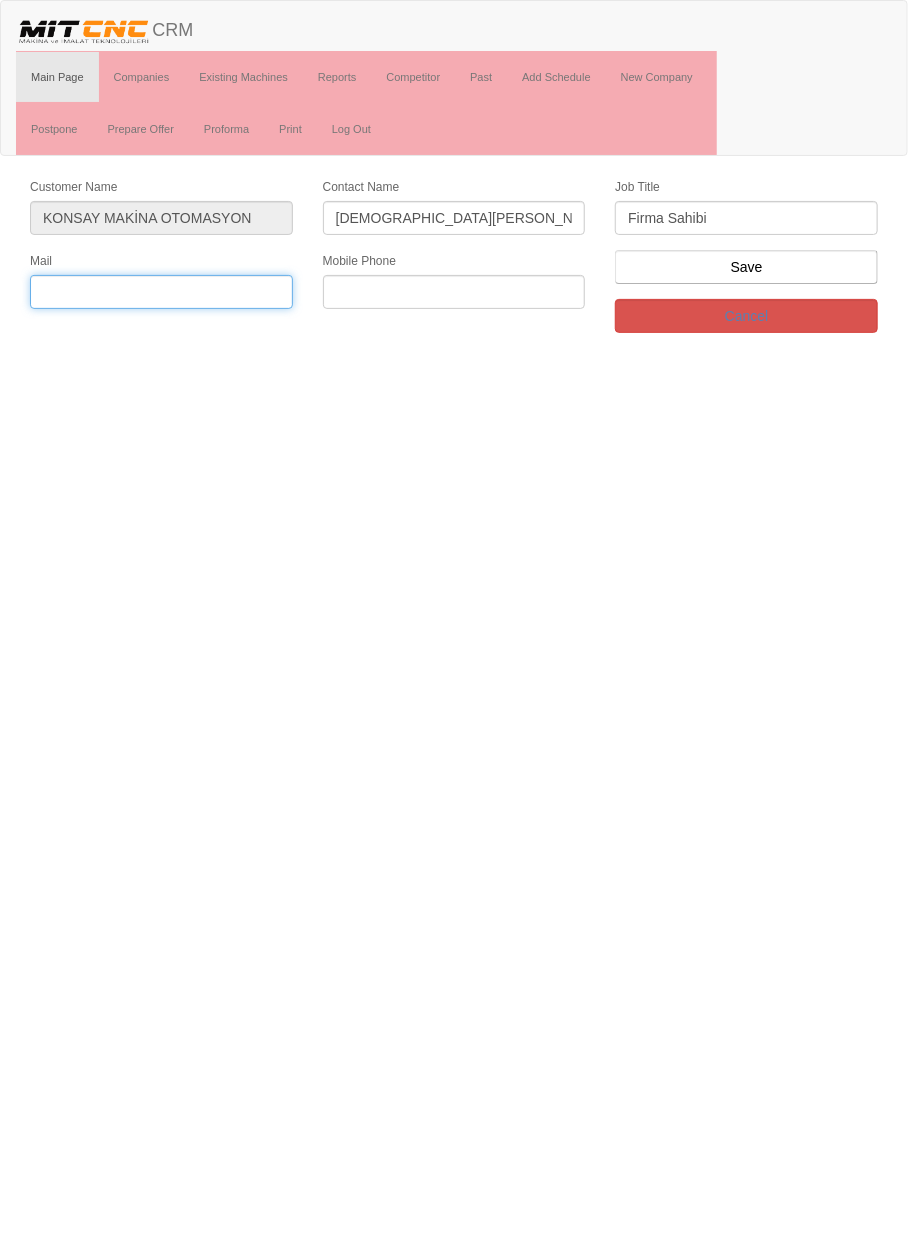click at bounding box center (161, 292) 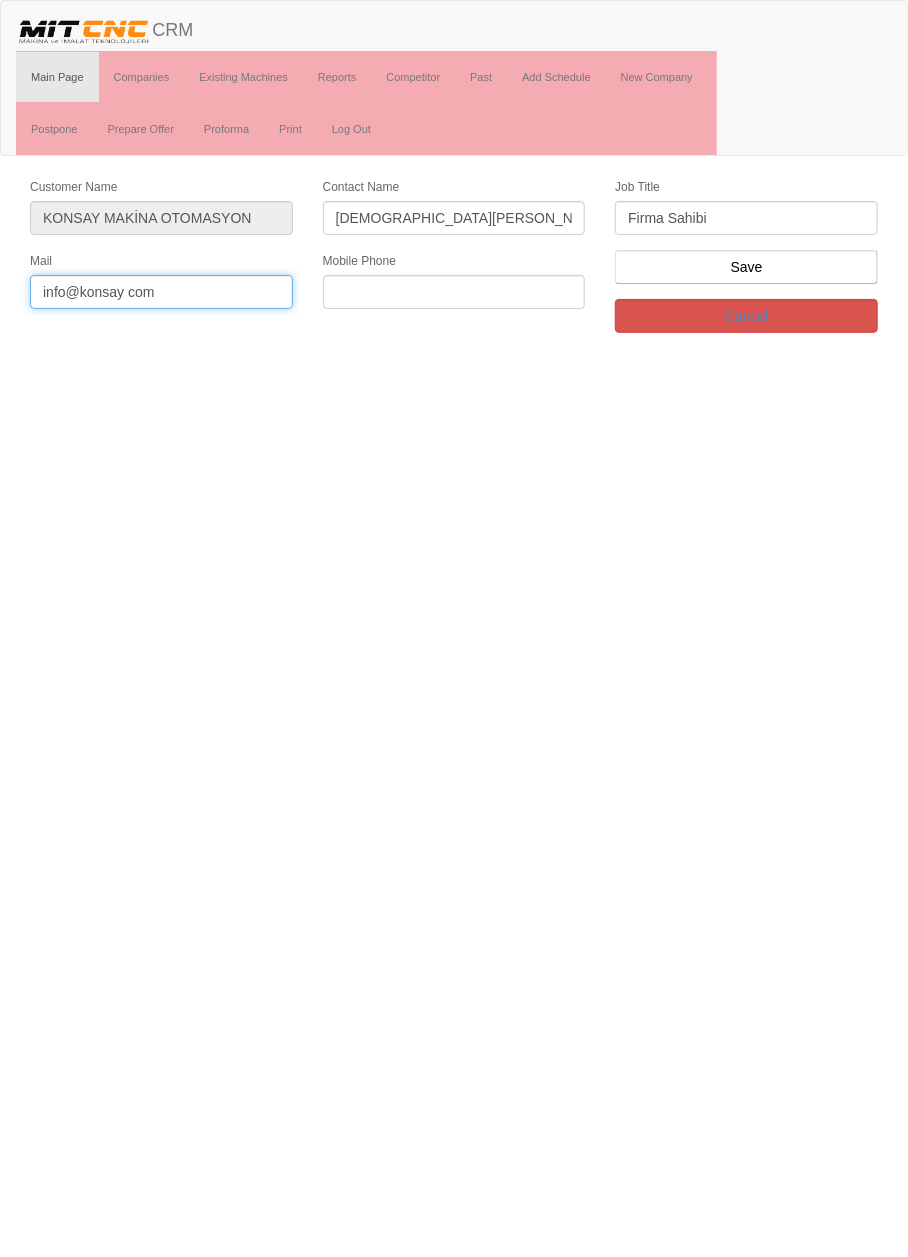 type on "info@konsay com" 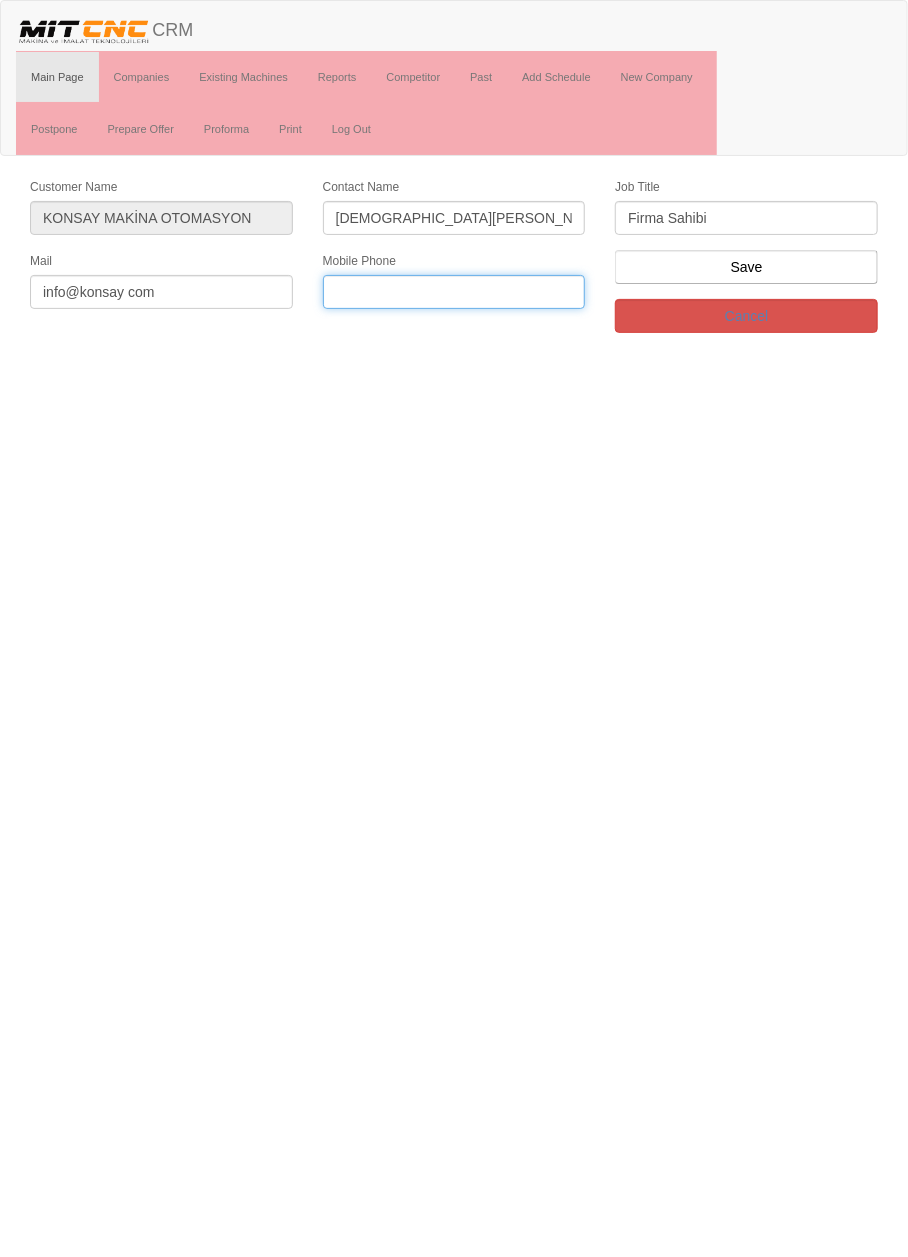 click at bounding box center [454, 292] 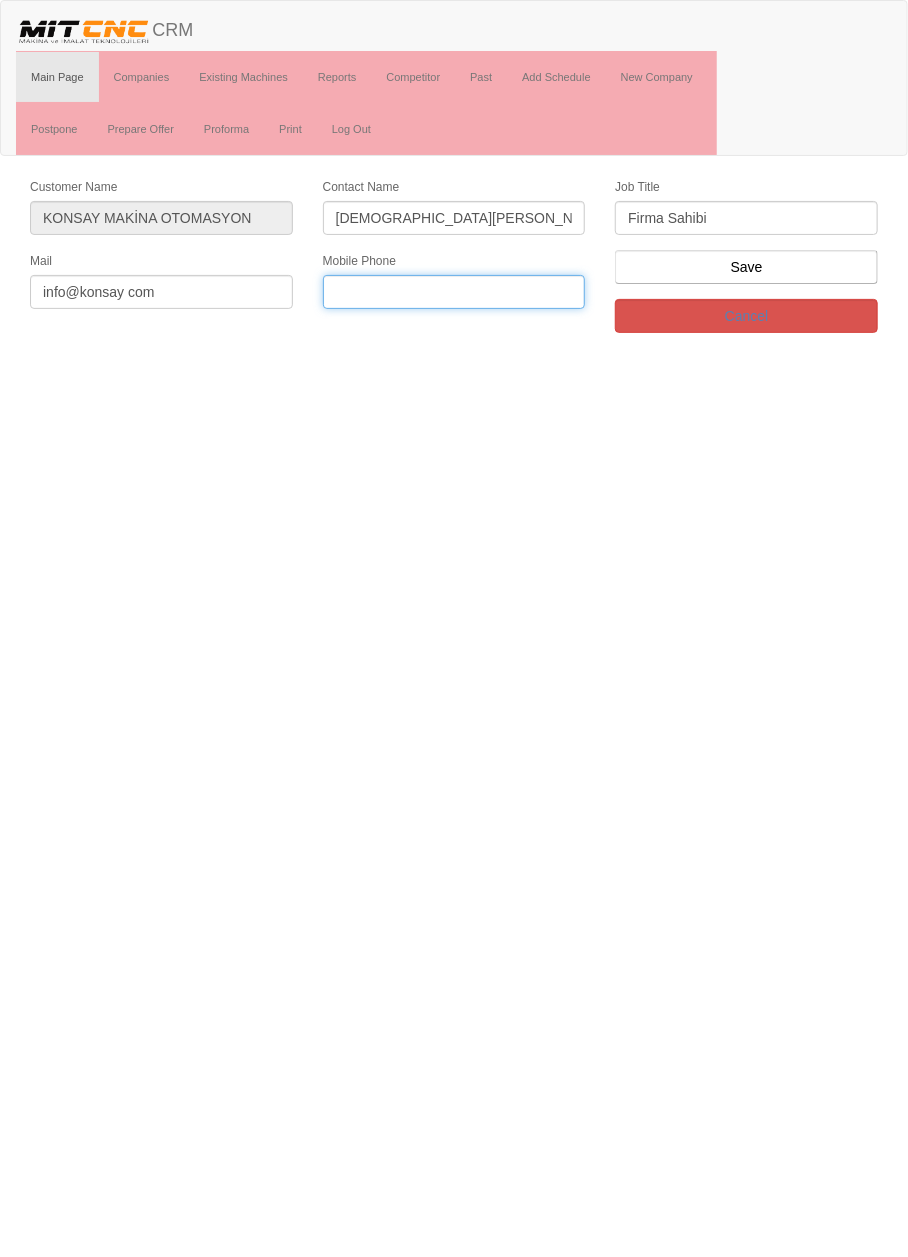 paste on "0 553 021 95 35" 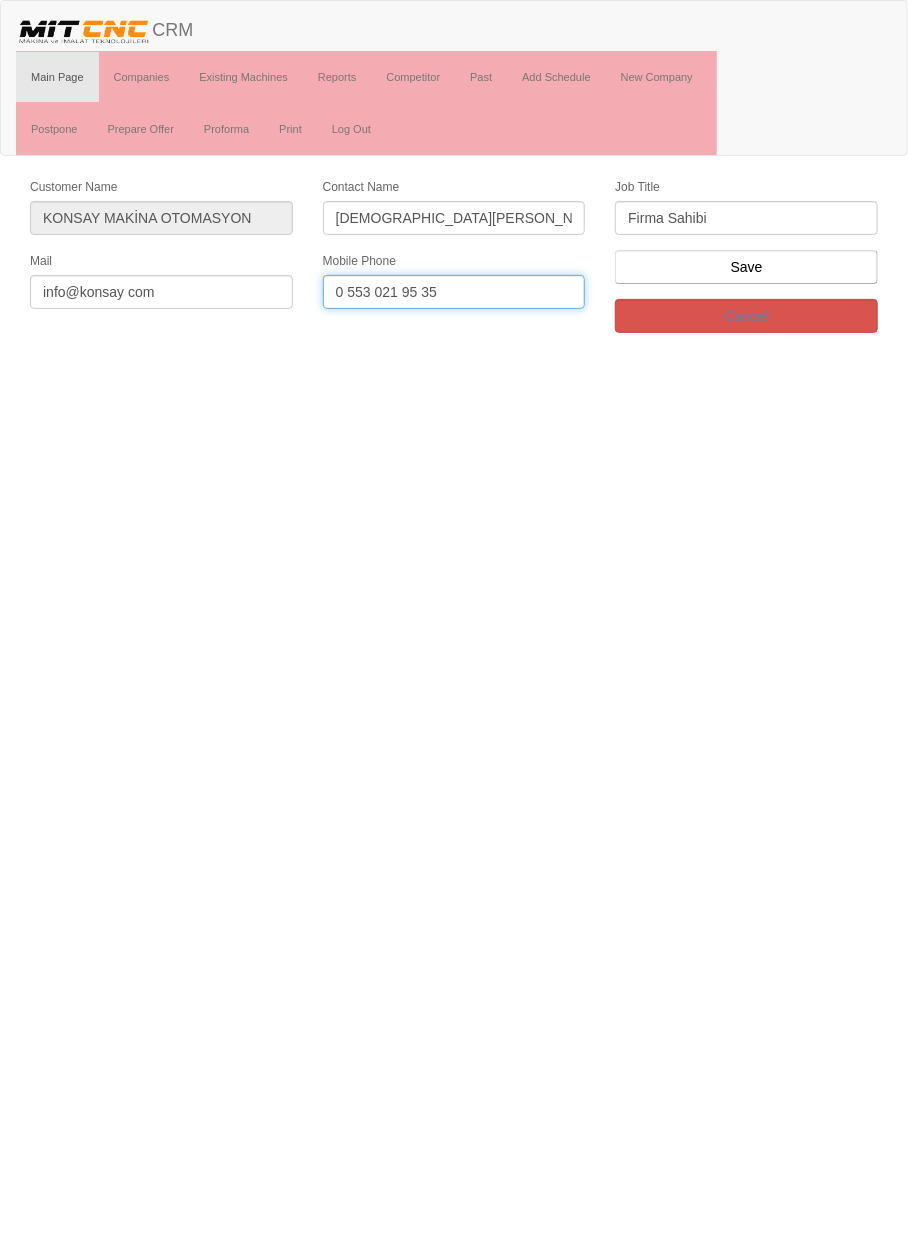 type on "0 553 021 95 35" 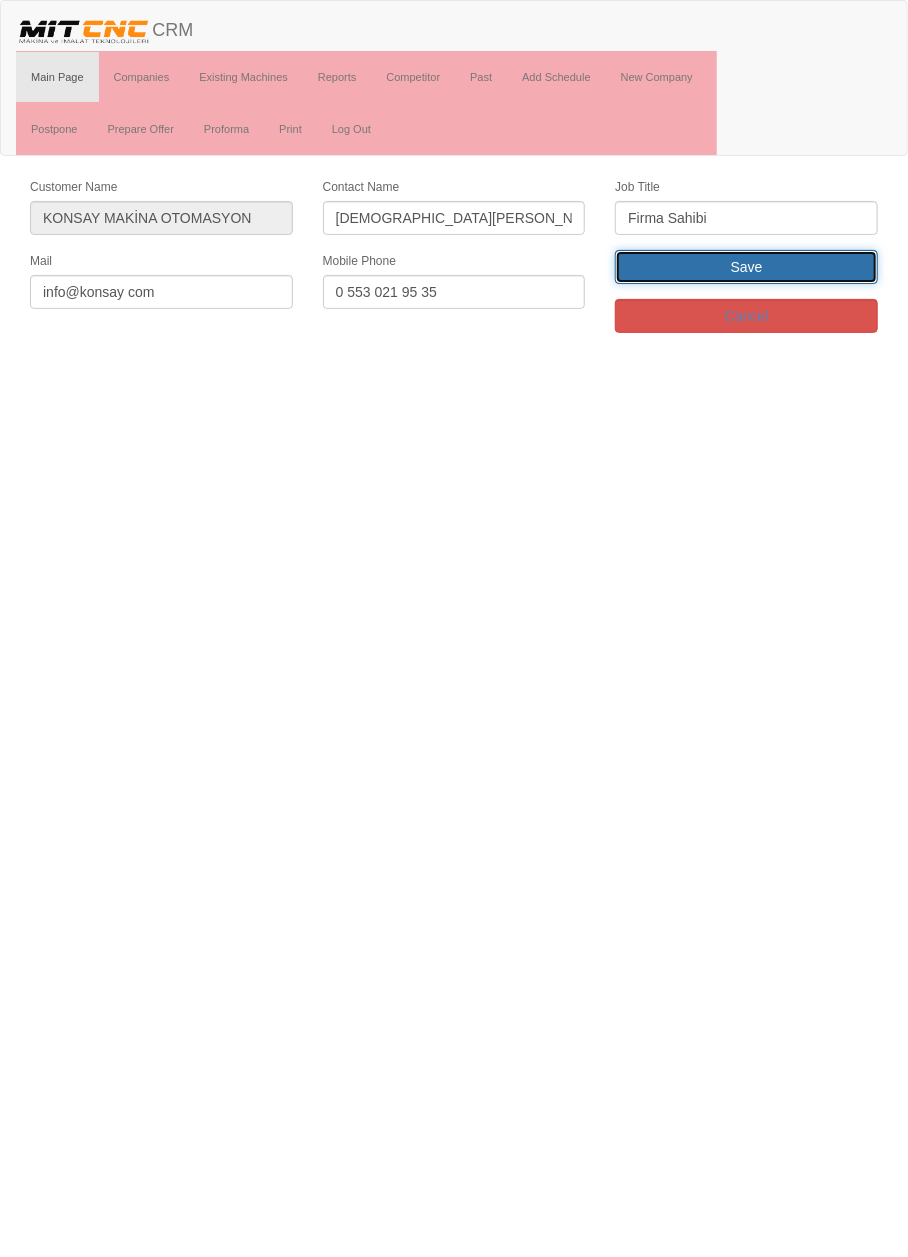 click on "Save" at bounding box center (746, 267) 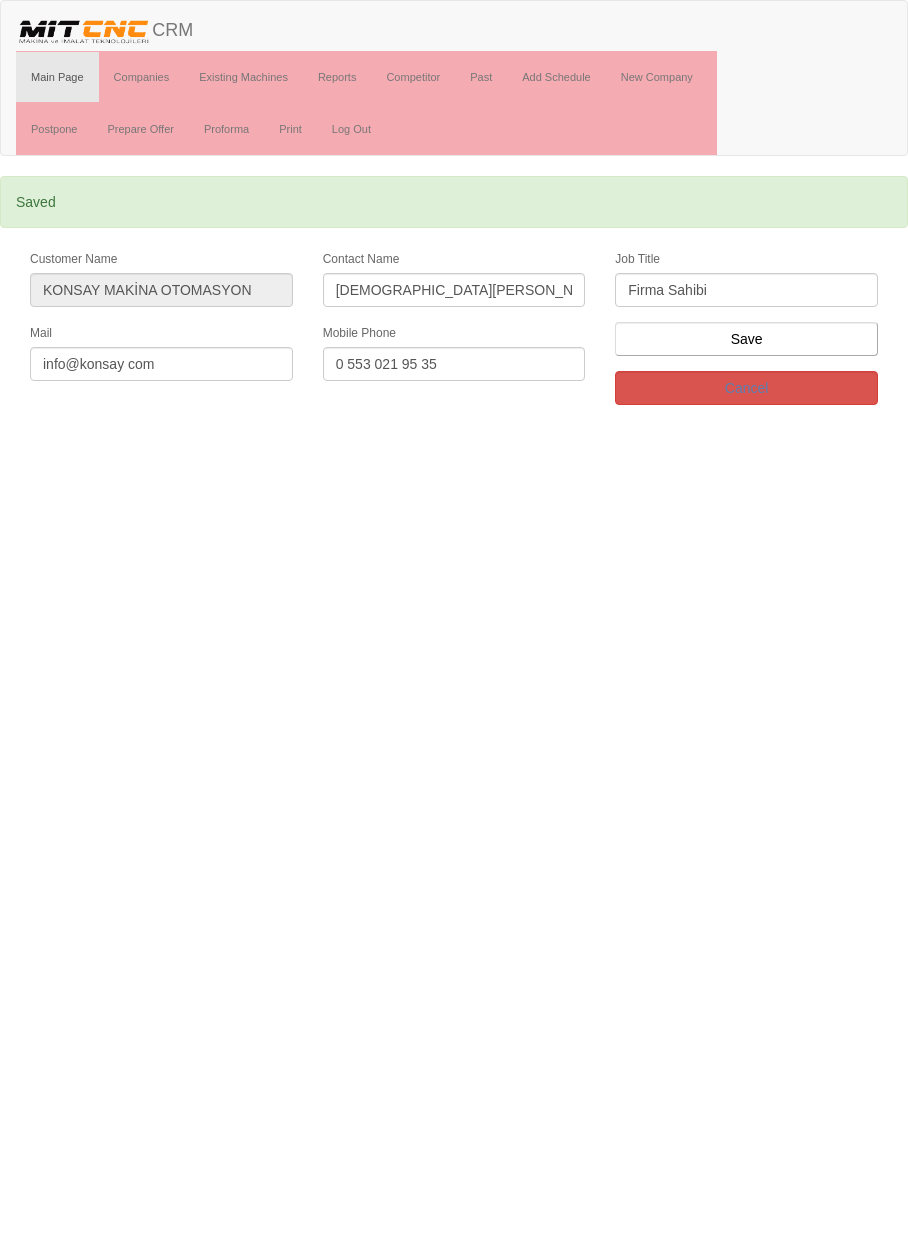 scroll, scrollTop: 0, scrollLeft: 0, axis: both 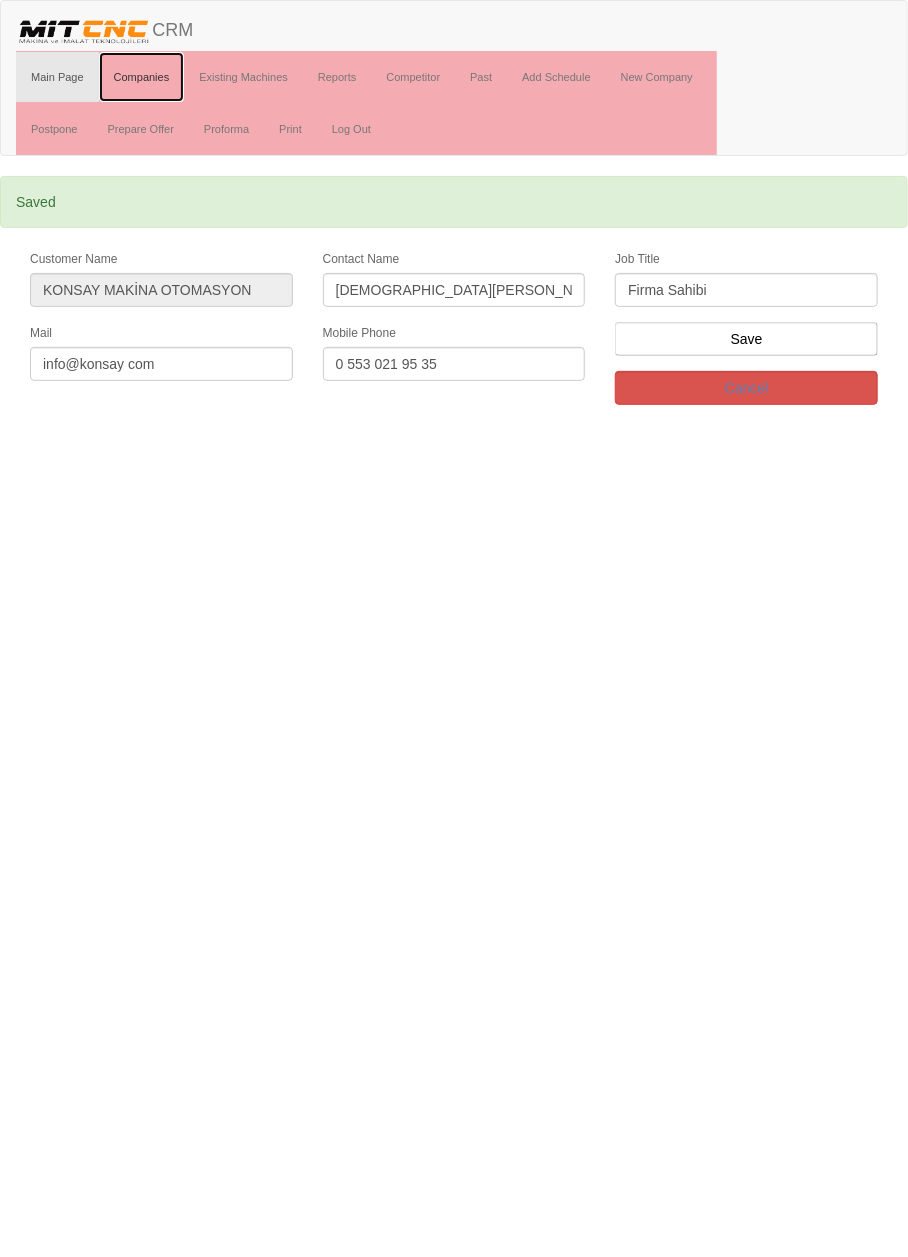 click on "Companies" at bounding box center (142, 77) 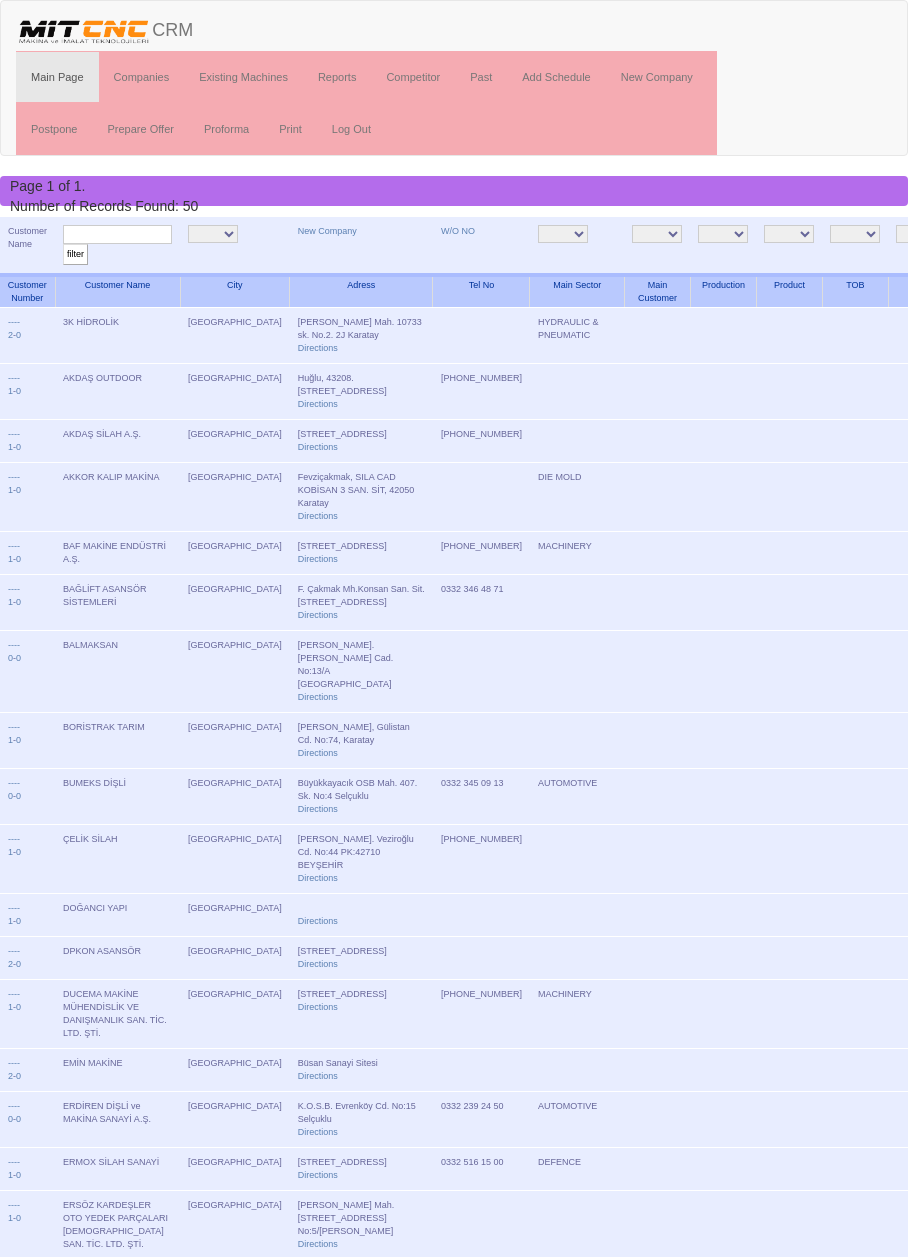 scroll, scrollTop: 0, scrollLeft: 0, axis: both 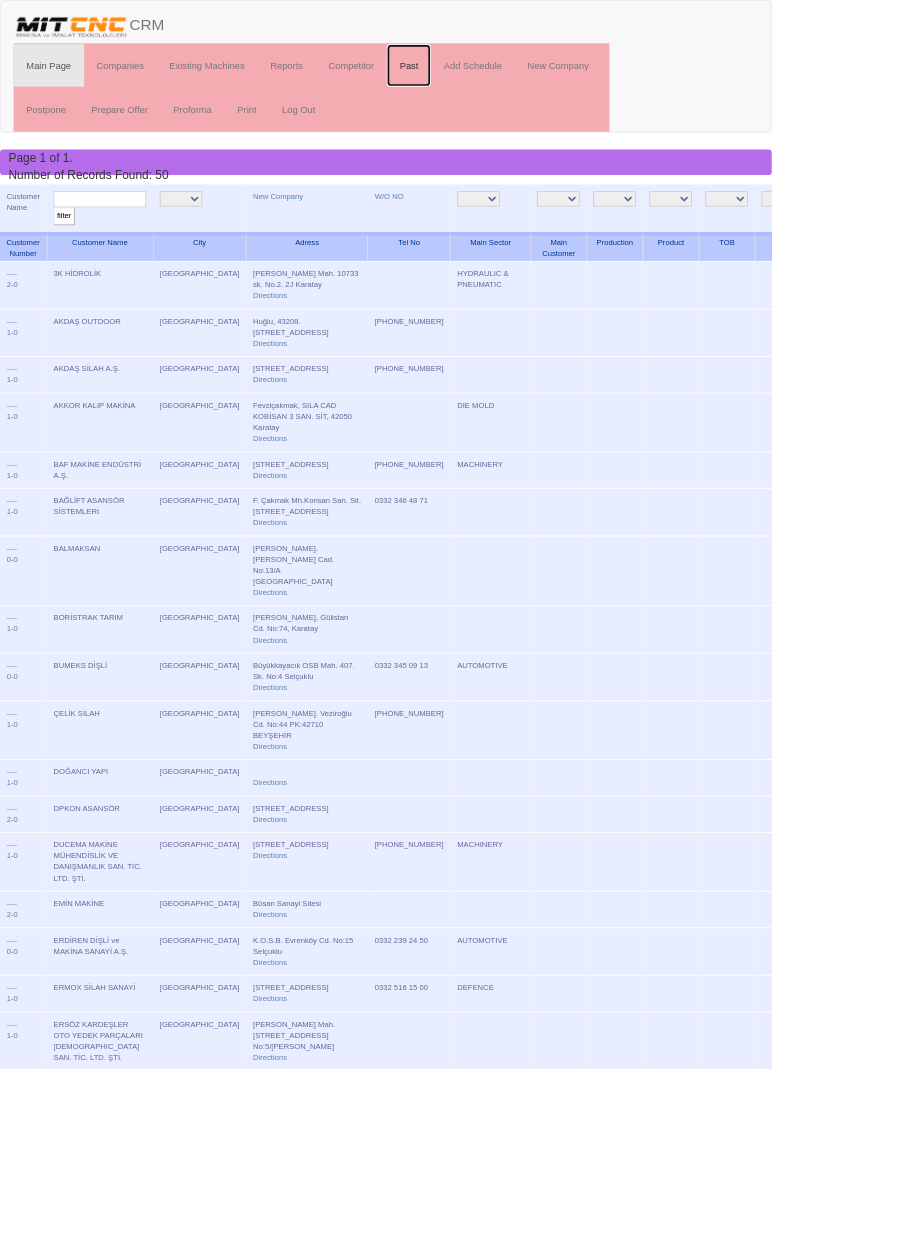 click on "Past" at bounding box center [481, 77] 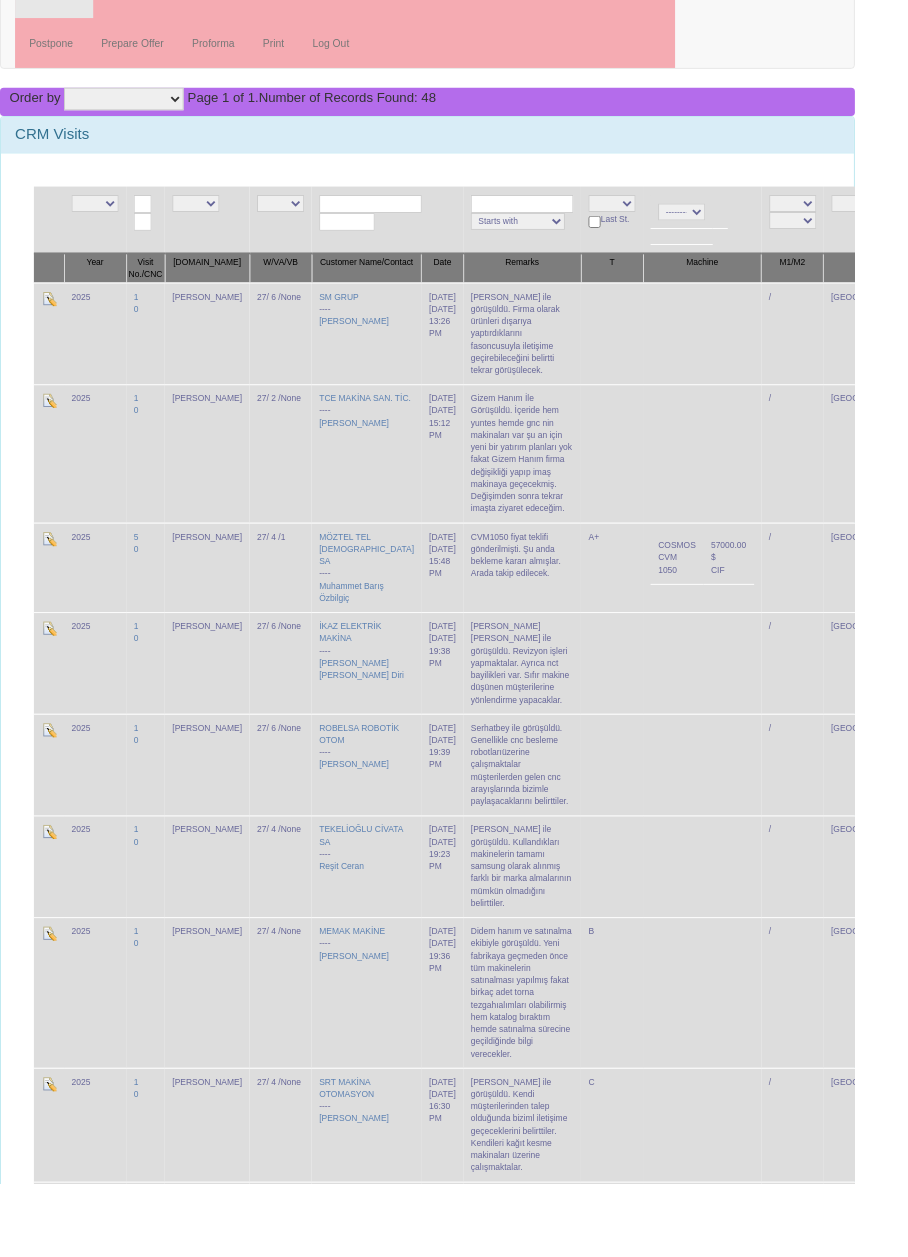 scroll, scrollTop: 0, scrollLeft: 0, axis: both 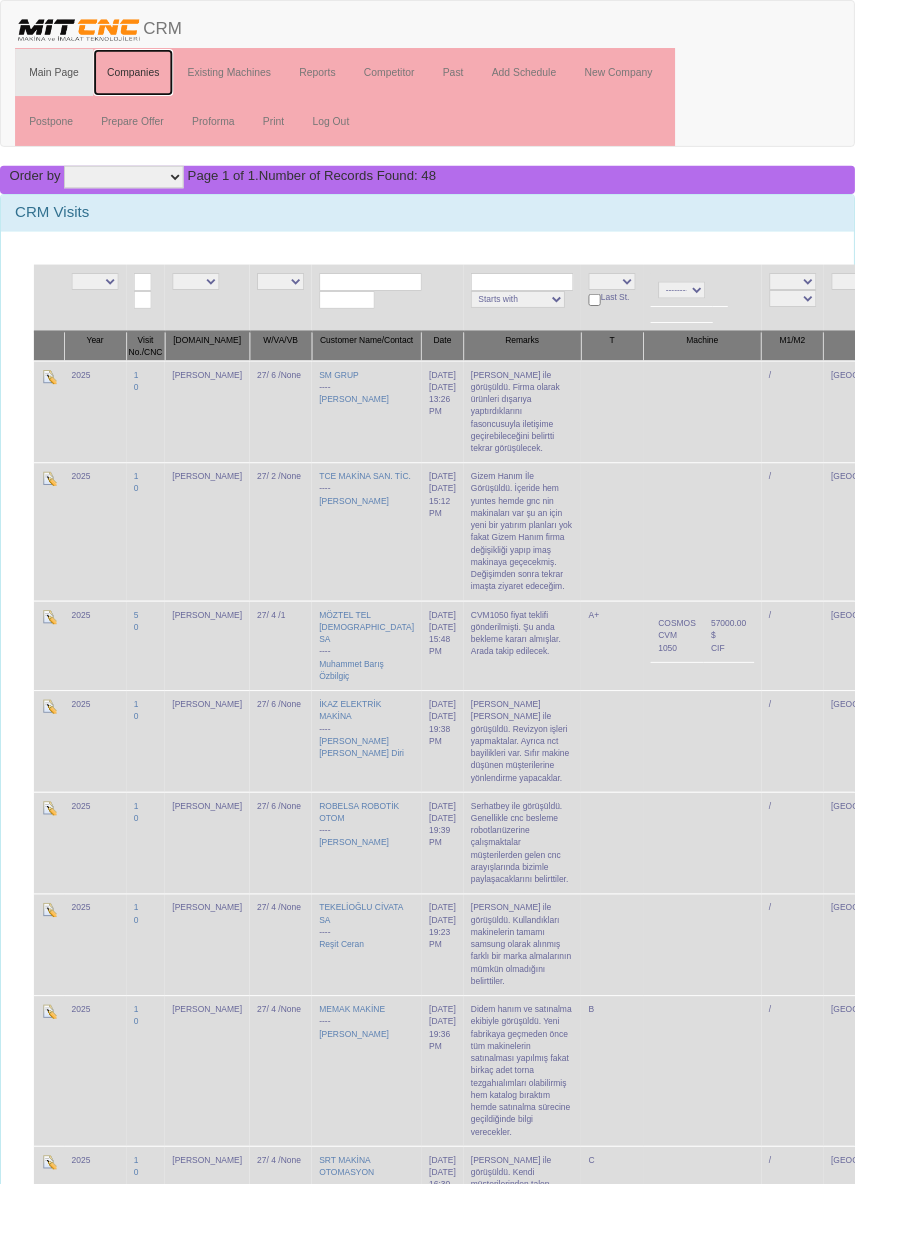 click on "Companies" at bounding box center (142, 77) 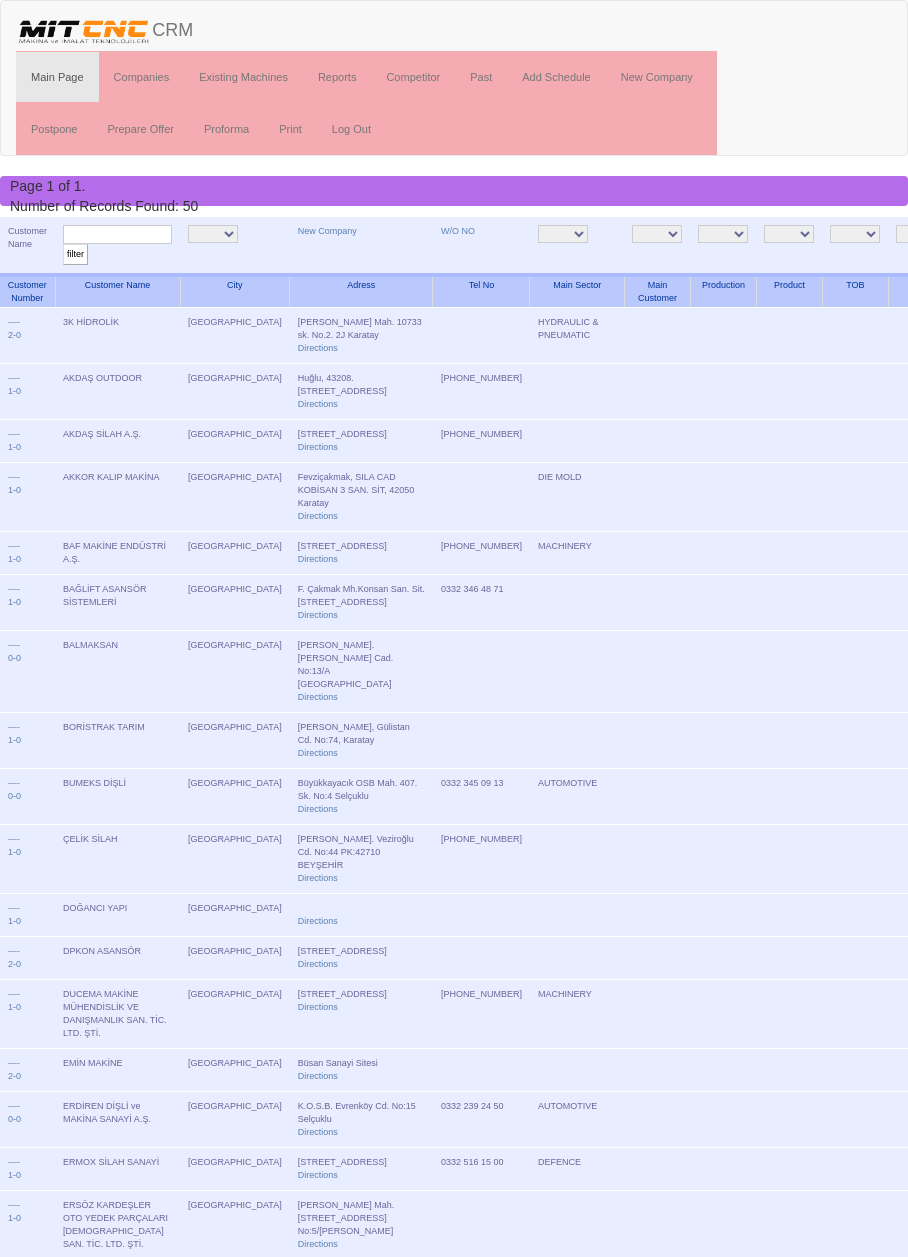 scroll, scrollTop: 0, scrollLeft: 0, axis: both 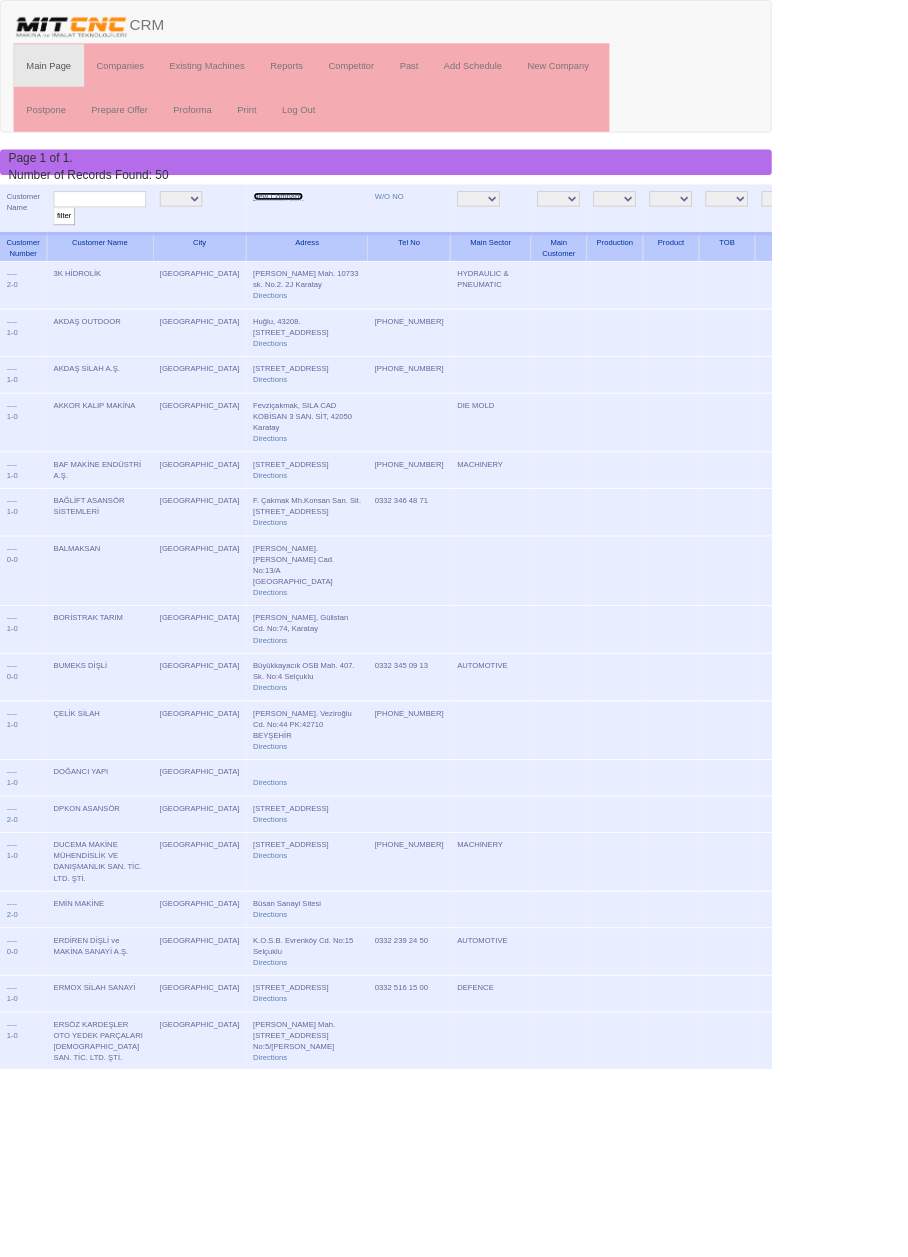 click on "New Company" at bounding box center (327, 231) 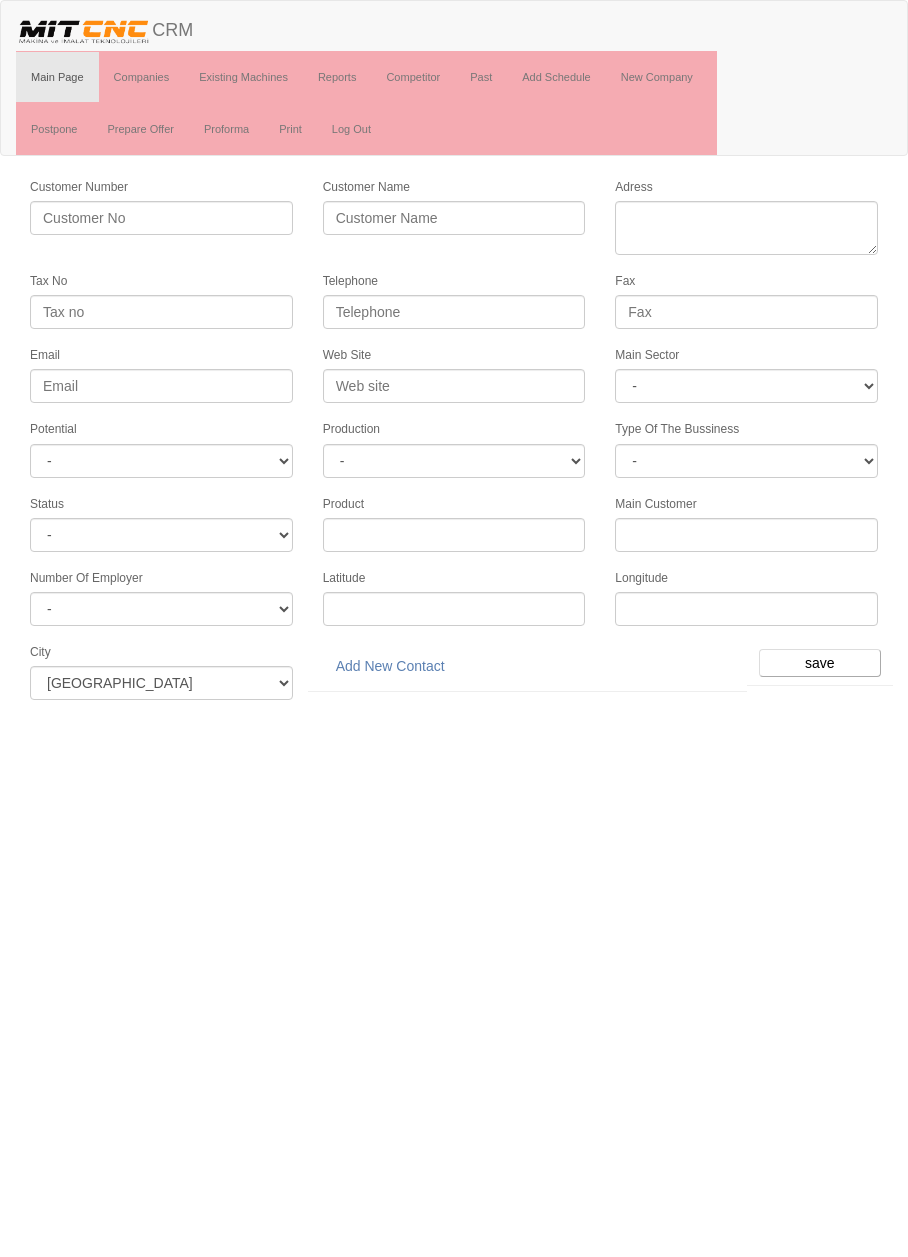 scroll, scrollTop: 0, scrollLeft: 0, axis: both 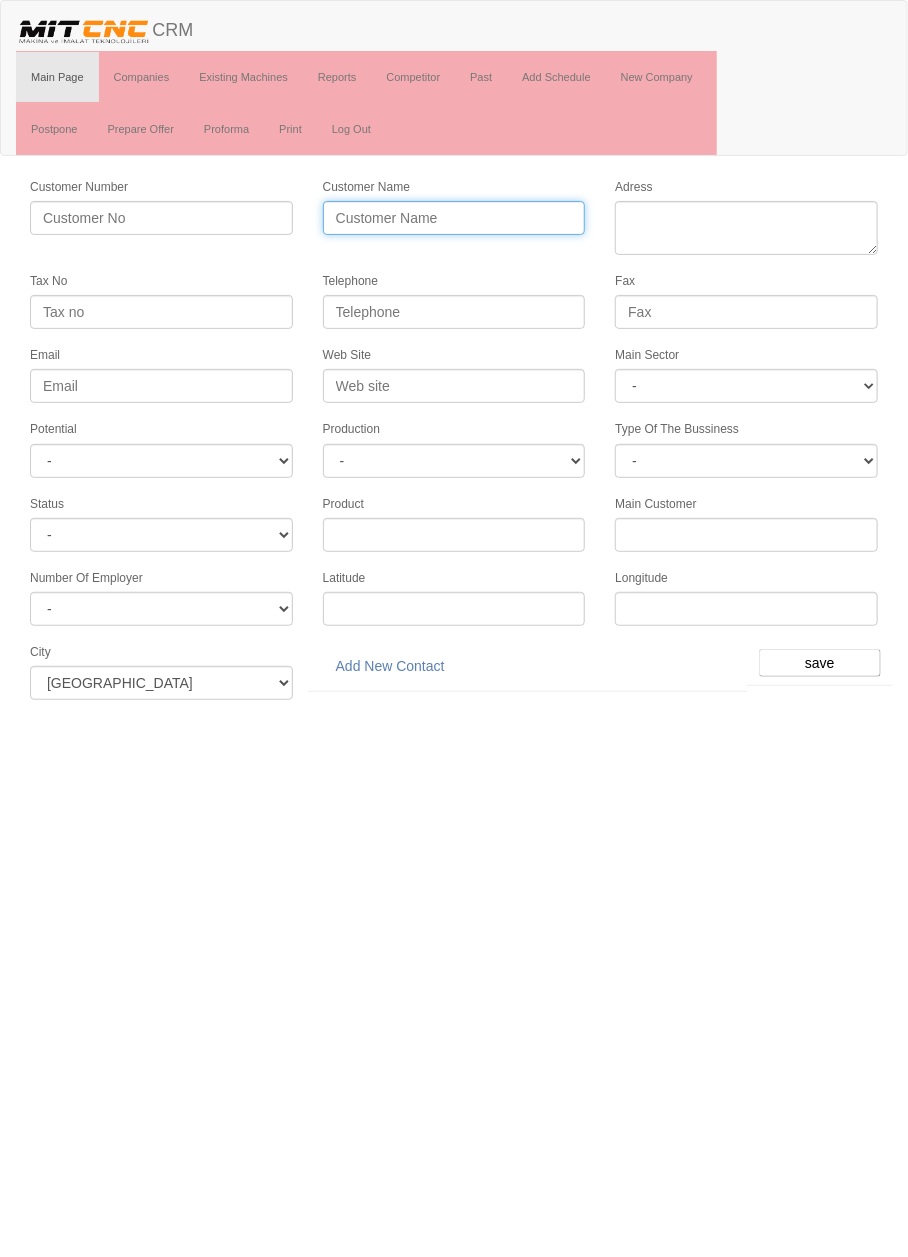 click on "Customer Name" at bounding box center [454, 218] 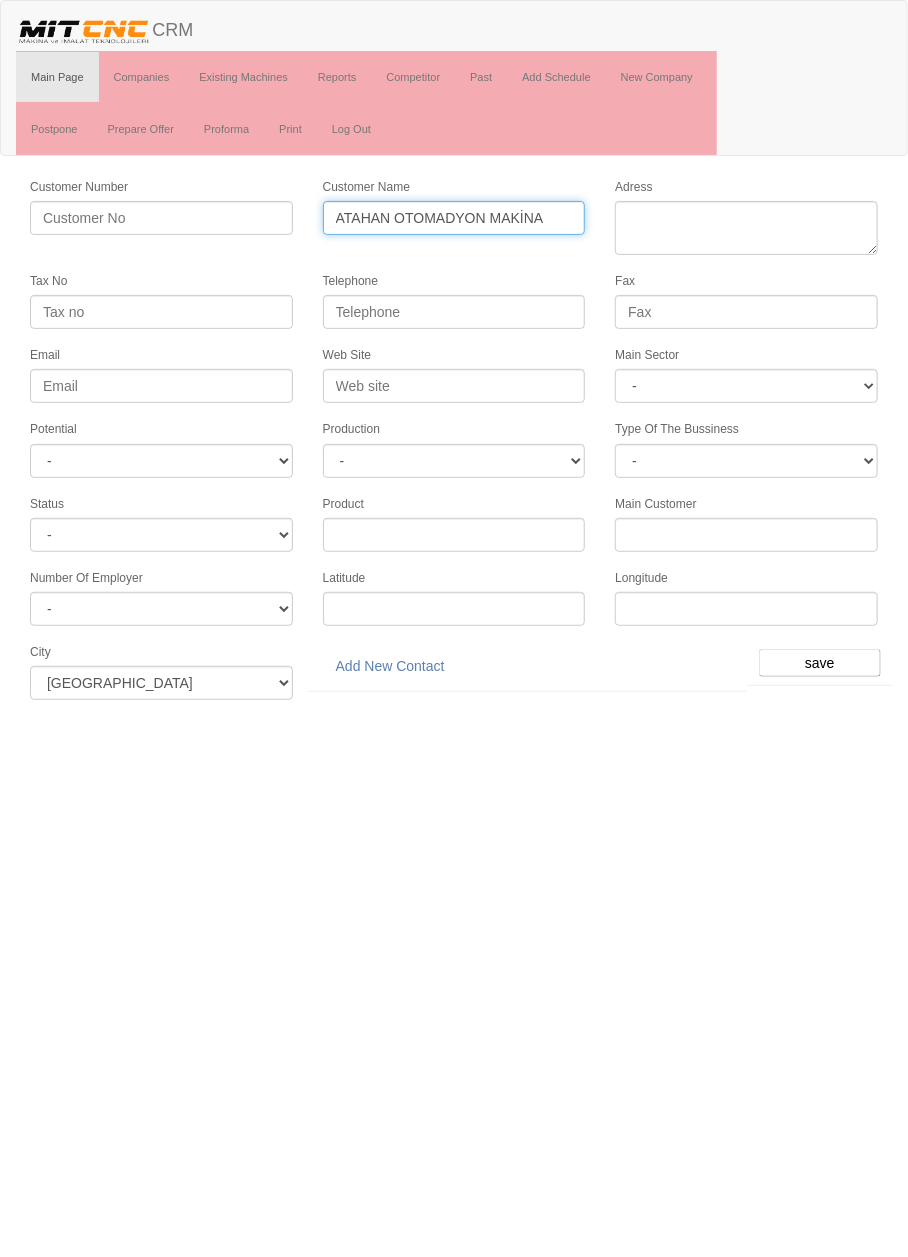 type on "ATAHAN OTOMADYON MAKİNA" 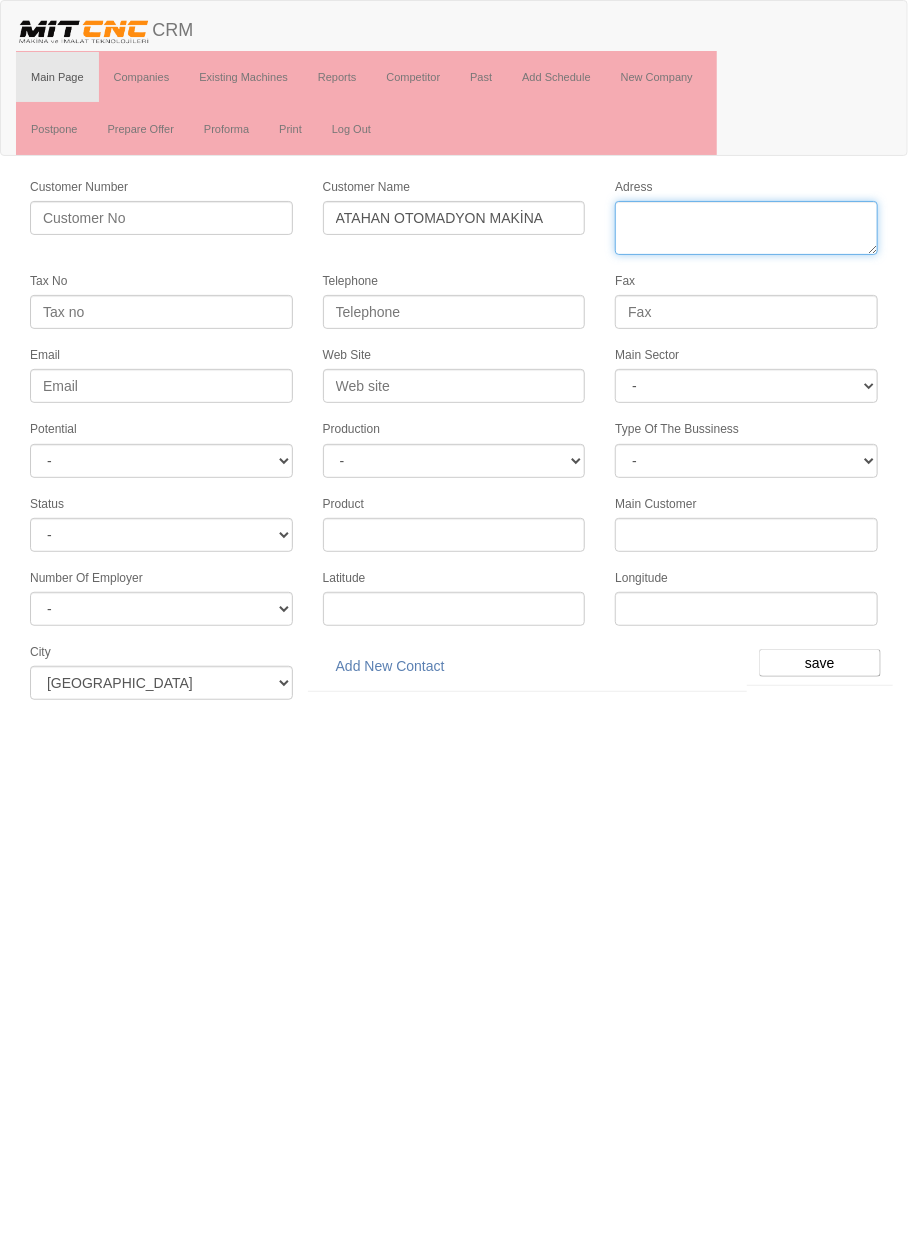 click on "Adress" at bounding box center [746, 228] 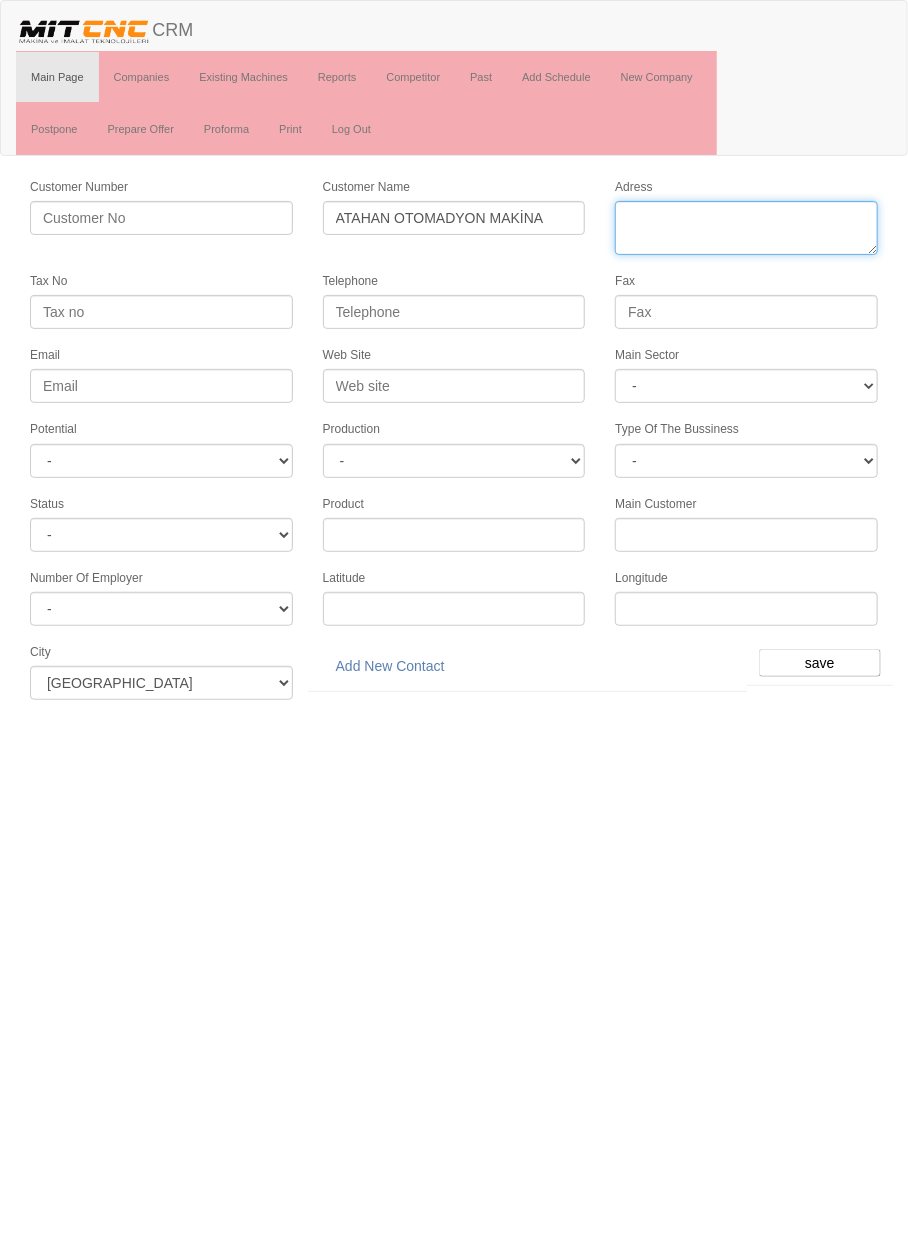 paste on "[PERSON_NAME], 10768 Sk. [STREET_ADDRESS]" 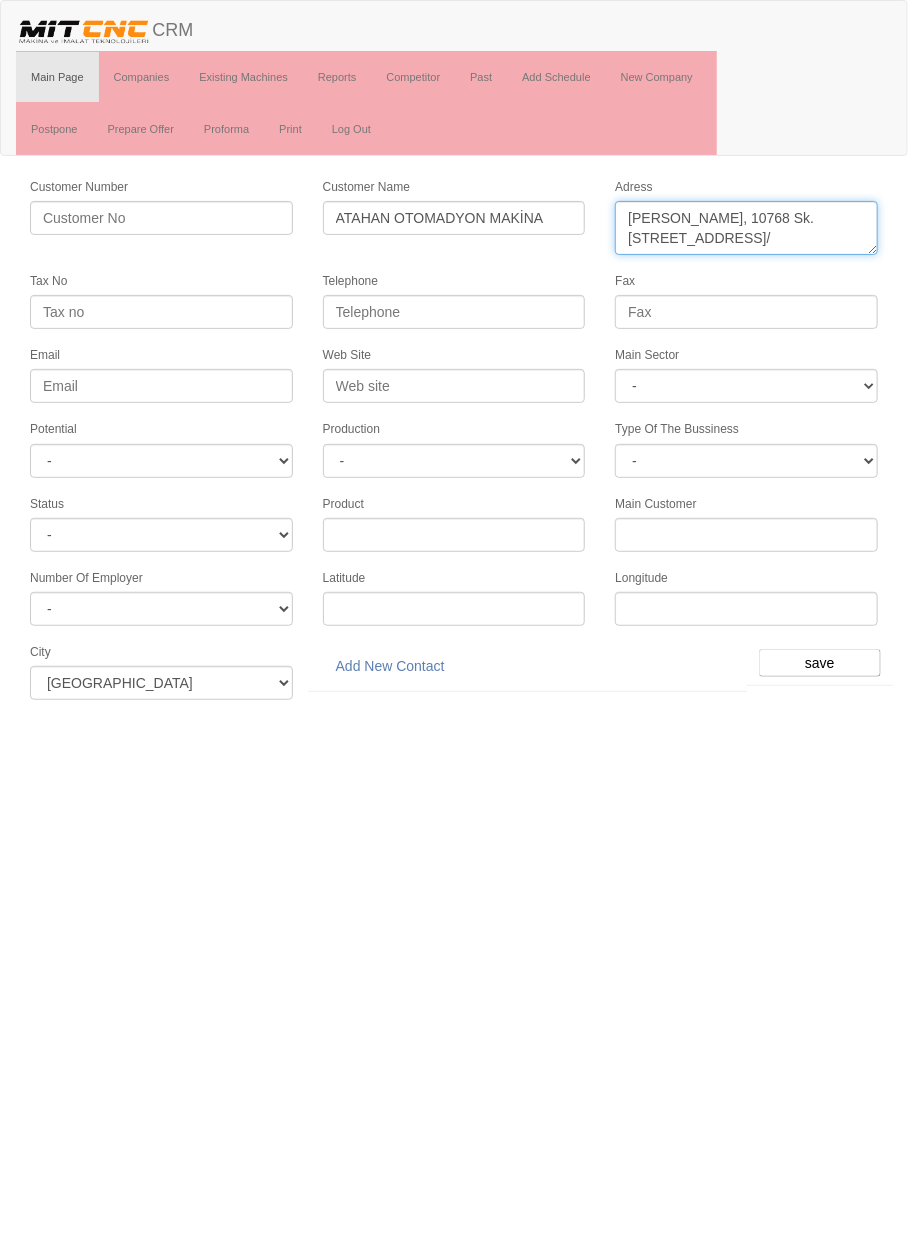 scroll, scrollTop: 0, scrollLeft: 0, axis: both 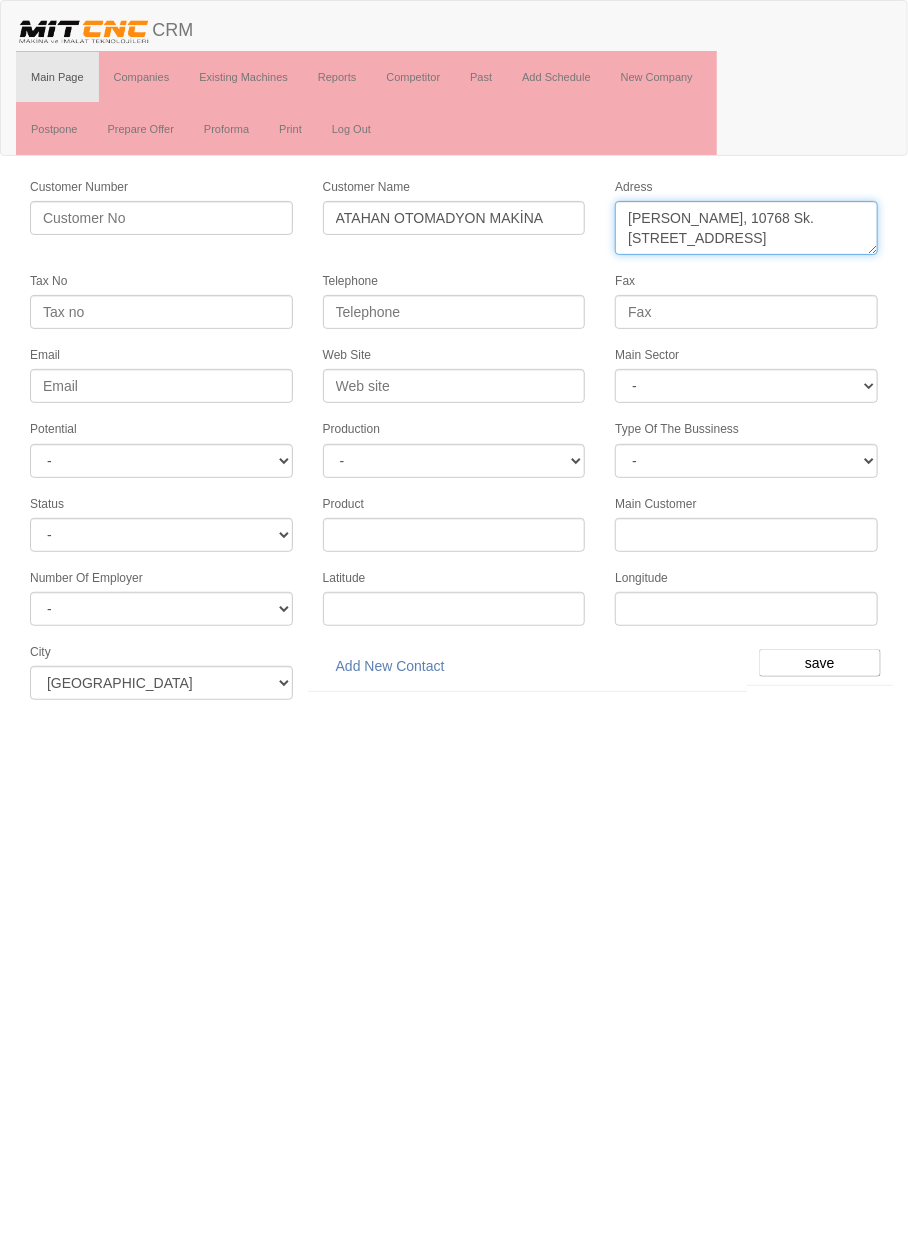 type on "[PERSON_NAME], 10768 Sk. [STREET_ADDRESS]" 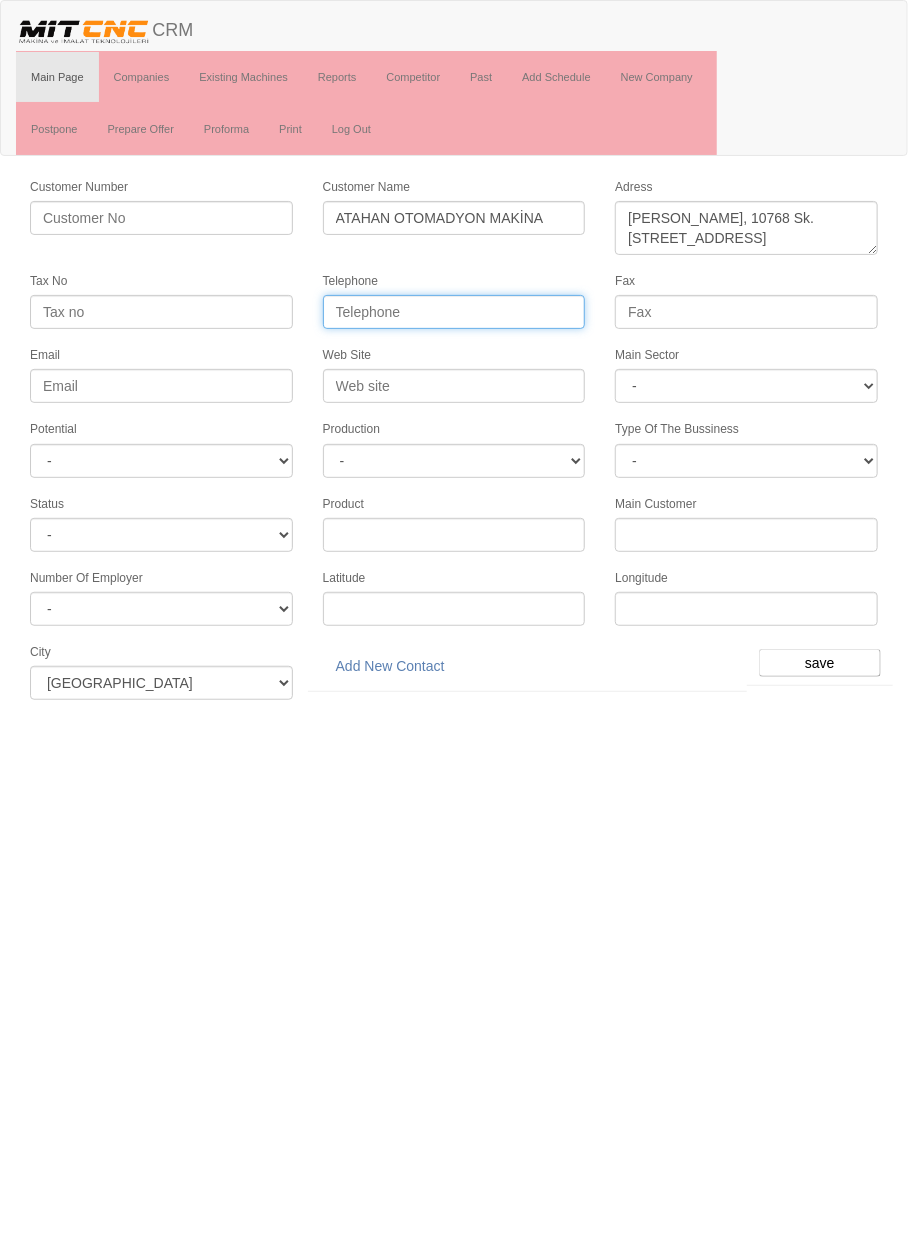 click on "Telephone" at bounding box center (454, 312) 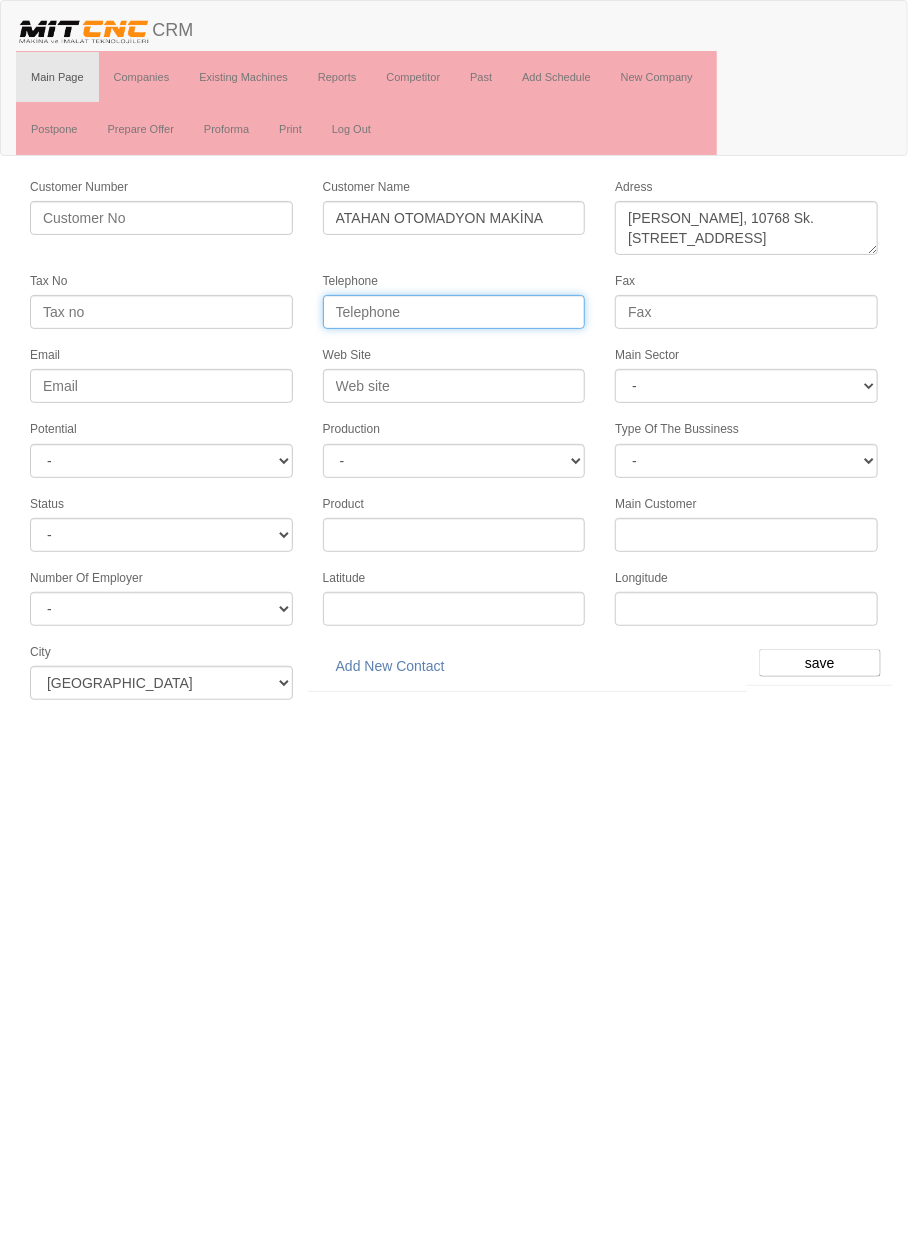 click on "Telephone" at bounding box center (454, 312) 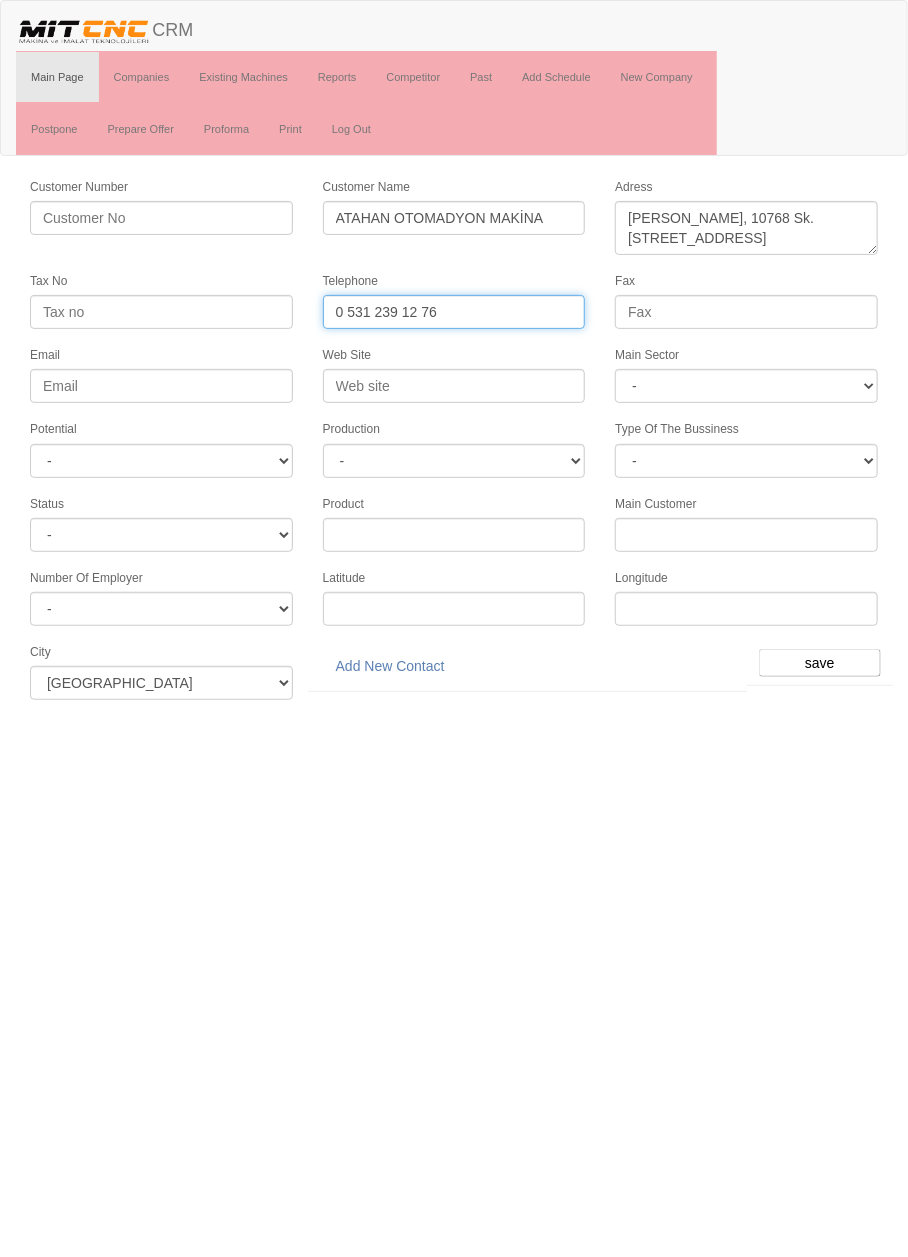 type on "0 531 239 12 76" 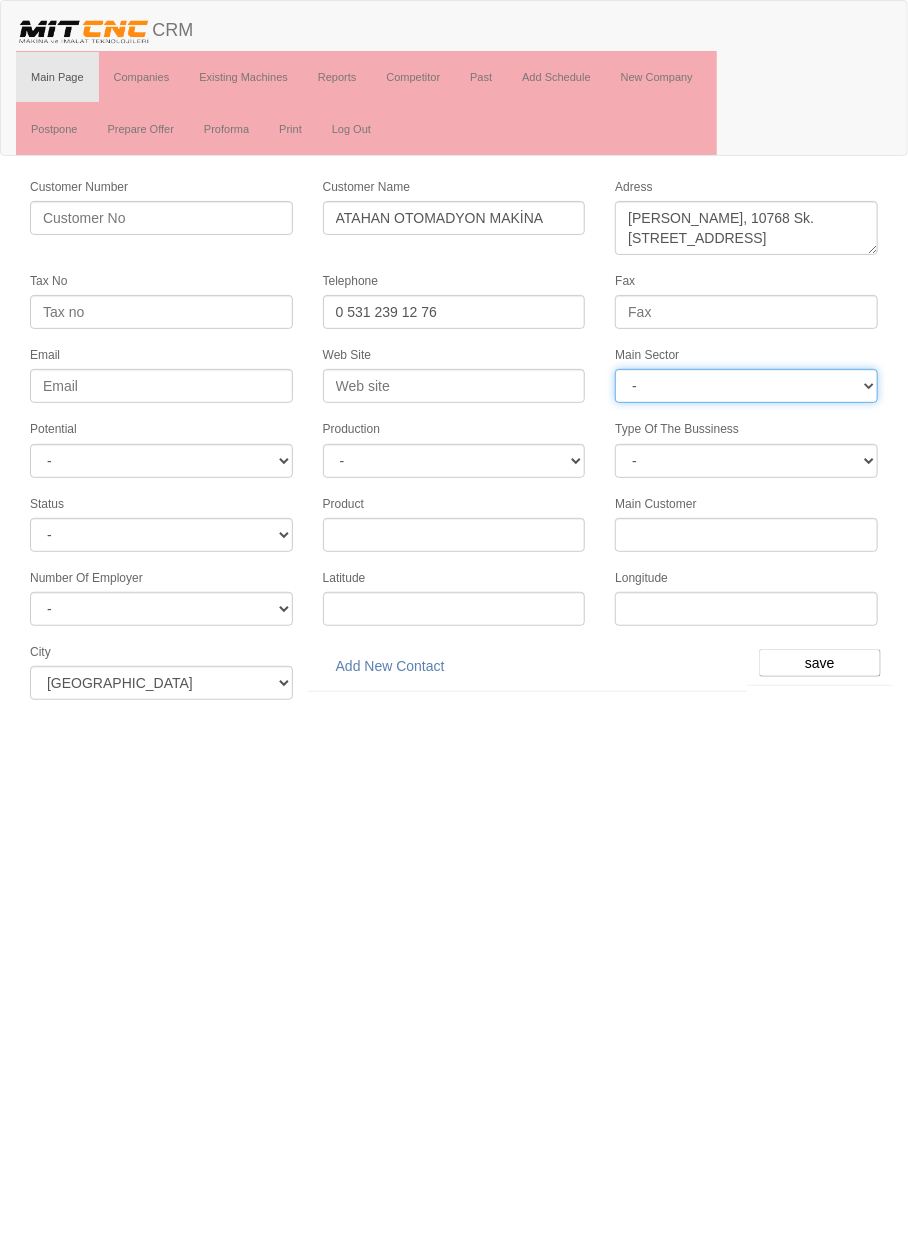 click on "-
DIE MOLD
MACHINERY
DEFENCE
ELECTRICAL COMPONENTS
MEDICAL
TOOL MANUFACTURING
JEWELERY
AGRICULTURE
AUTOMOTIVE
WHITE GOODS
HYDRAULIC & PNEUMATIC
CASTING
STAMPING DIE
AEROSPACE
CONSTRUCTION MAC.
GEN. PART. MAN.
EDUCATION
LASER POTENTIALS
FURNUTURE" at bounding box center (746, 386) 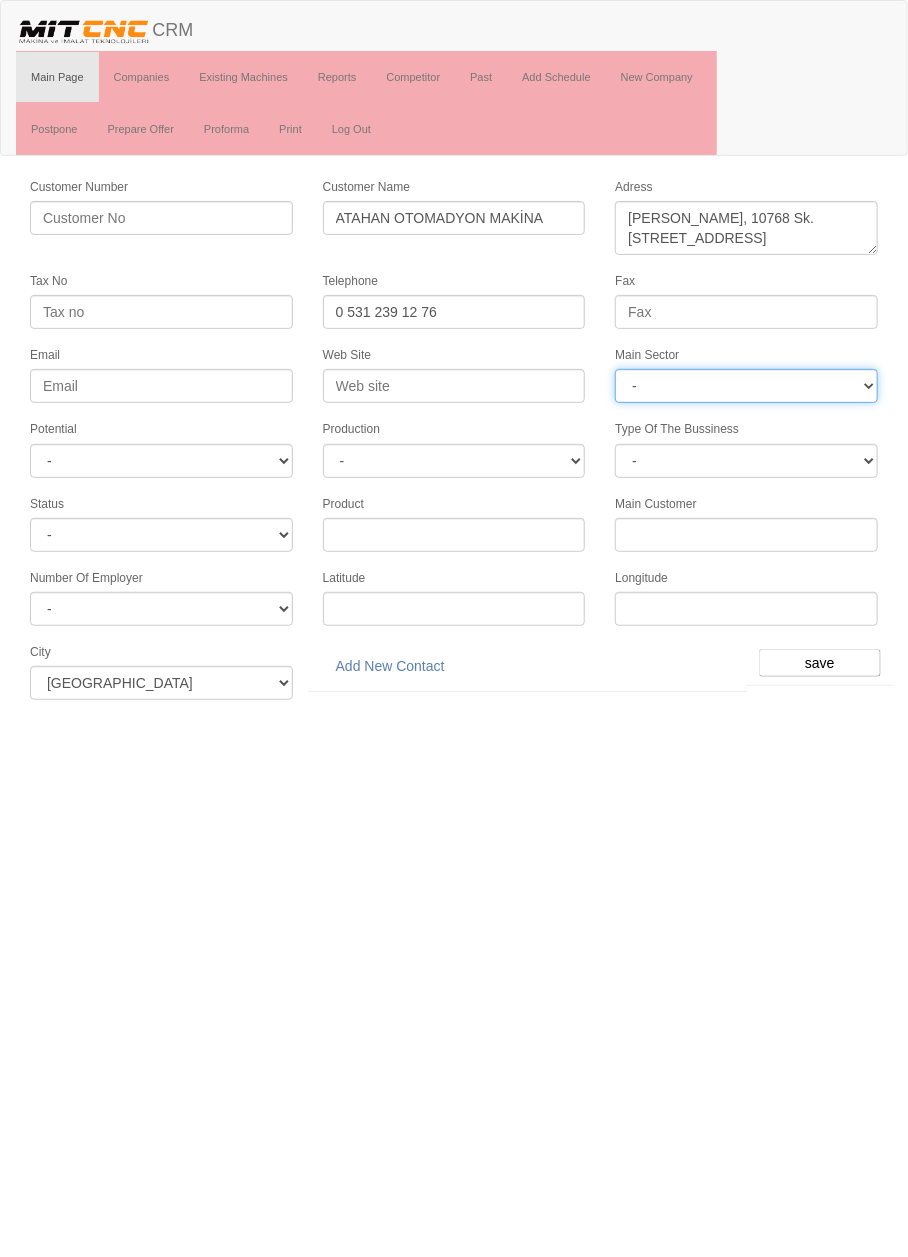select on "363" 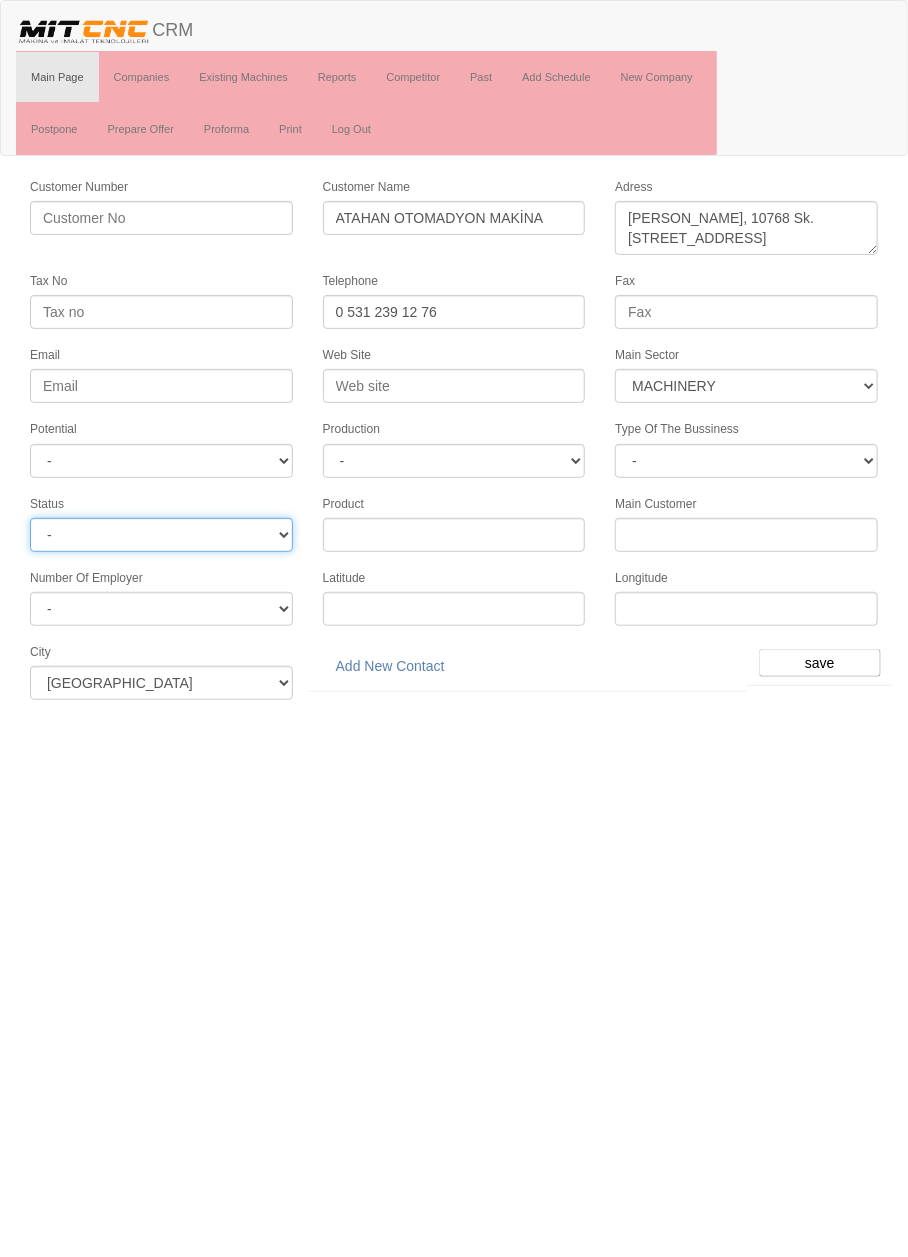 click on "-
Active
Inactive
Potential
Unreachable" at bounding box center [161, 535] 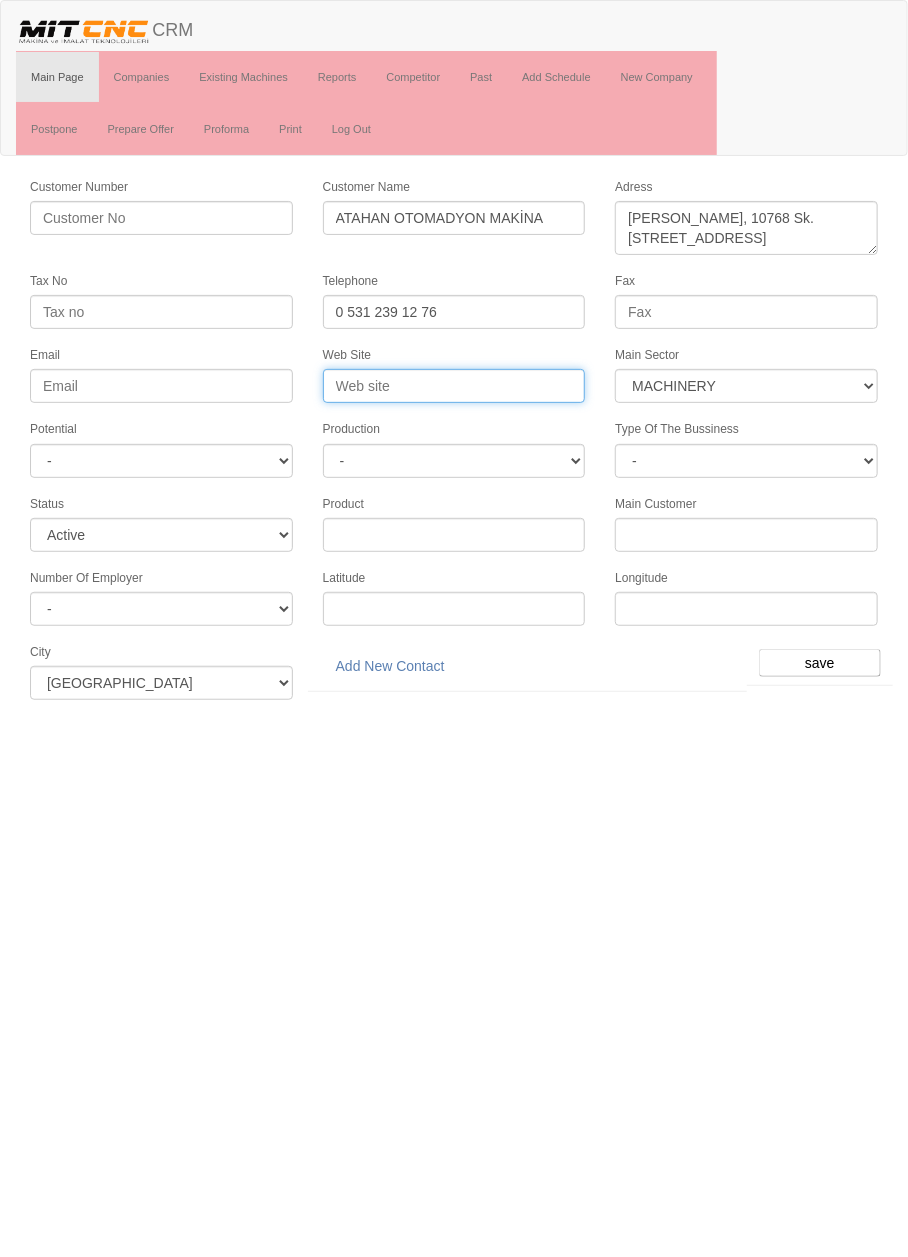 click on "Web Site" at bounding box center [454, 386] 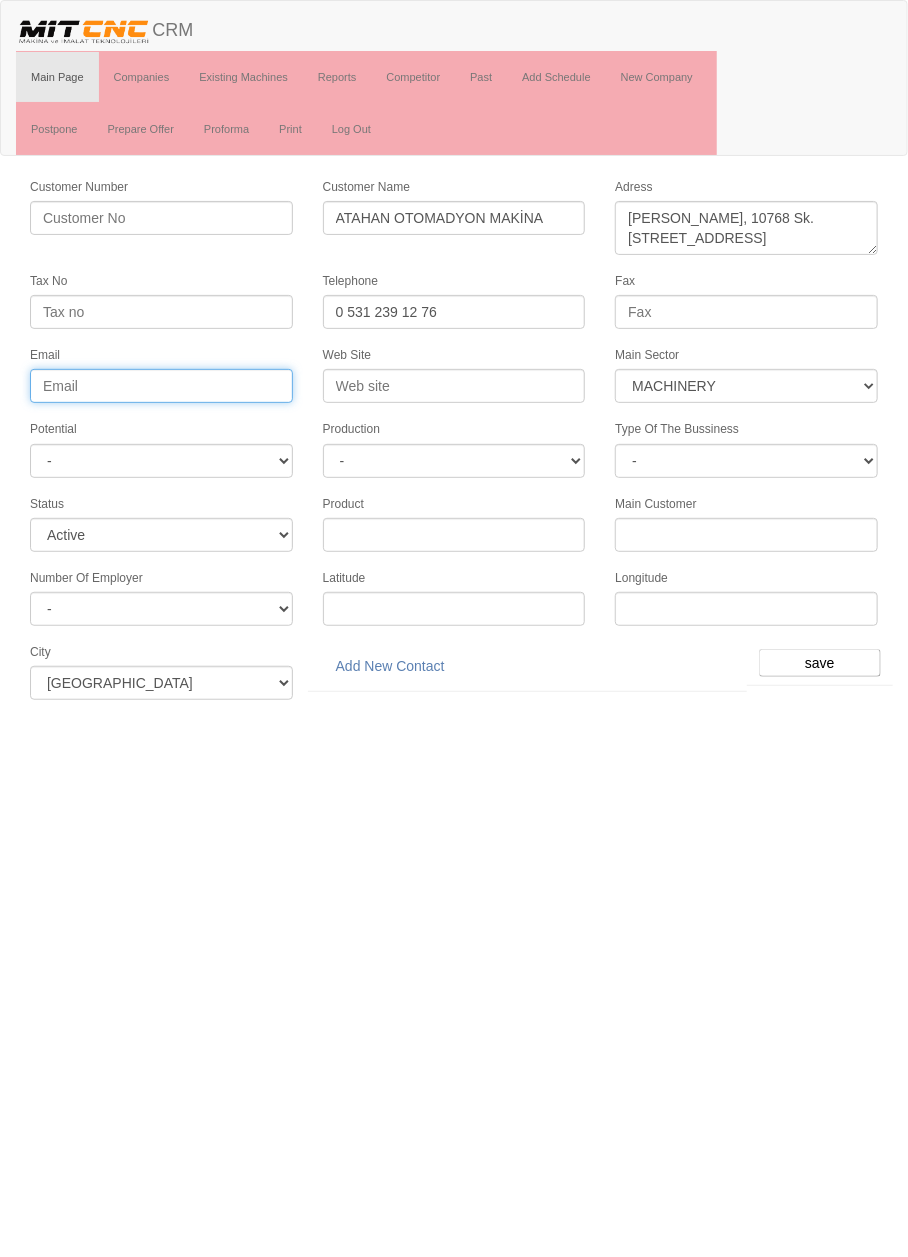 click on "Email" at bounding box center (161, 386) 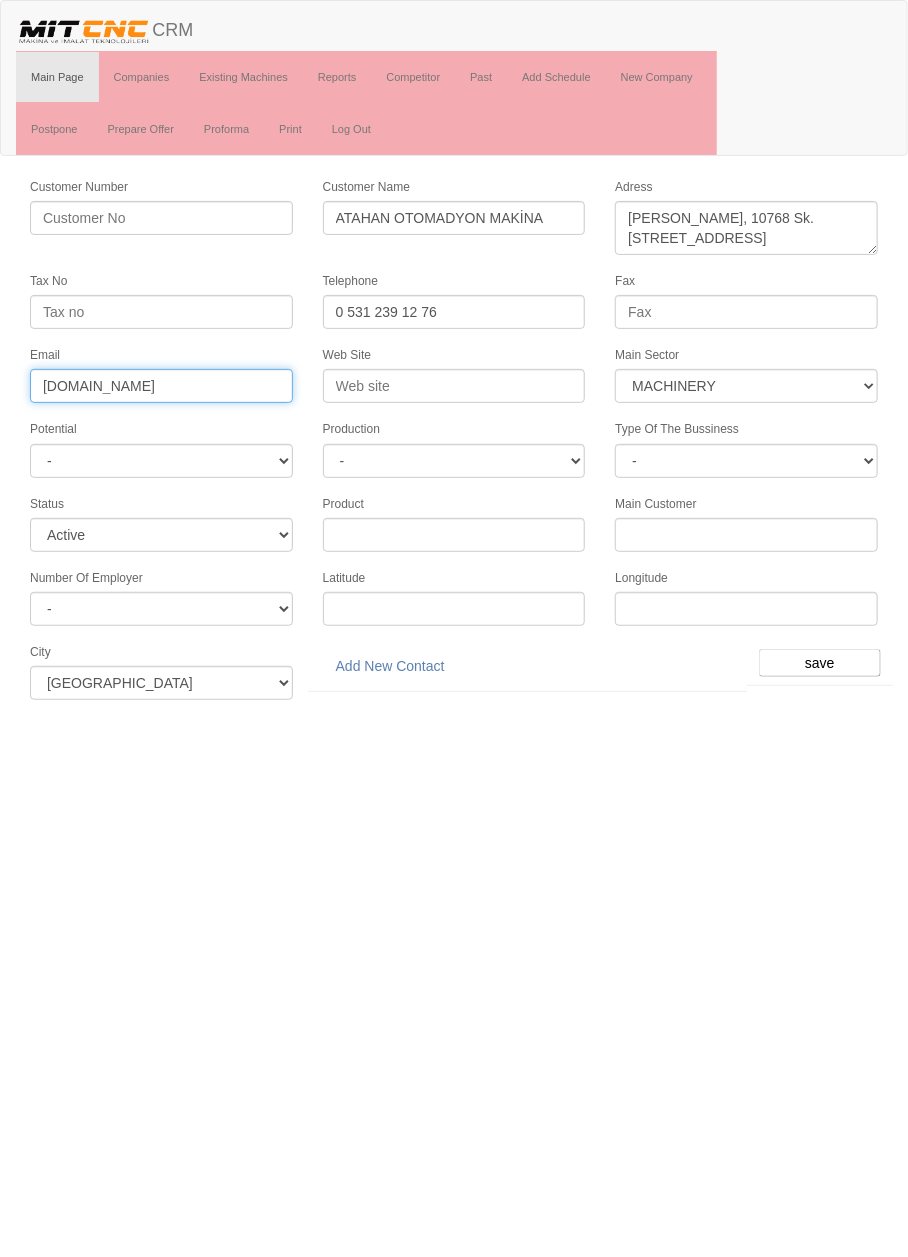 type on "[DOMAIN_NAME]" 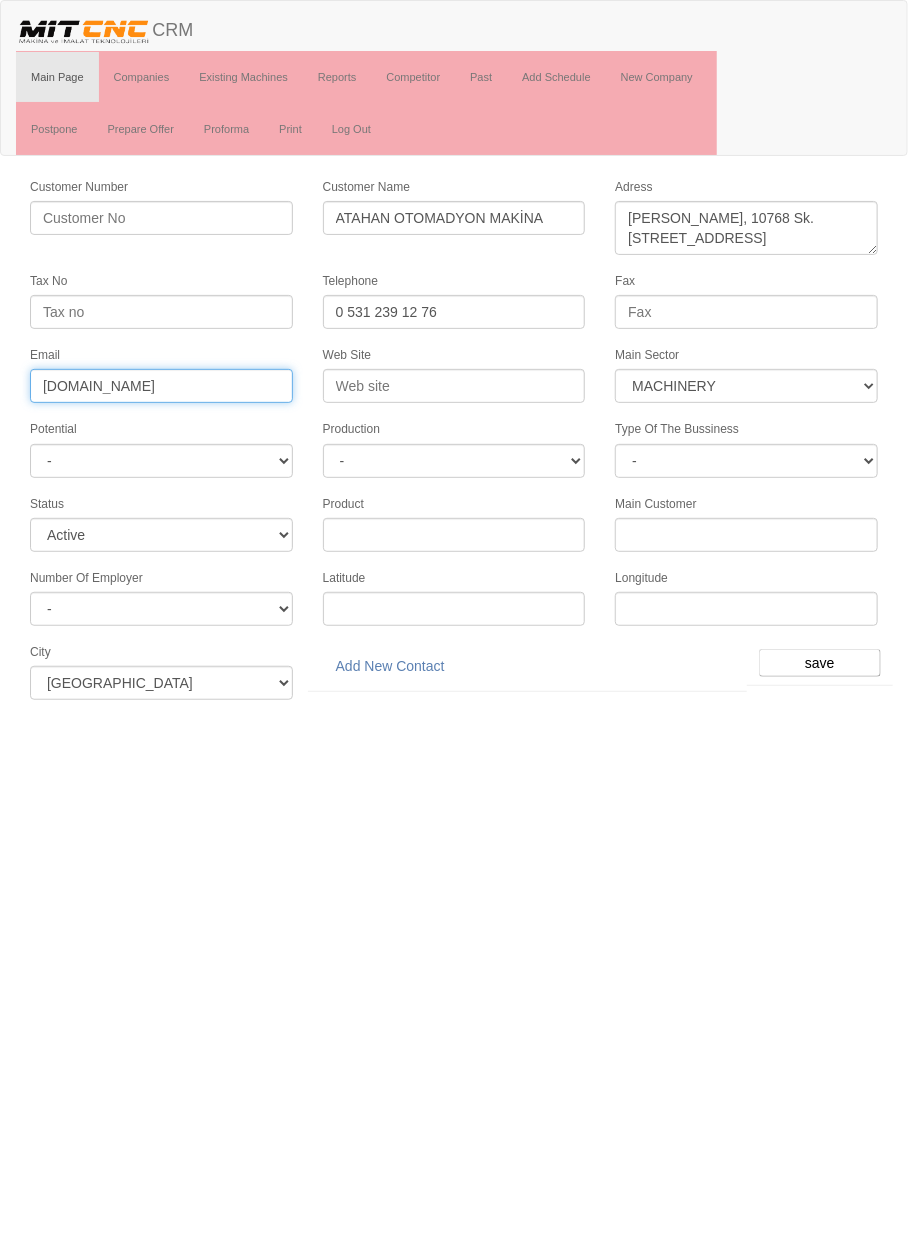 click on "[DOMAIN_NAME]" at bounding box center [161, 386] 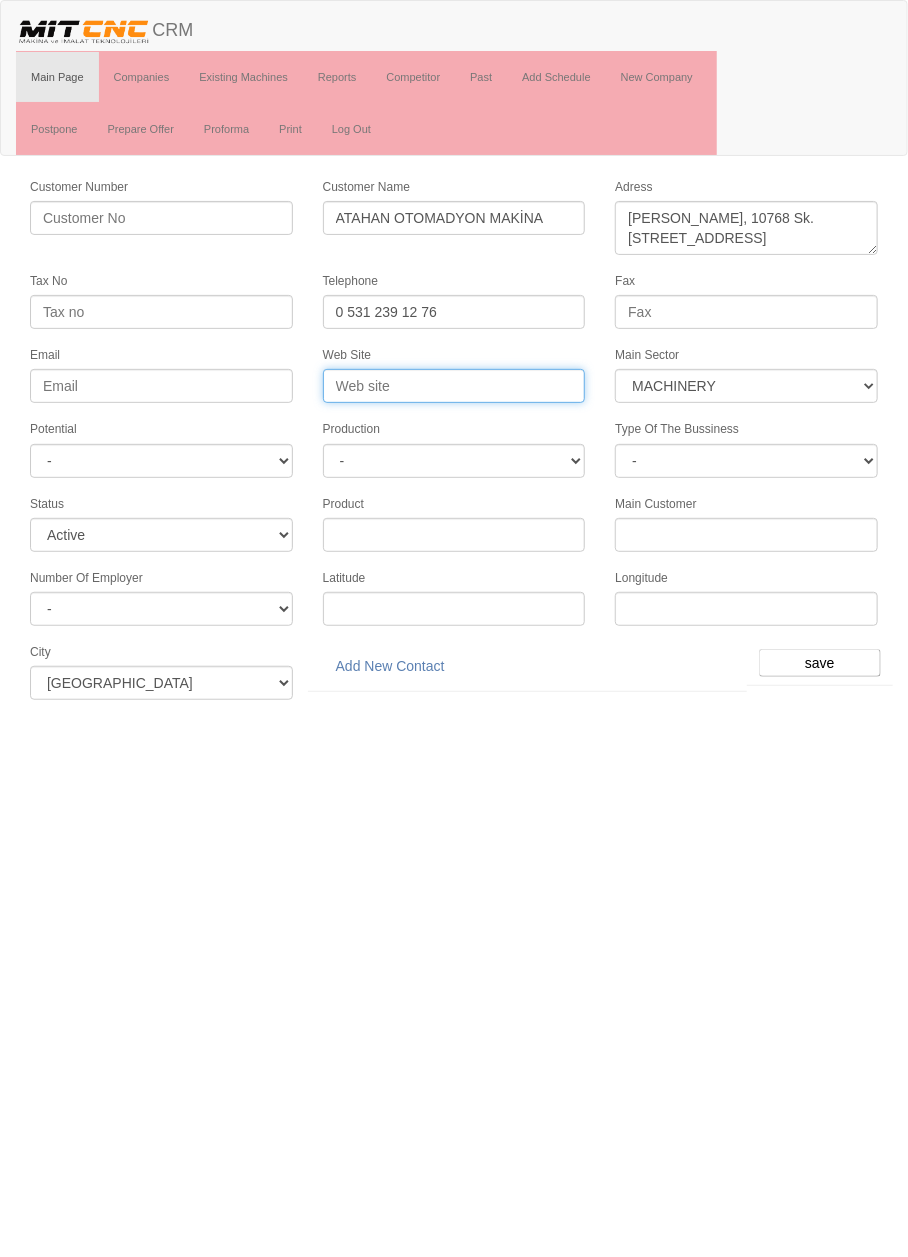 click on "Web Site" at bounding box center (454, 386) 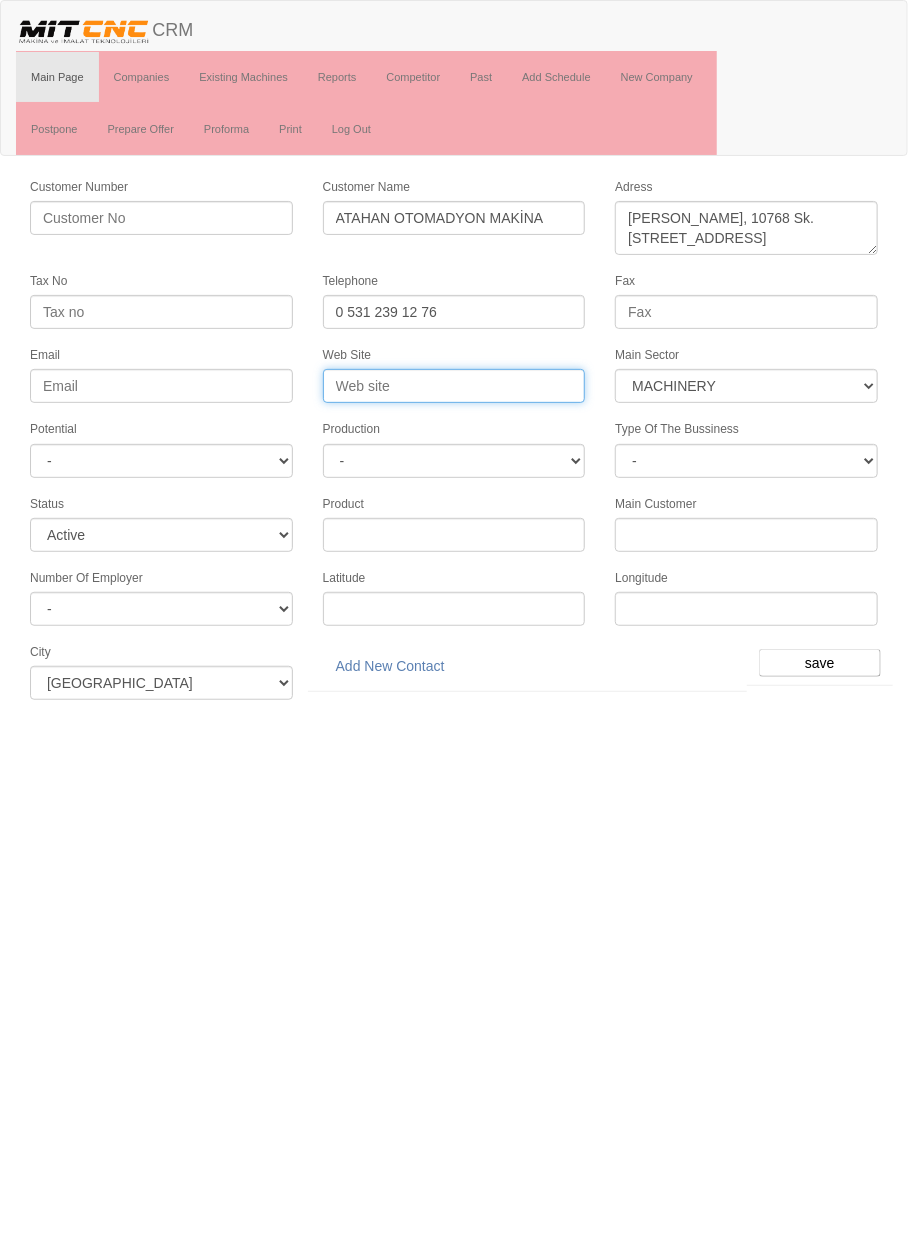 paste on "[DOMAIN_NAME]" 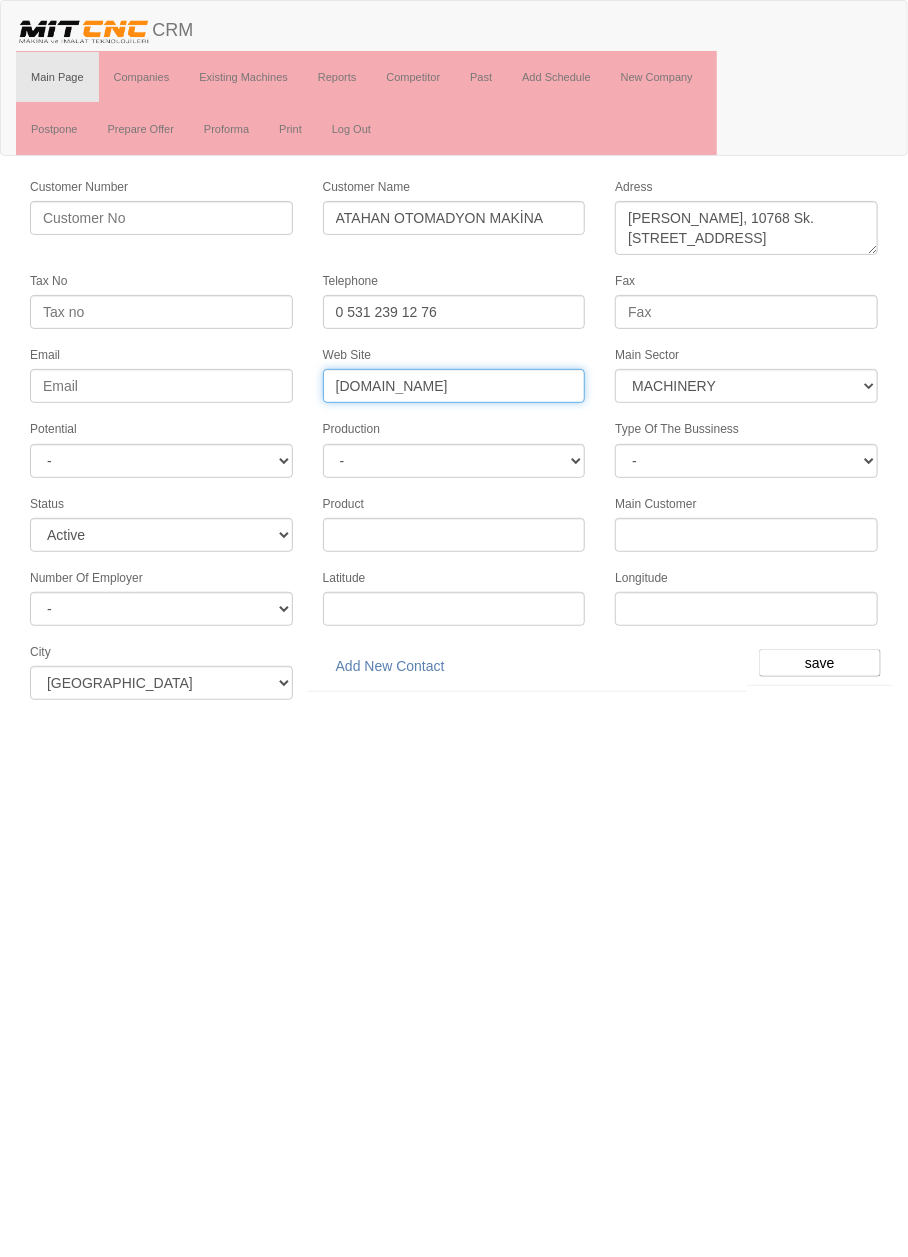 type on "[DOMAIN_NAME]" 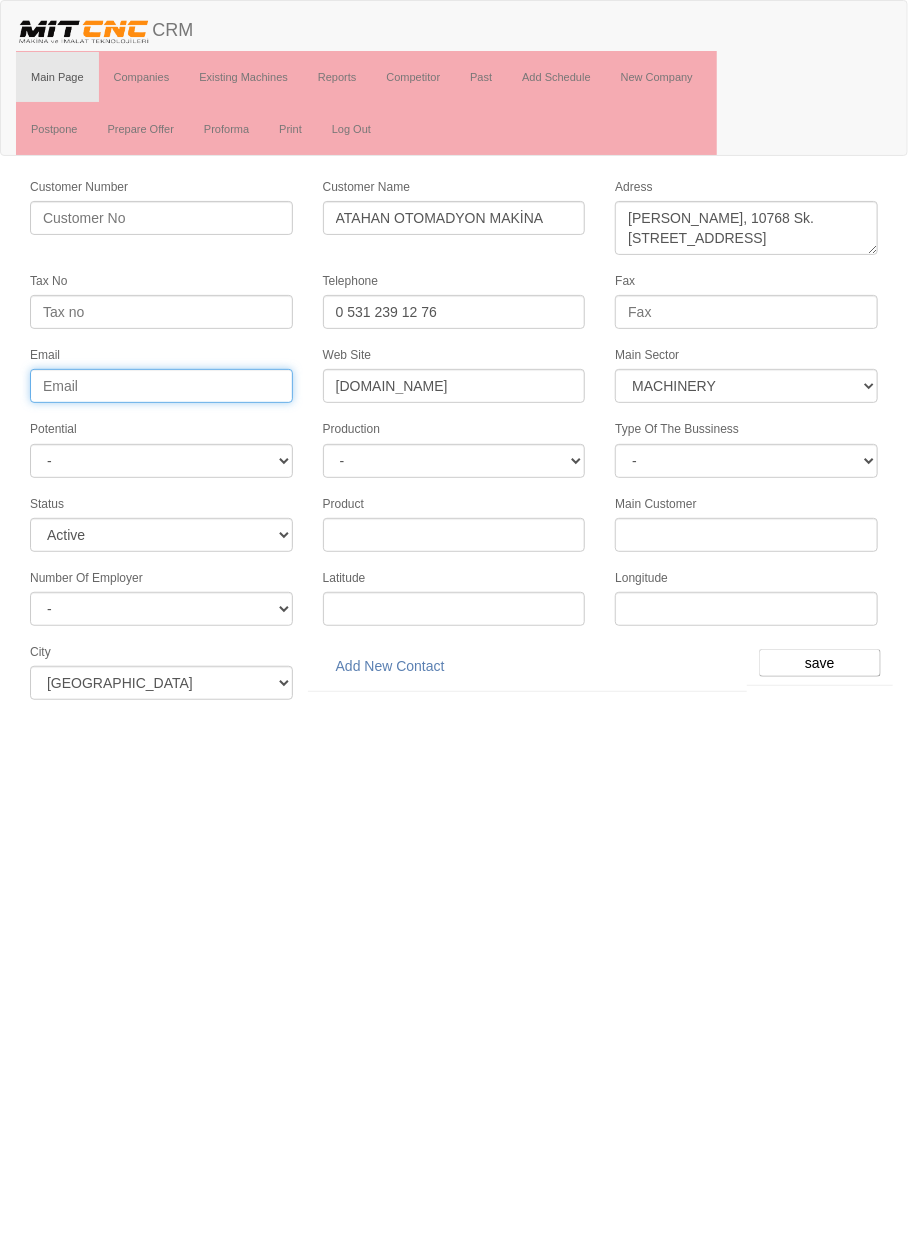 click on "Email" at bounding box center (161, 386) 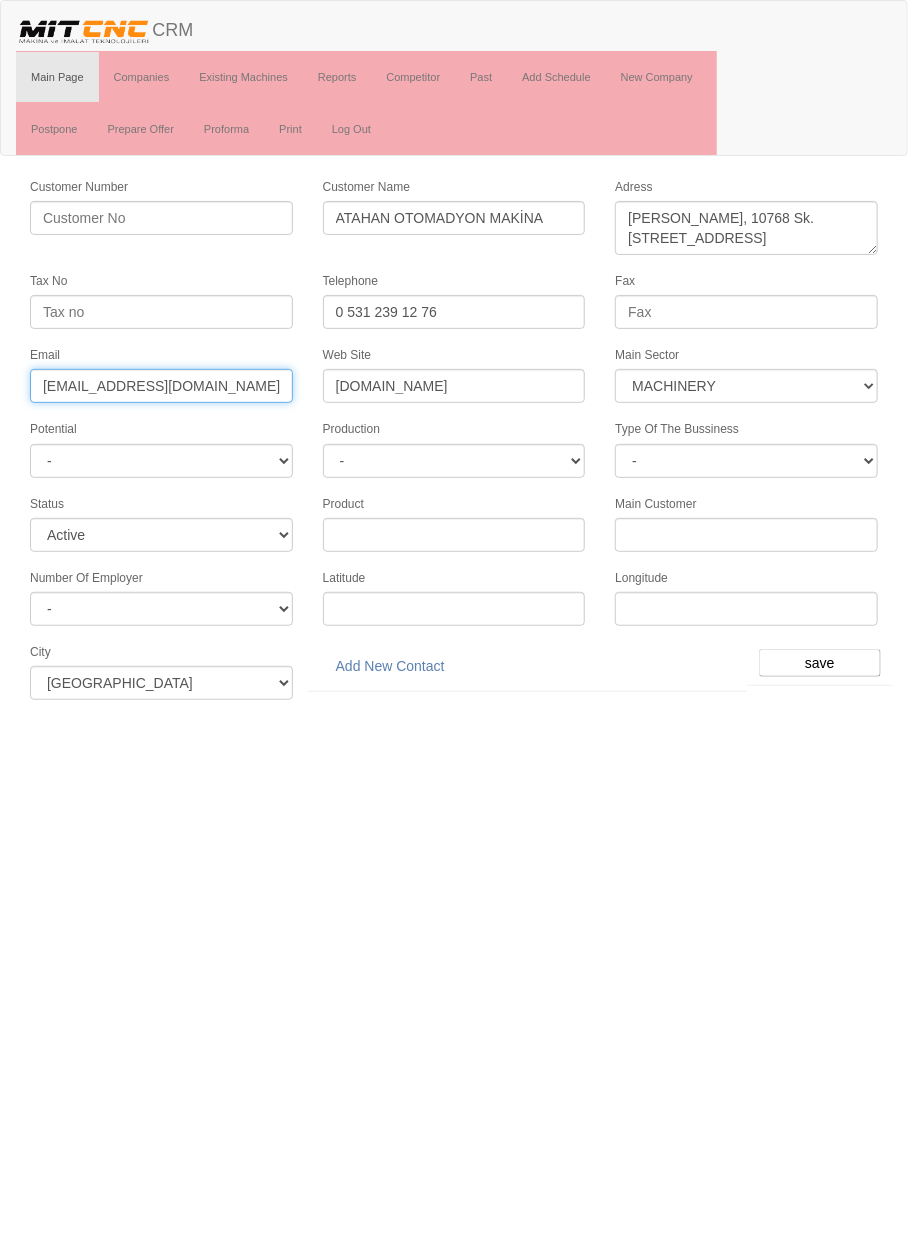type on "info@atahan.com" 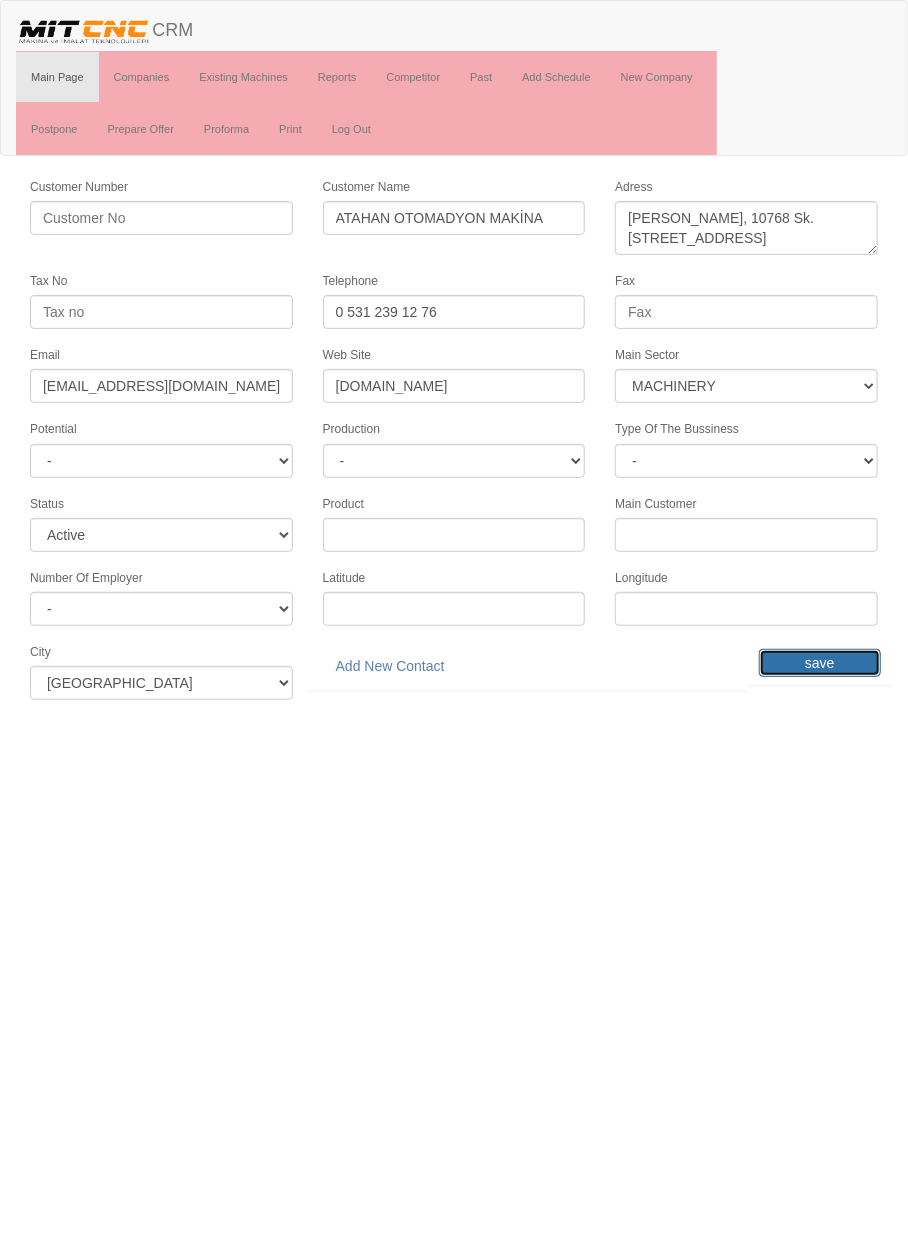 click on "save" at bounding box center (820, 663) 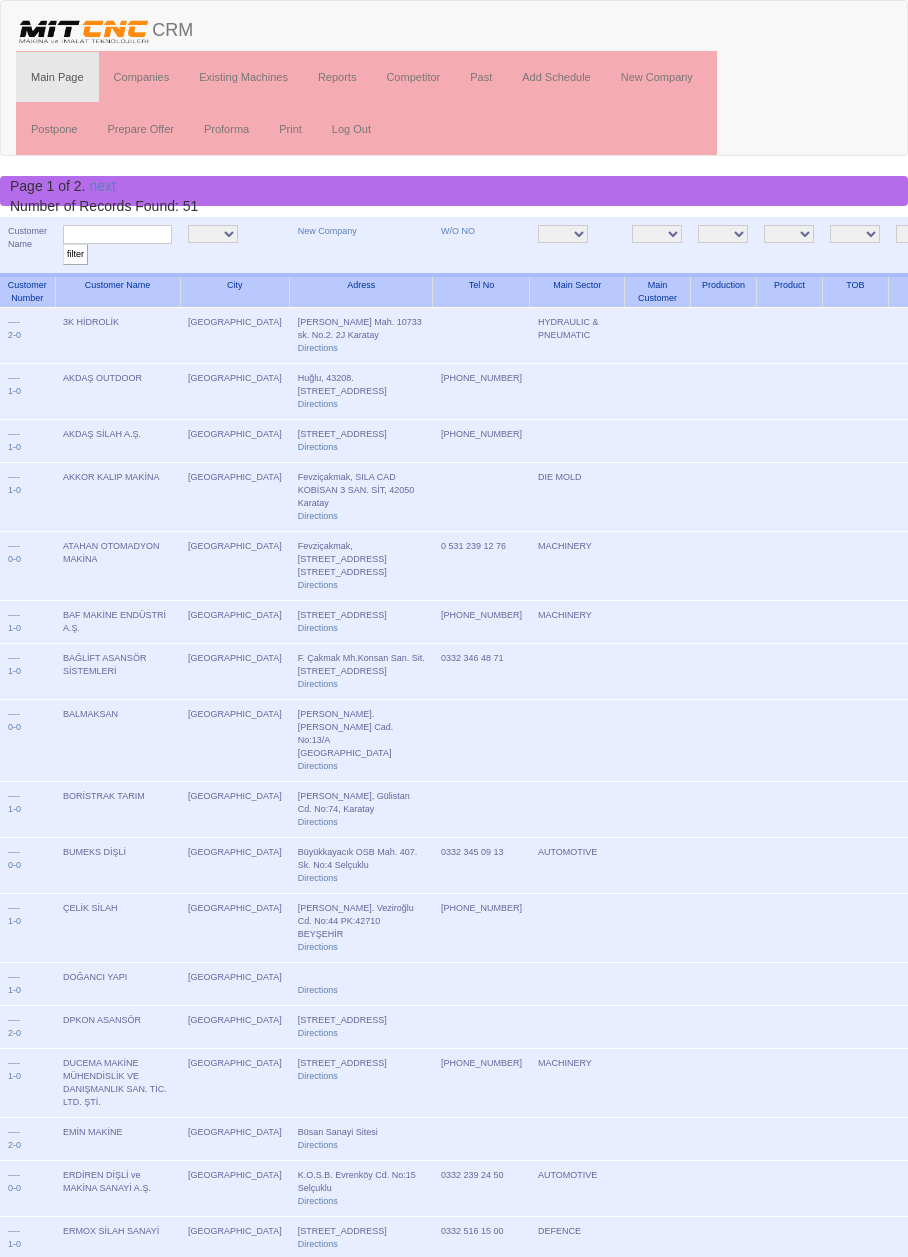 scroll, scrollTop: 0, scrollLeft: 0, axis: both 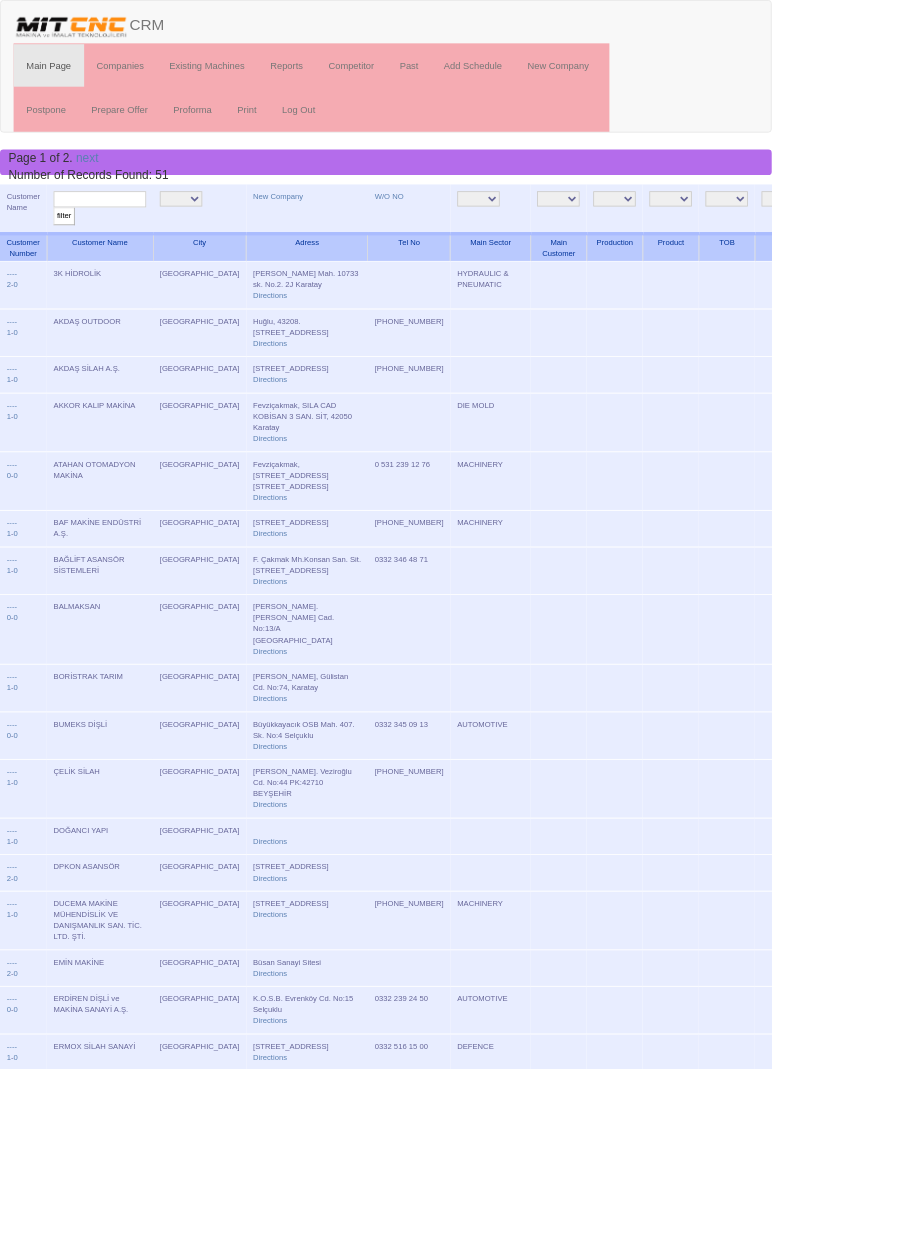 click at bounding box center [117, 234] 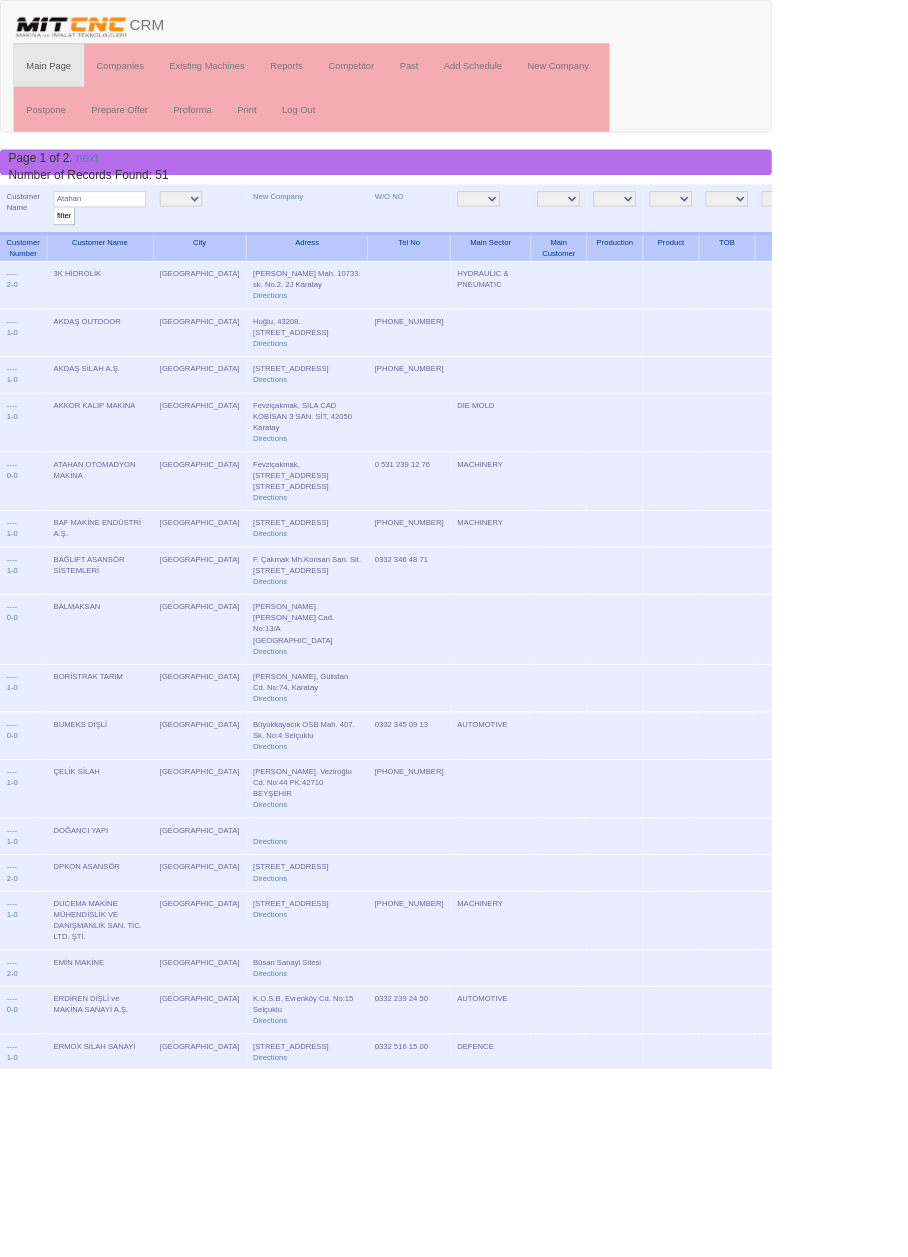 type on "Atahan" 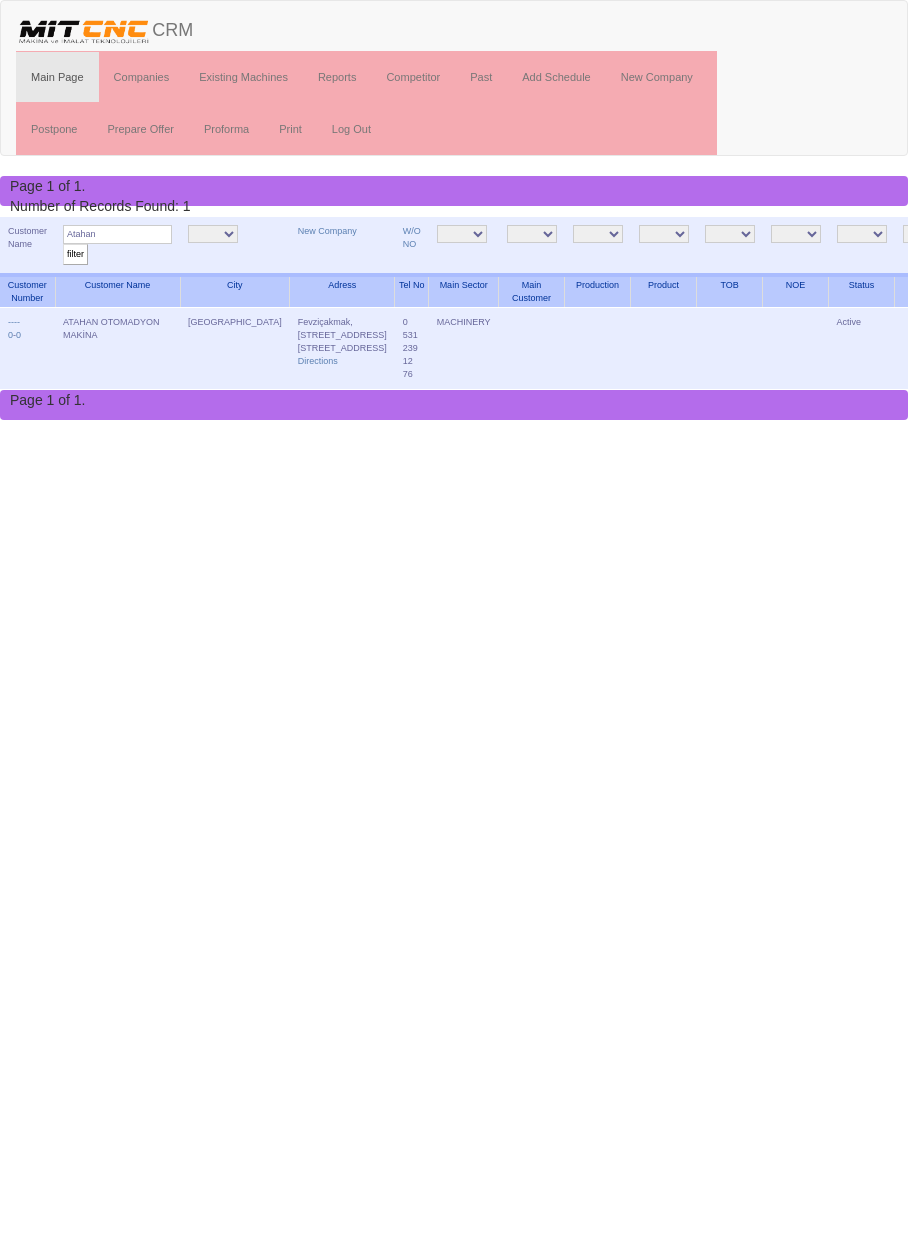 scroll, scrollTop: 0, scrollLeft: 0, axis: both 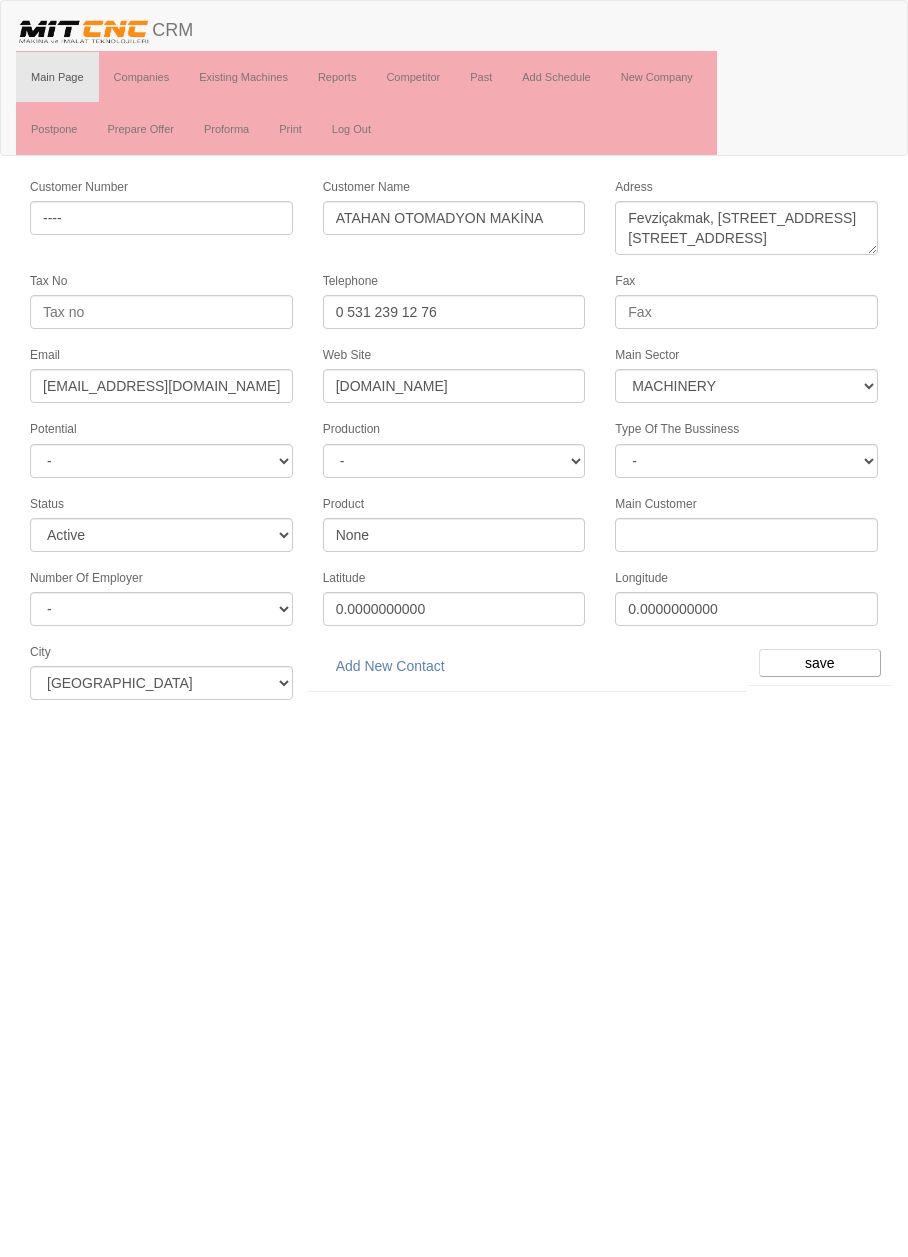 select on "363" 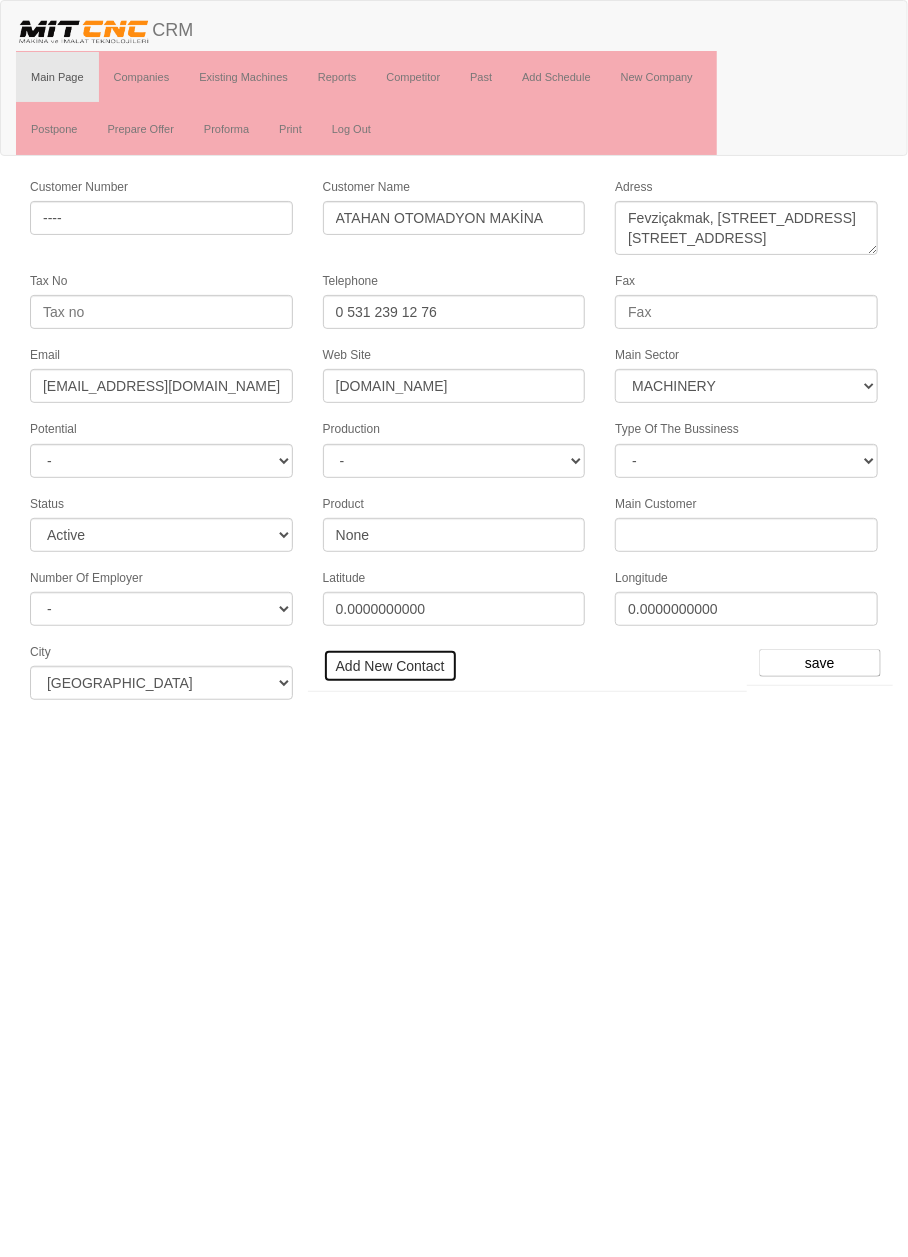 click on "Add New Contact" at bounding box center [390, 666] 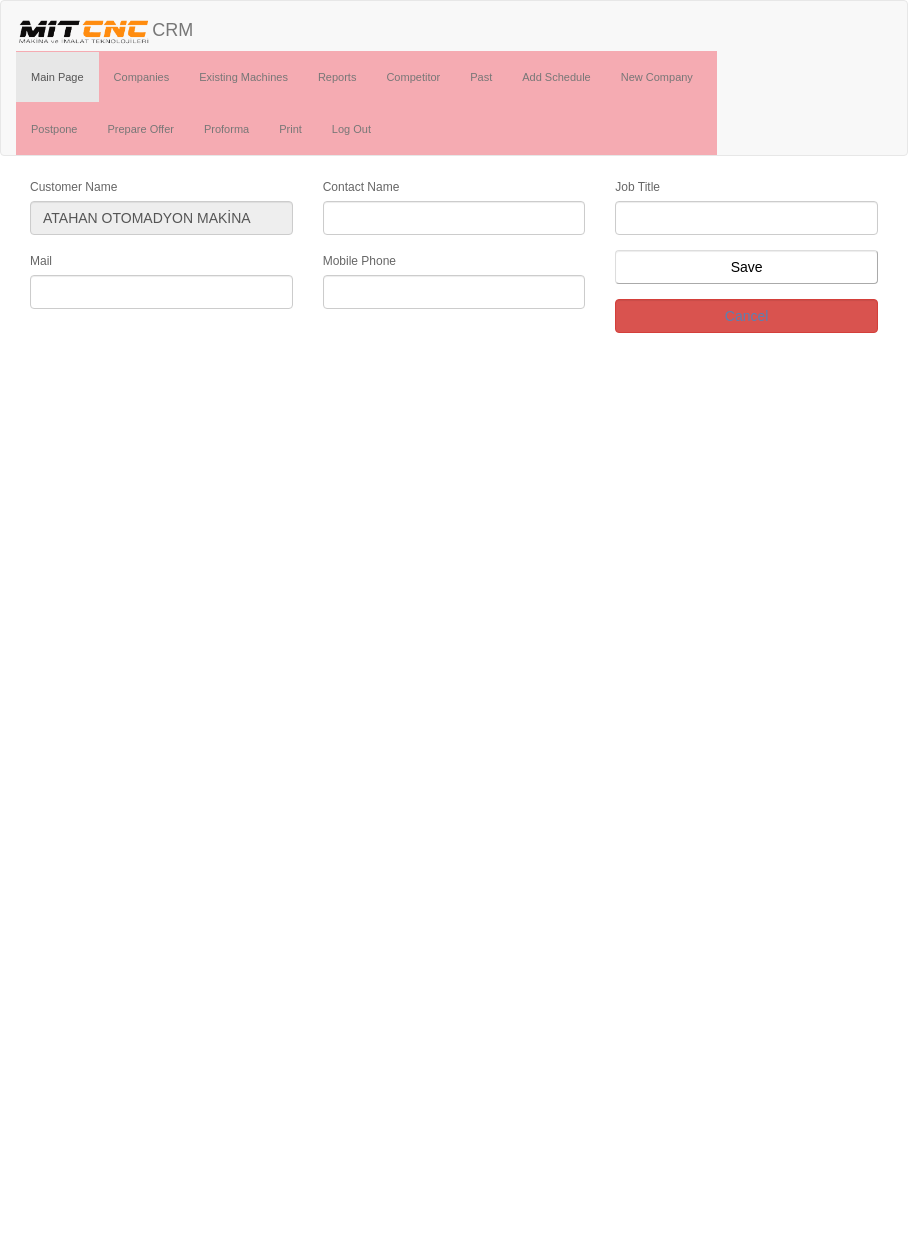 scroll, scrollTop: 0, scrollLeft: 0, axis: both 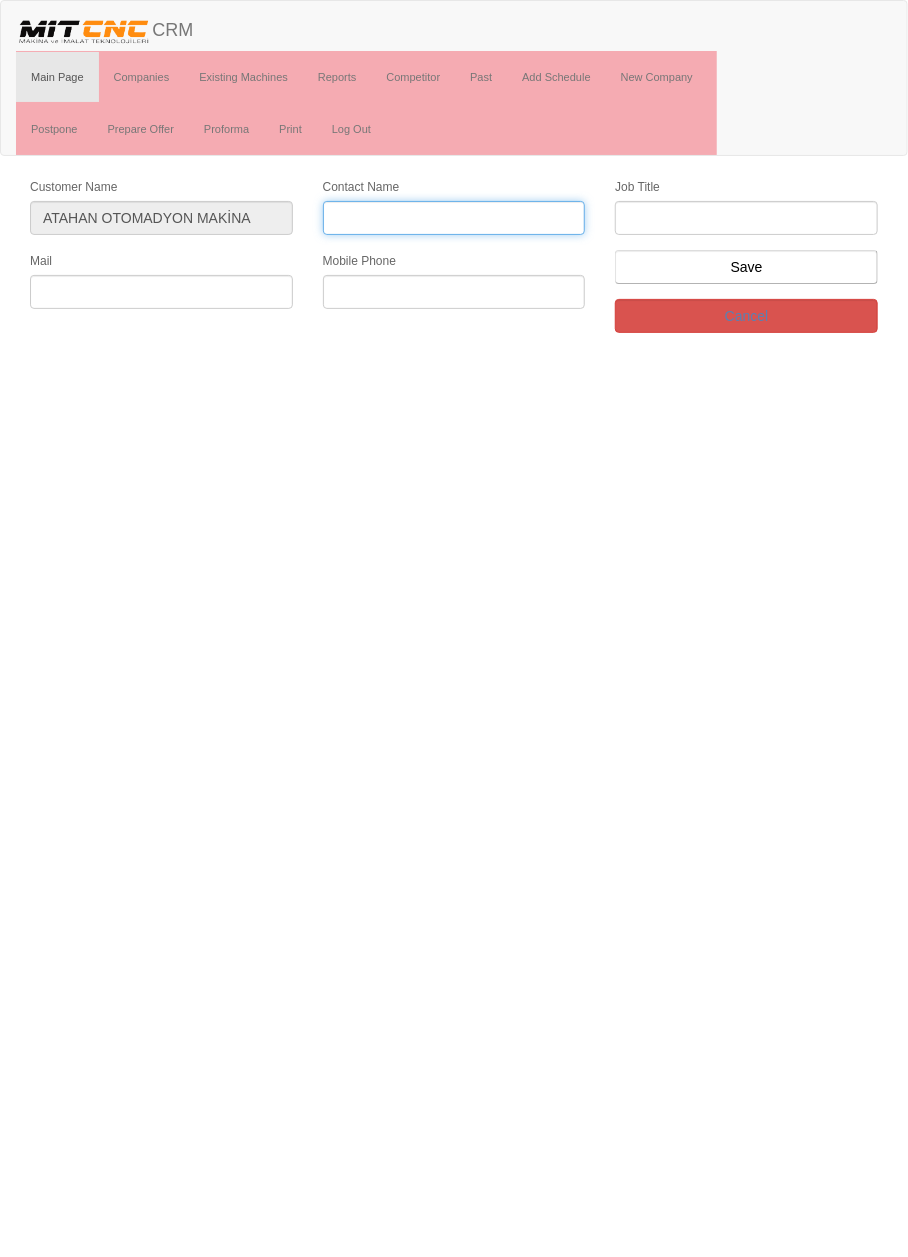 click on "Contact Name" at bounding box center (454, 218) 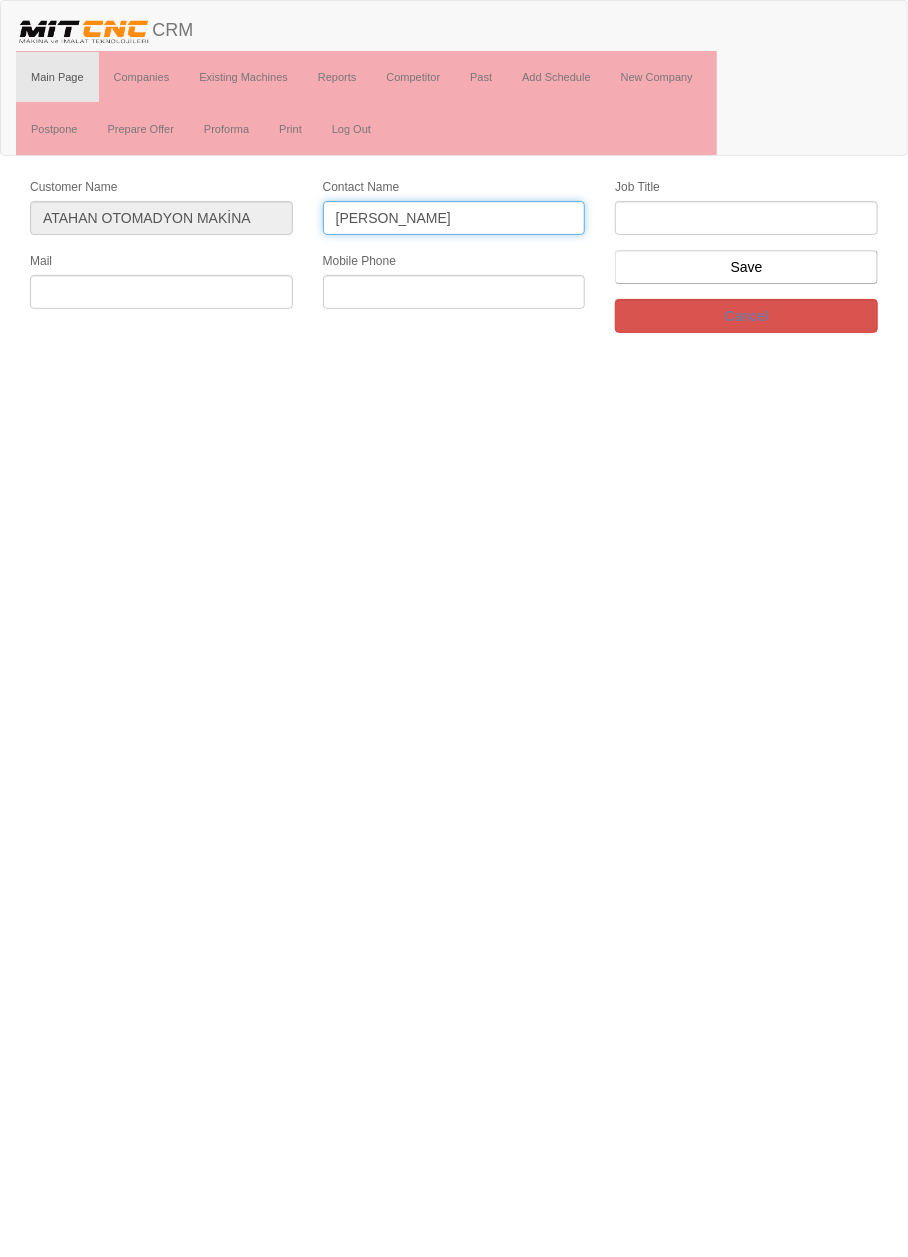 type on "[PERSON_NAME]" 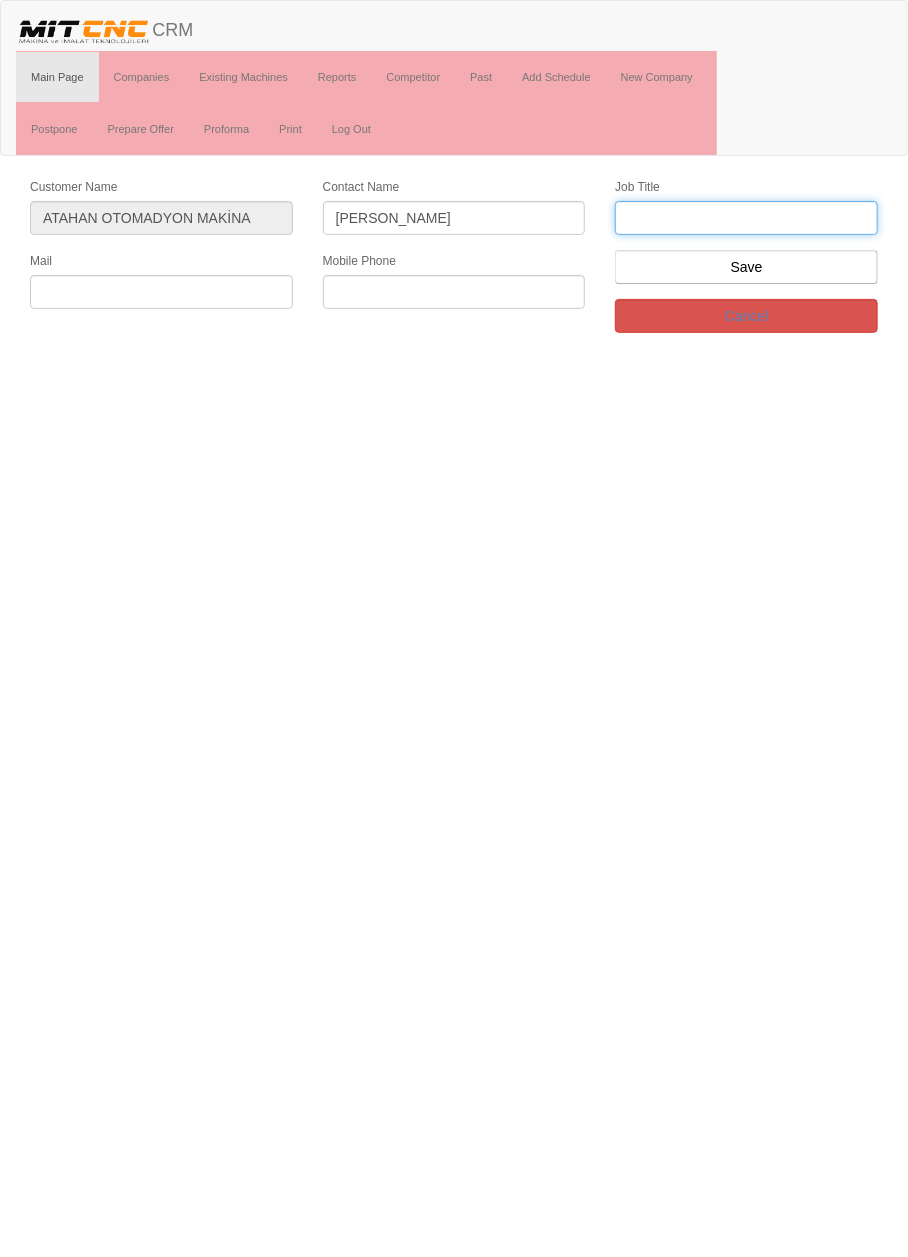 click at bounding box center (746, 218) 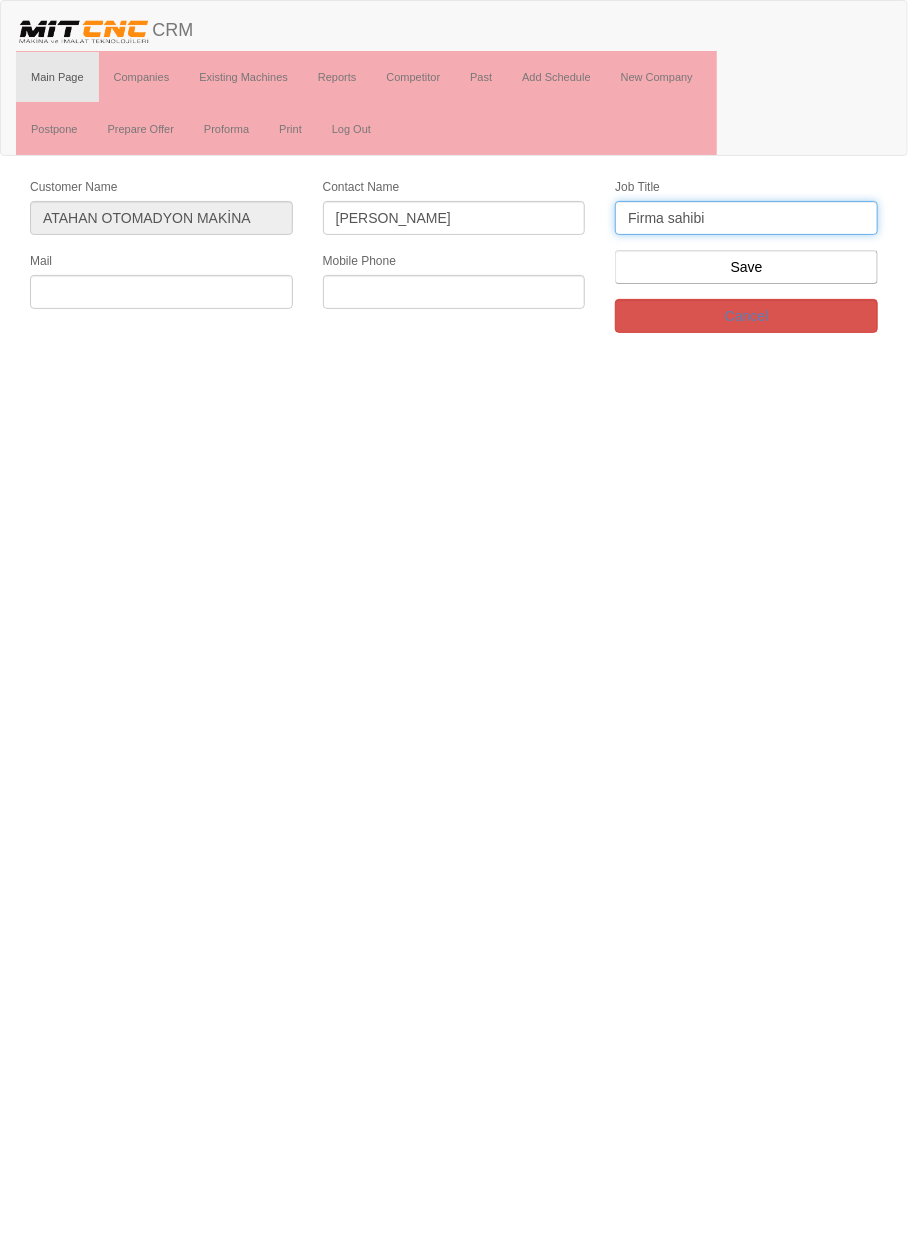 type on "Firma sahibi" 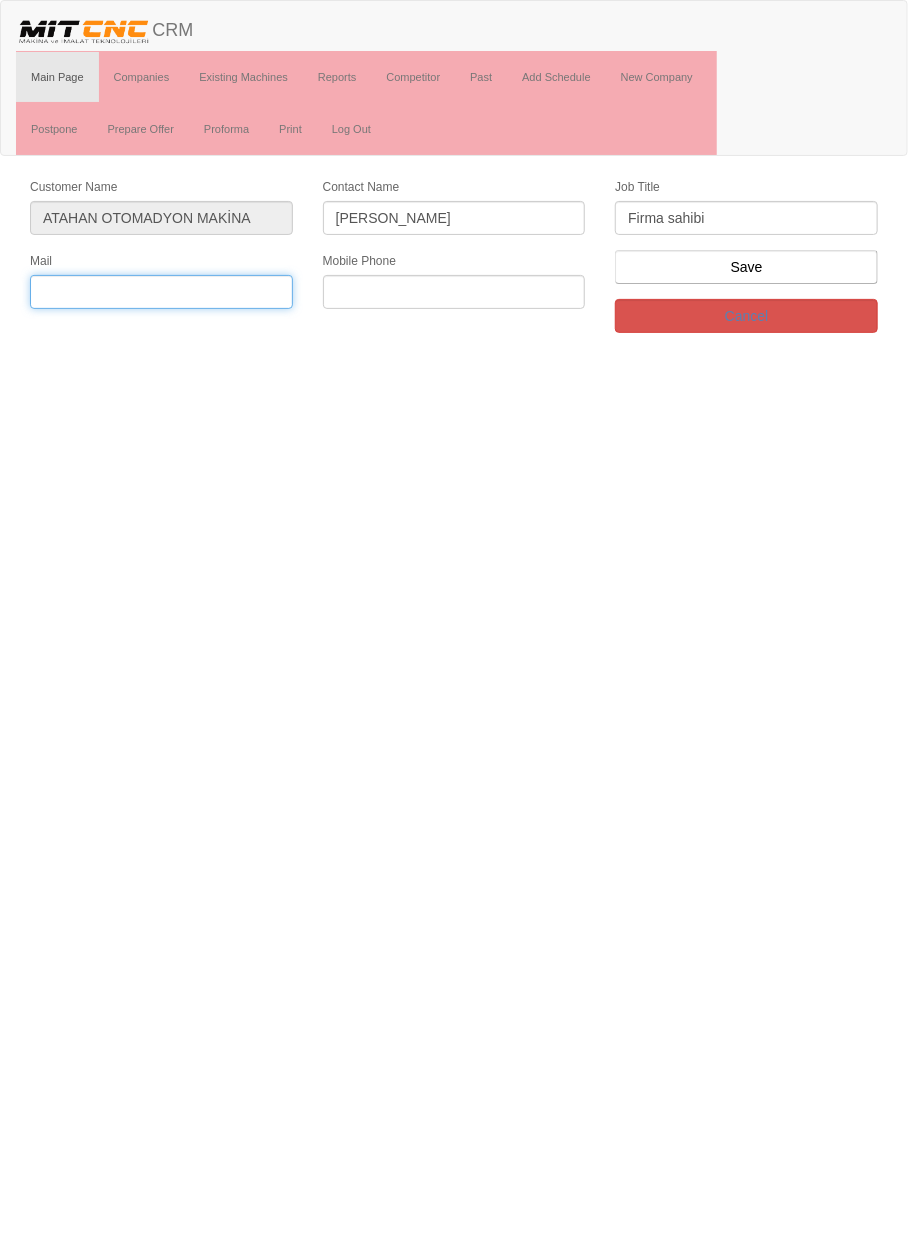 click at bounding box center [161, 292] 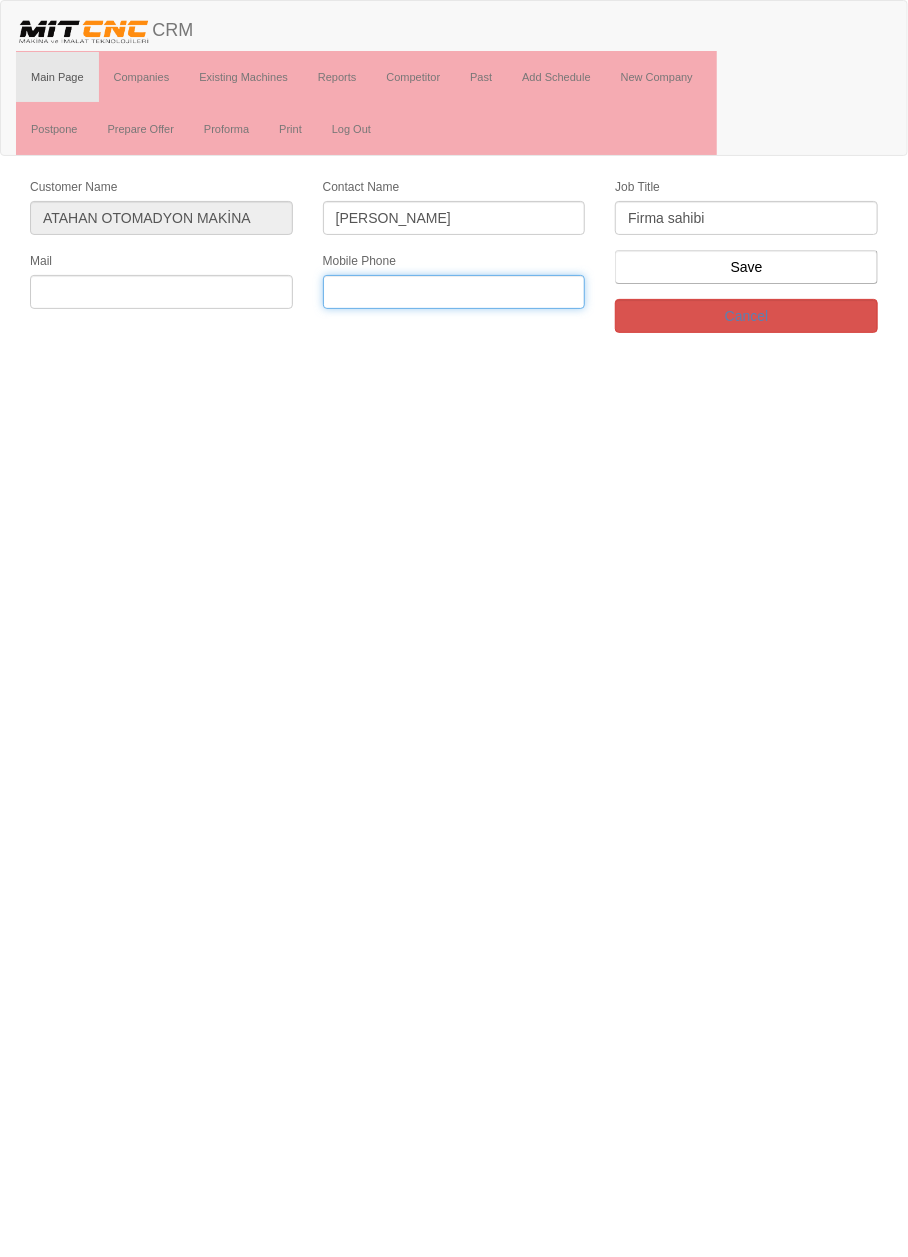 click at bounding box center [454, 292] 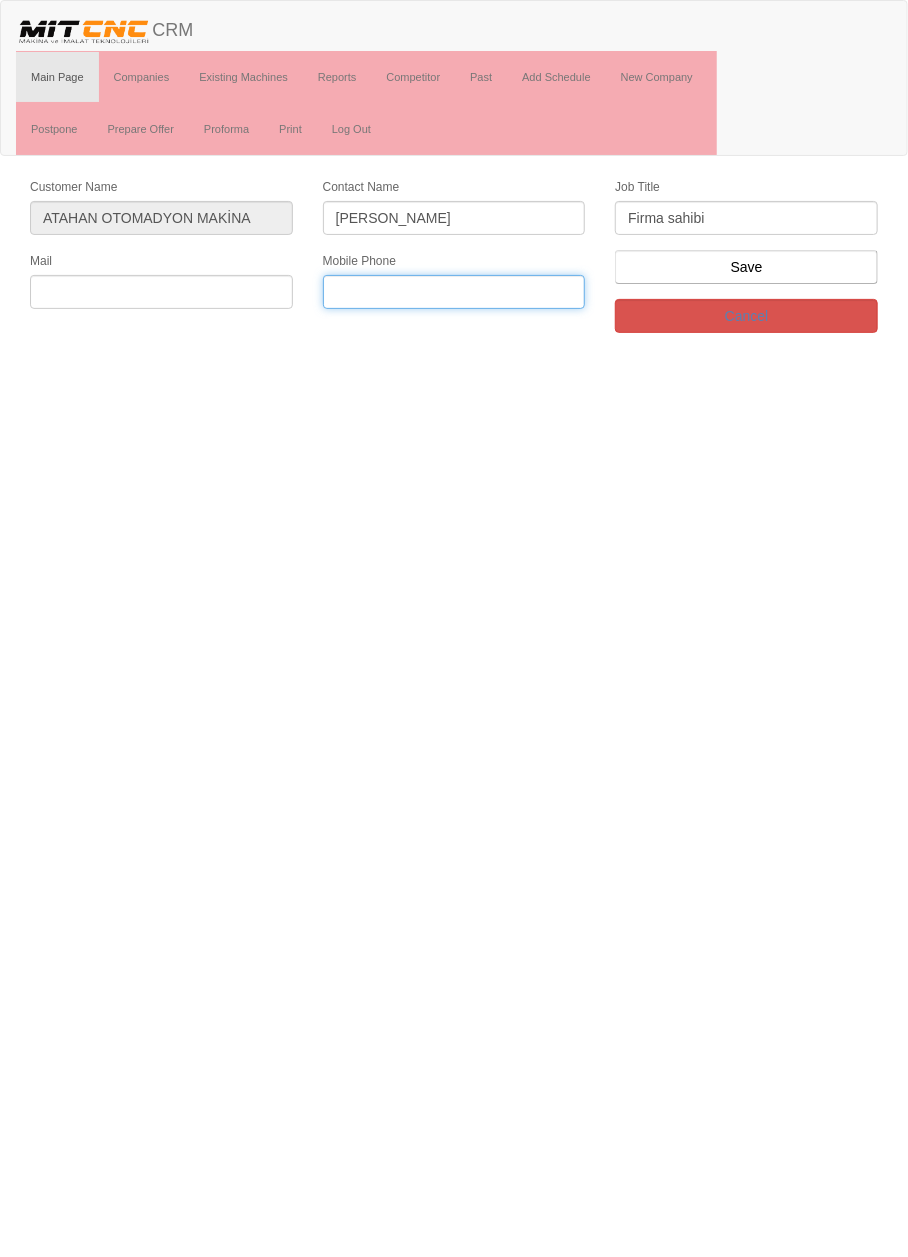 paste on "www.stmach.com" 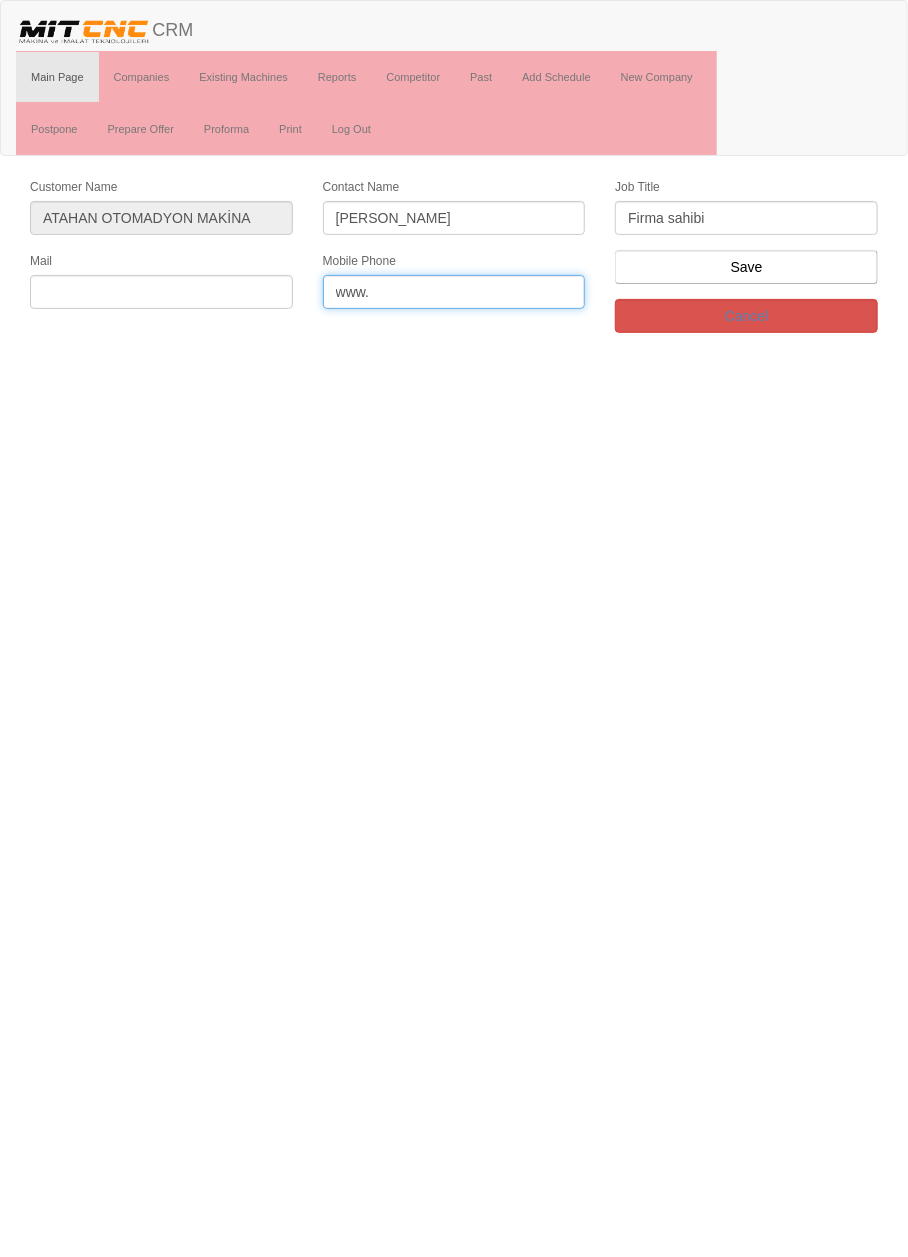 type on "www" 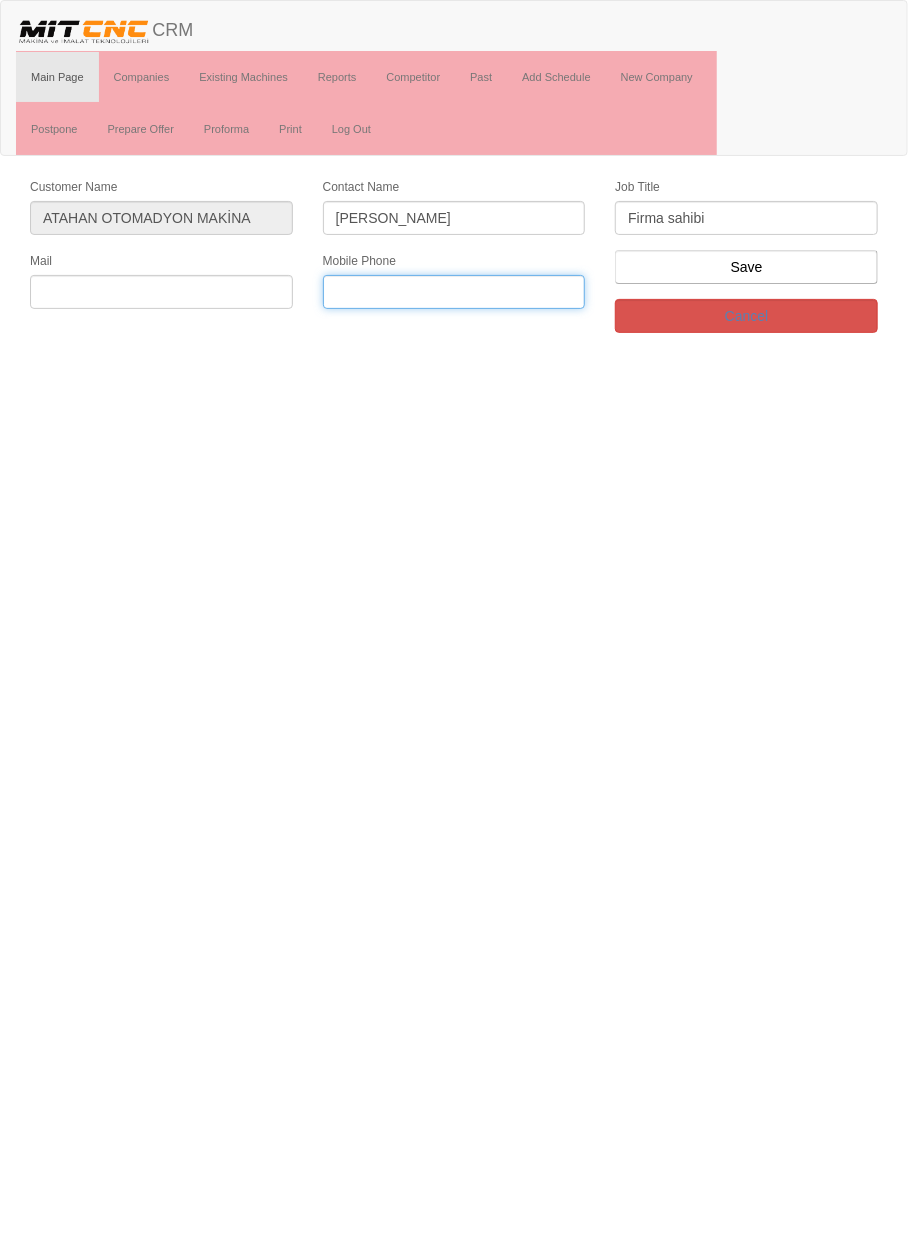 click at bounding box center [454, 292] 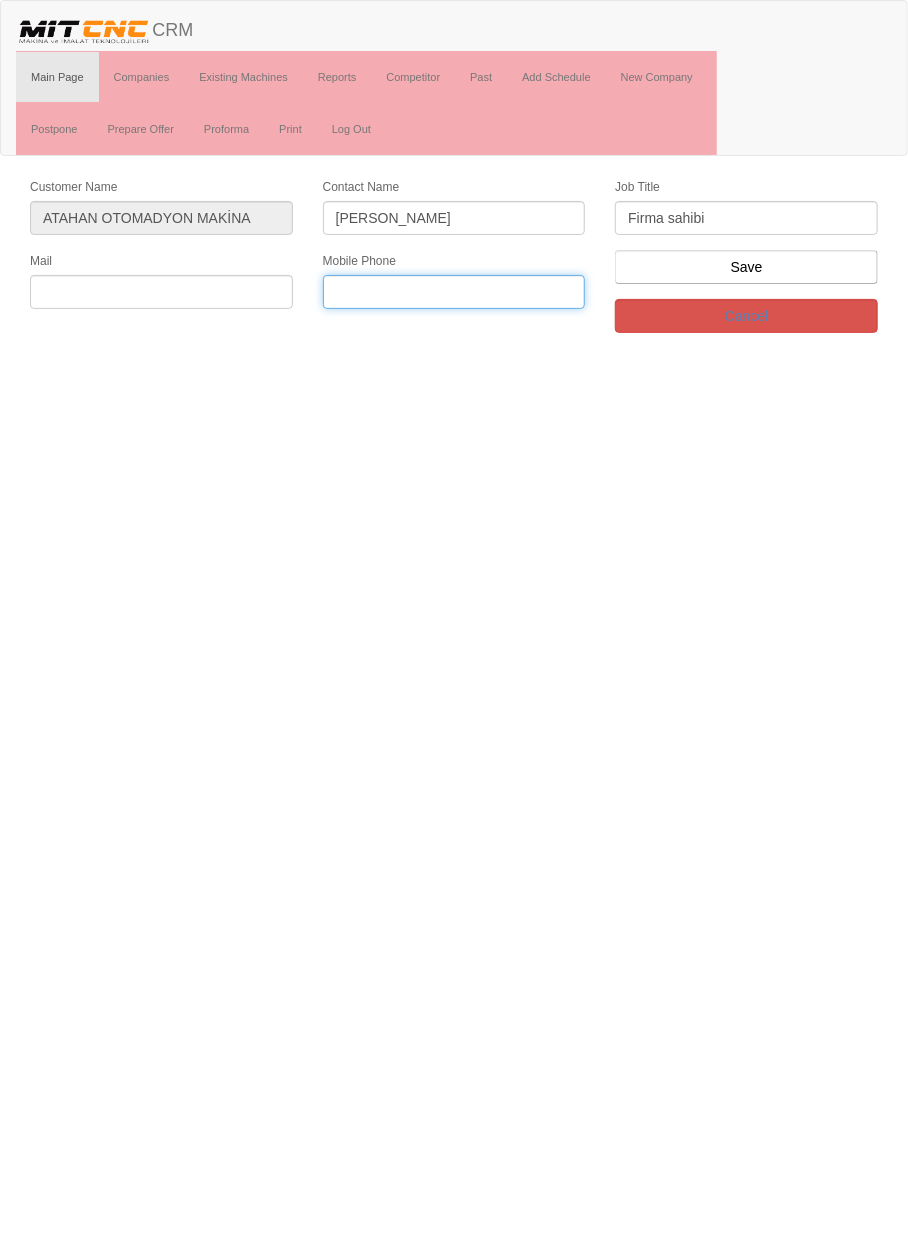 paste on "0 531 239 12 76" 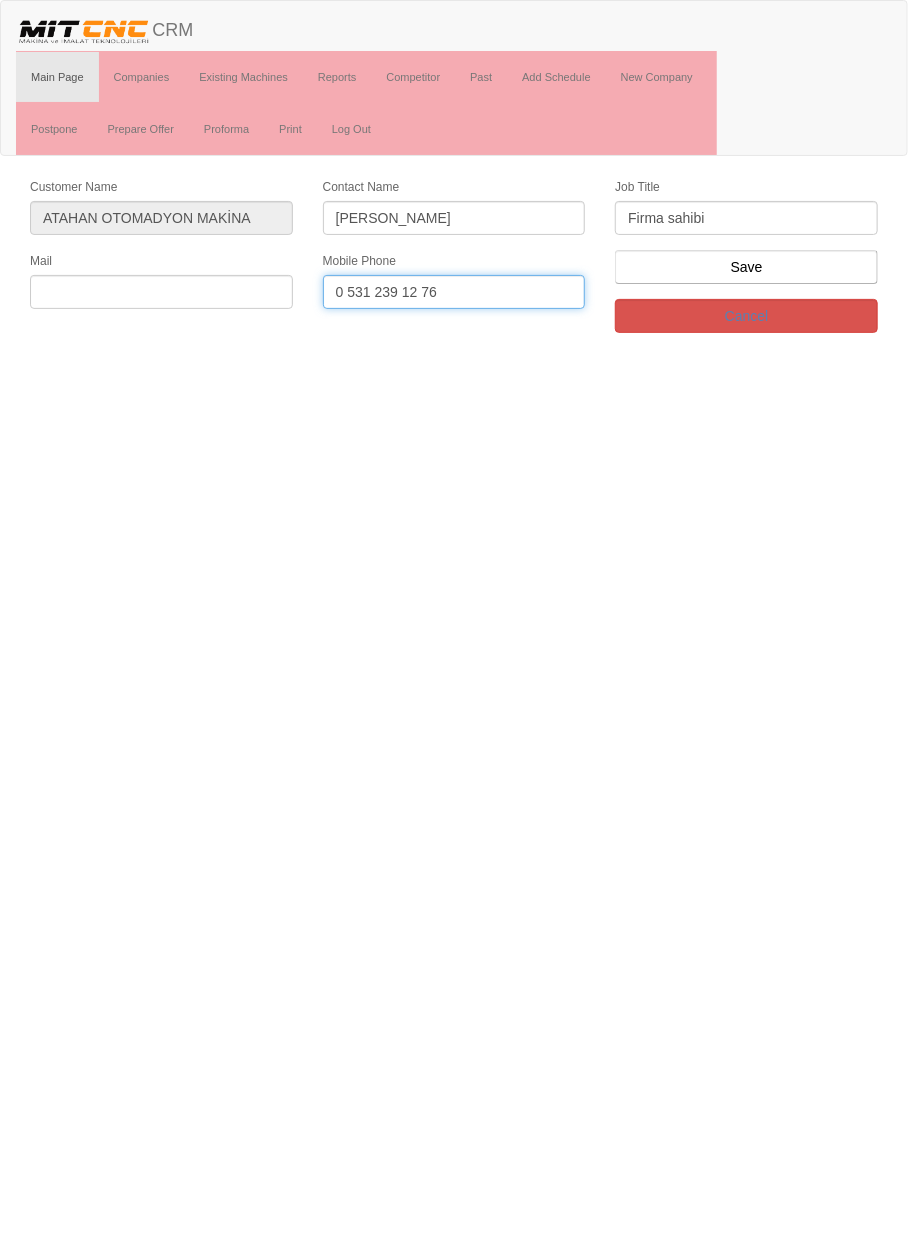 type on "0 531 239 12 76" 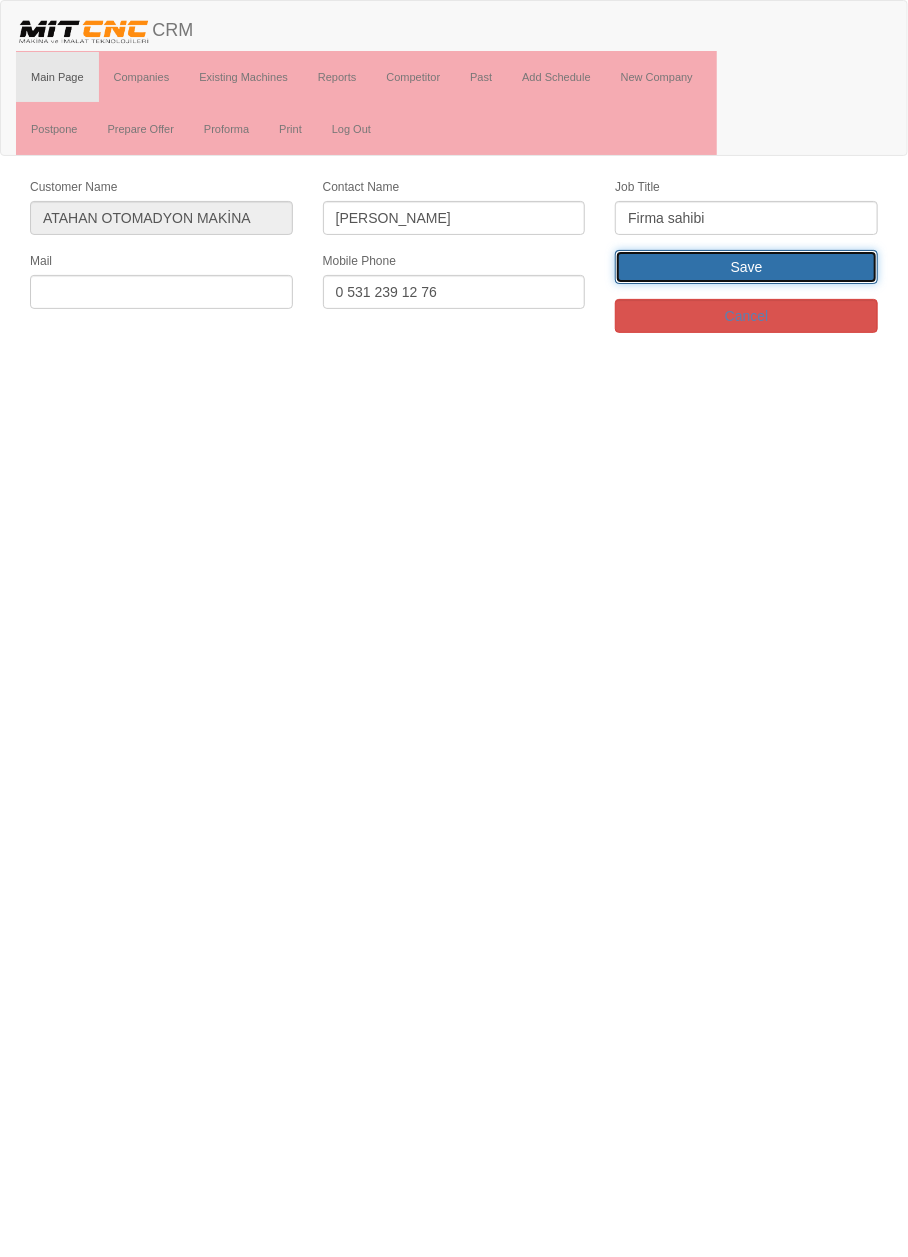 click on "Save" at bounding box center (746, 267) 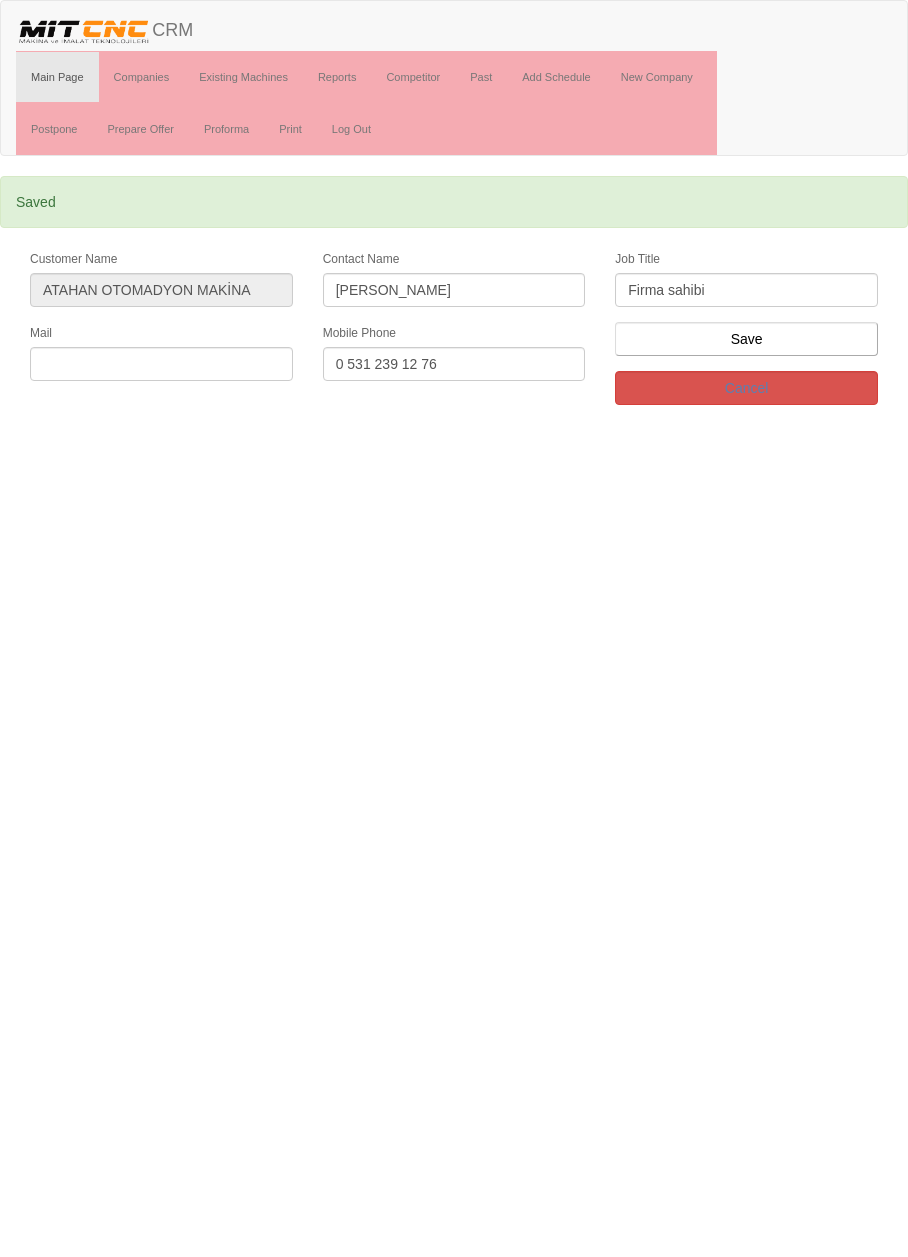 scroll, scrollTop: 0, scrollLeft: 0, axis: both 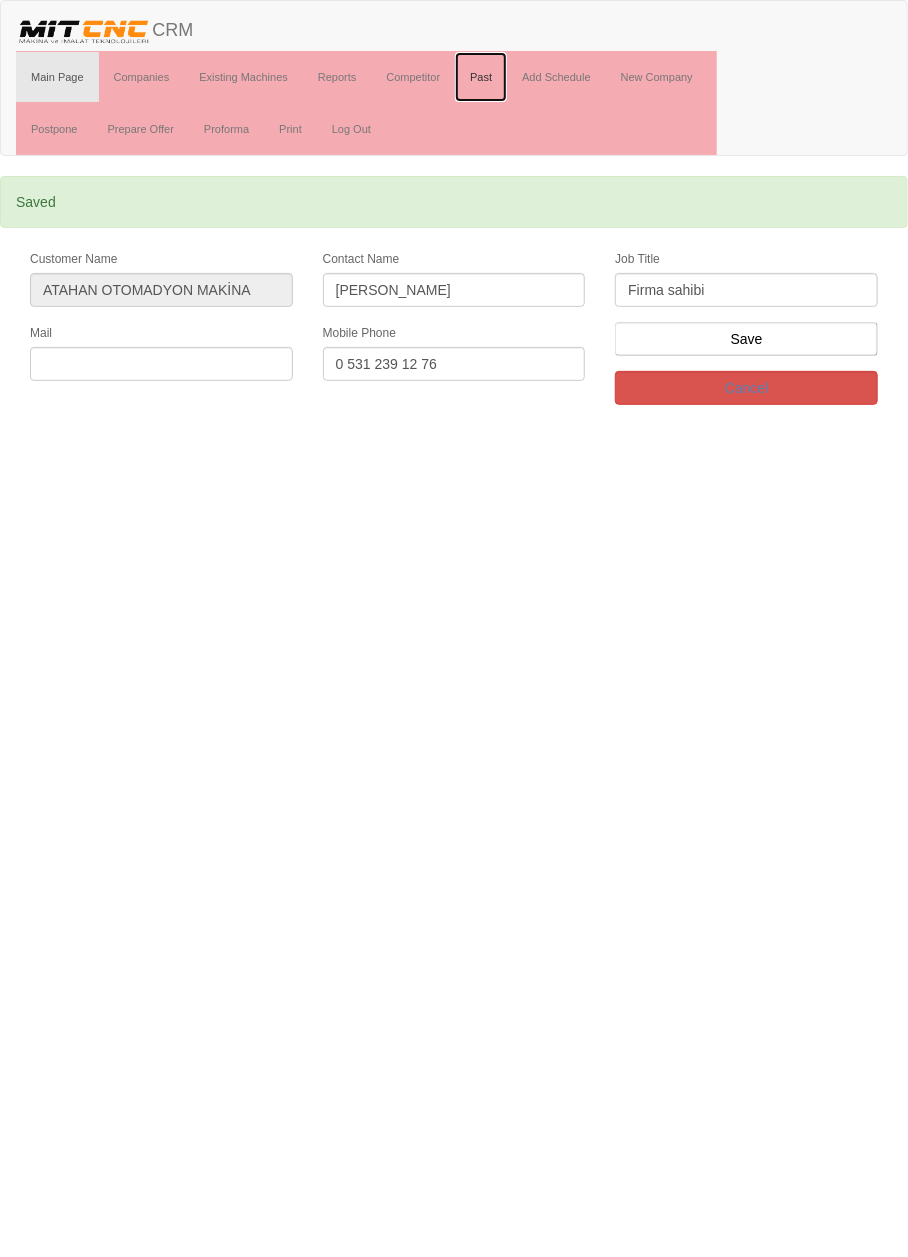 click on "Past" at bounding box center [481, 77] 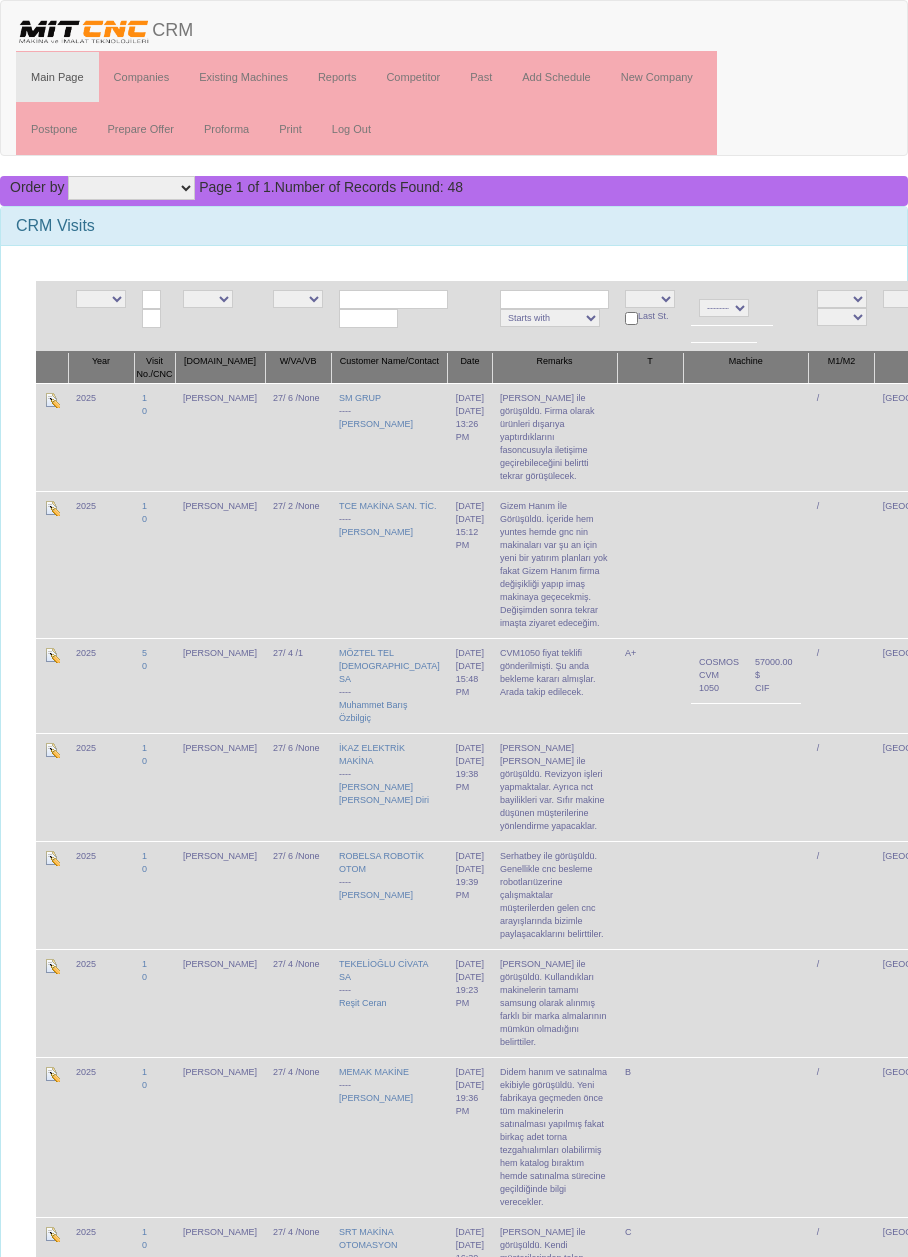 scroll, scrollTop: 0, scrollLeft: 0, axis: both 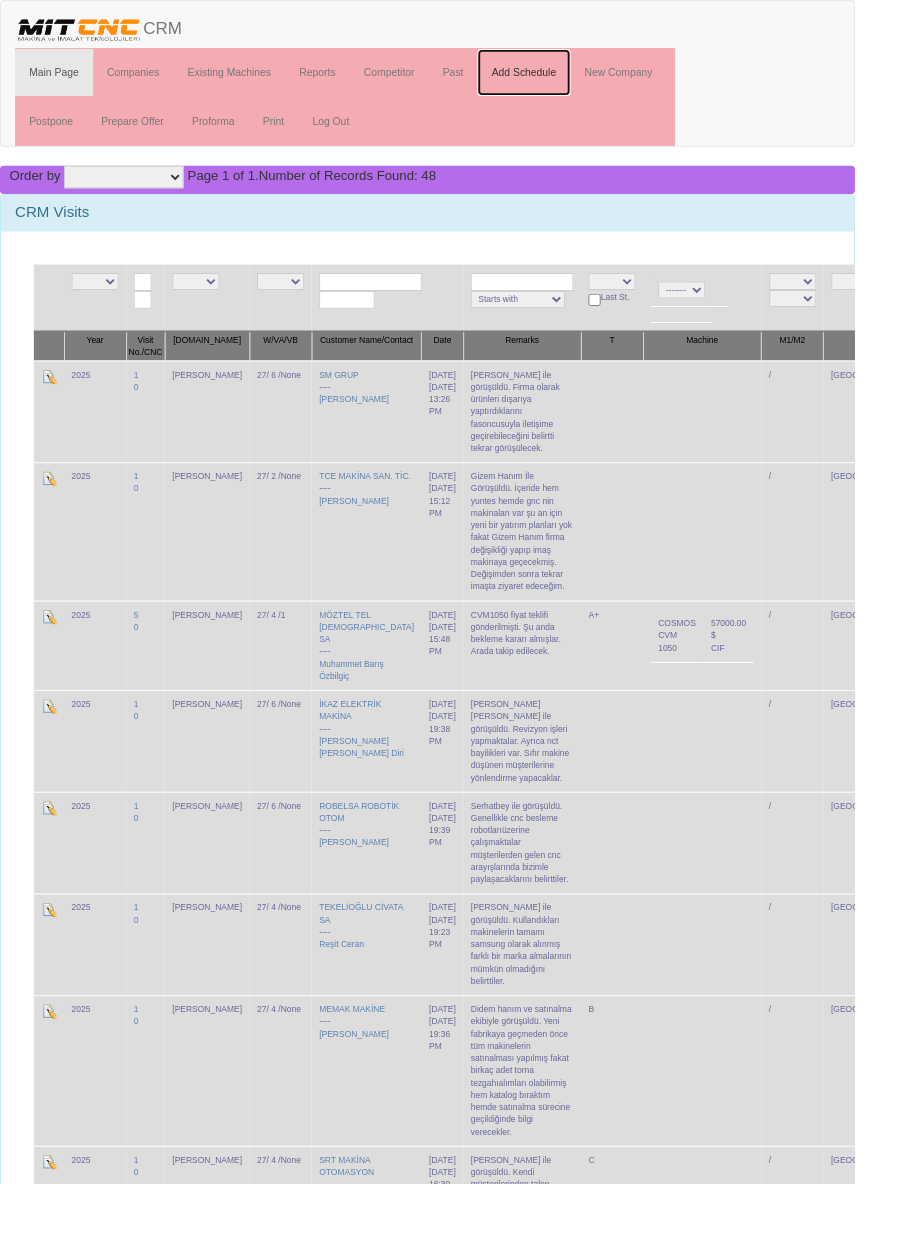 click on "Add Schedule" at bounding box center [556, 77] 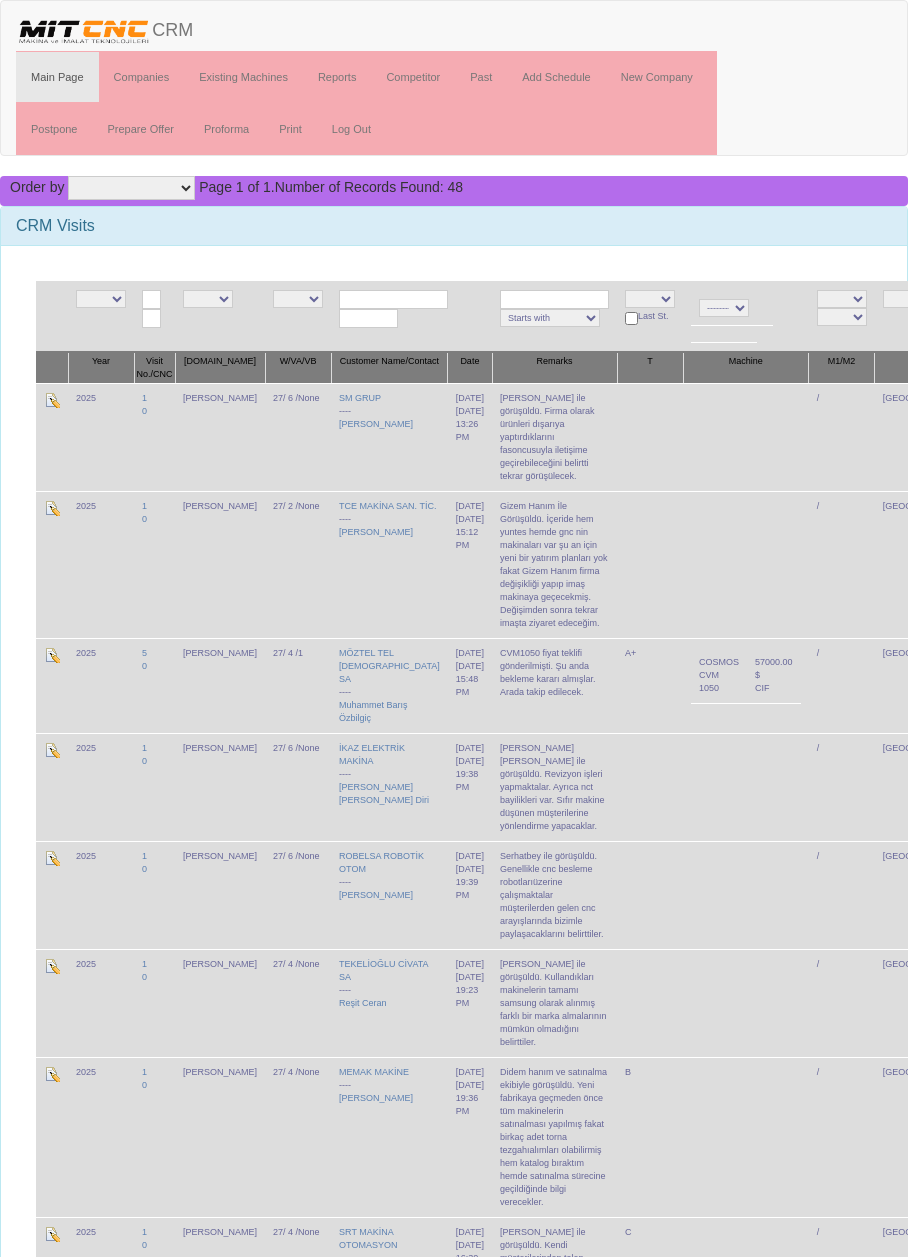 scroll, scrollTop: 0, scrollLeft: 0, axis: both 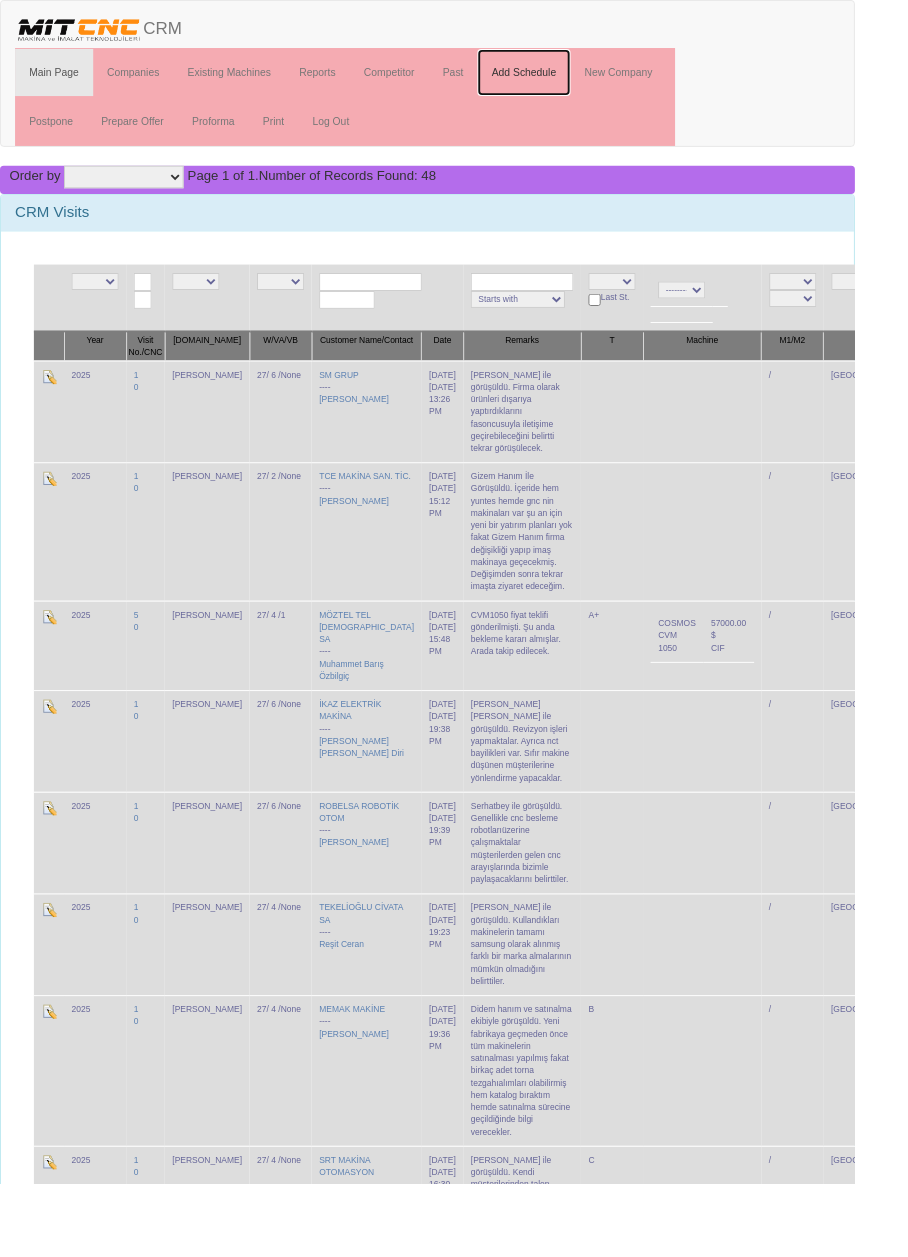 click on "Add Schedule" at bounding box center (556, 77) 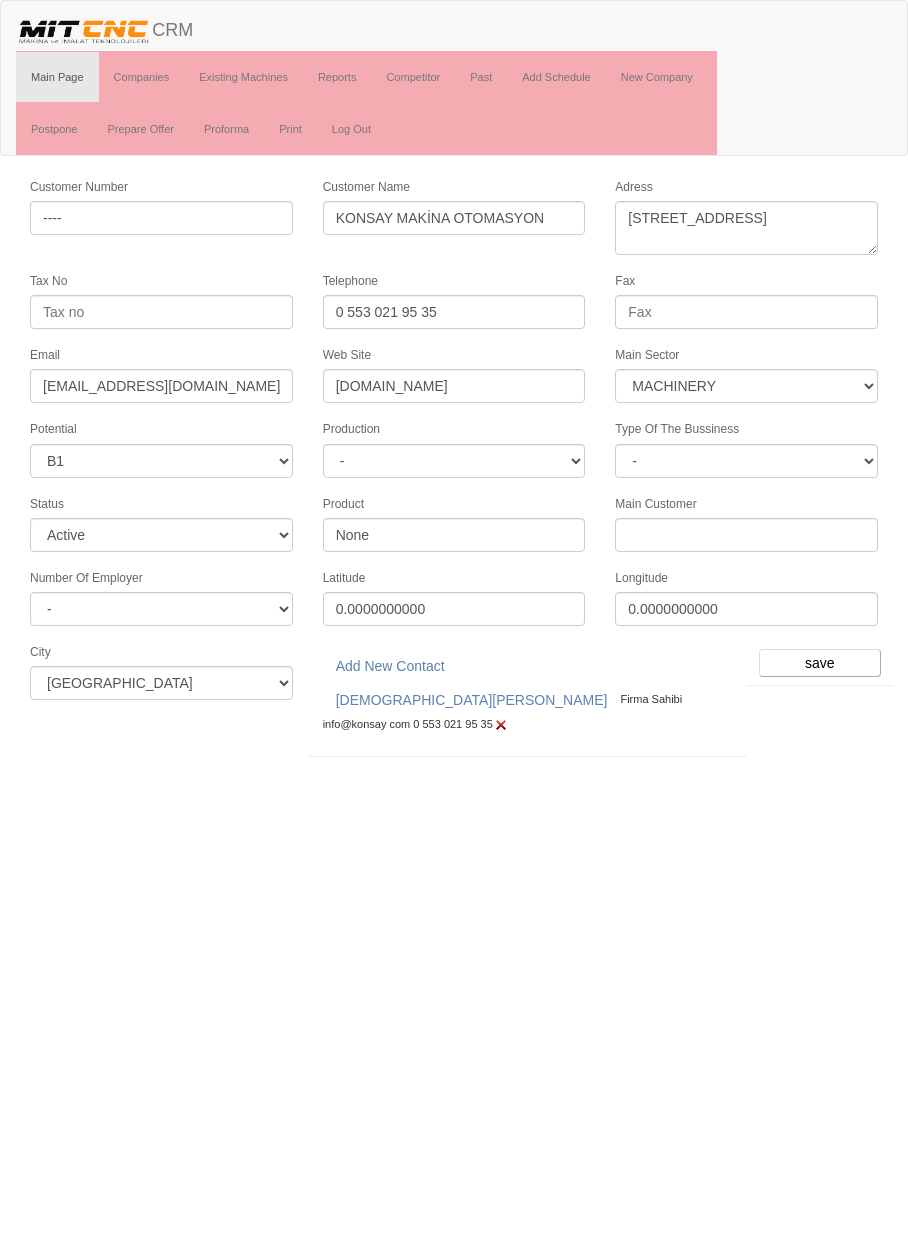 select on "363" 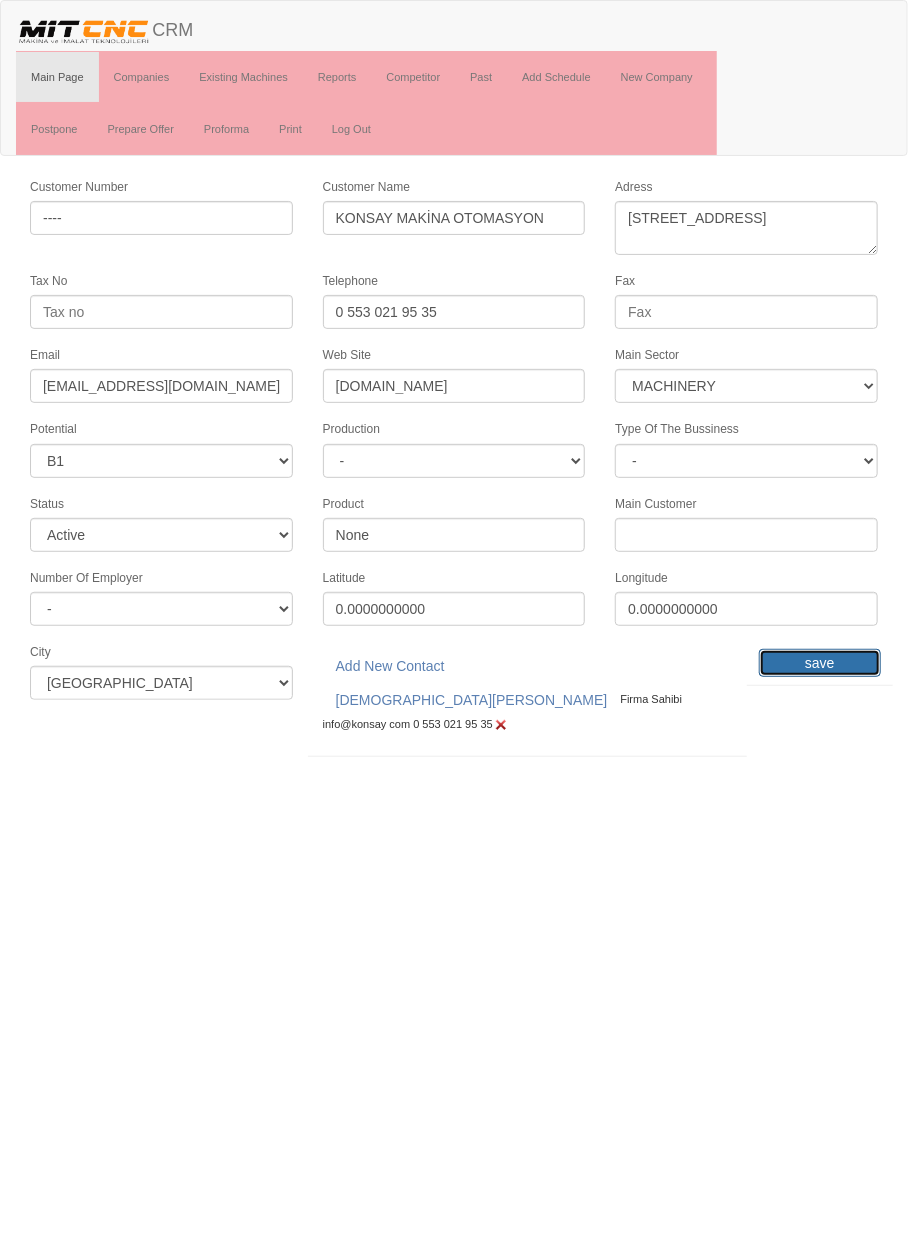 click on "save" at bounding box center (820, 663) 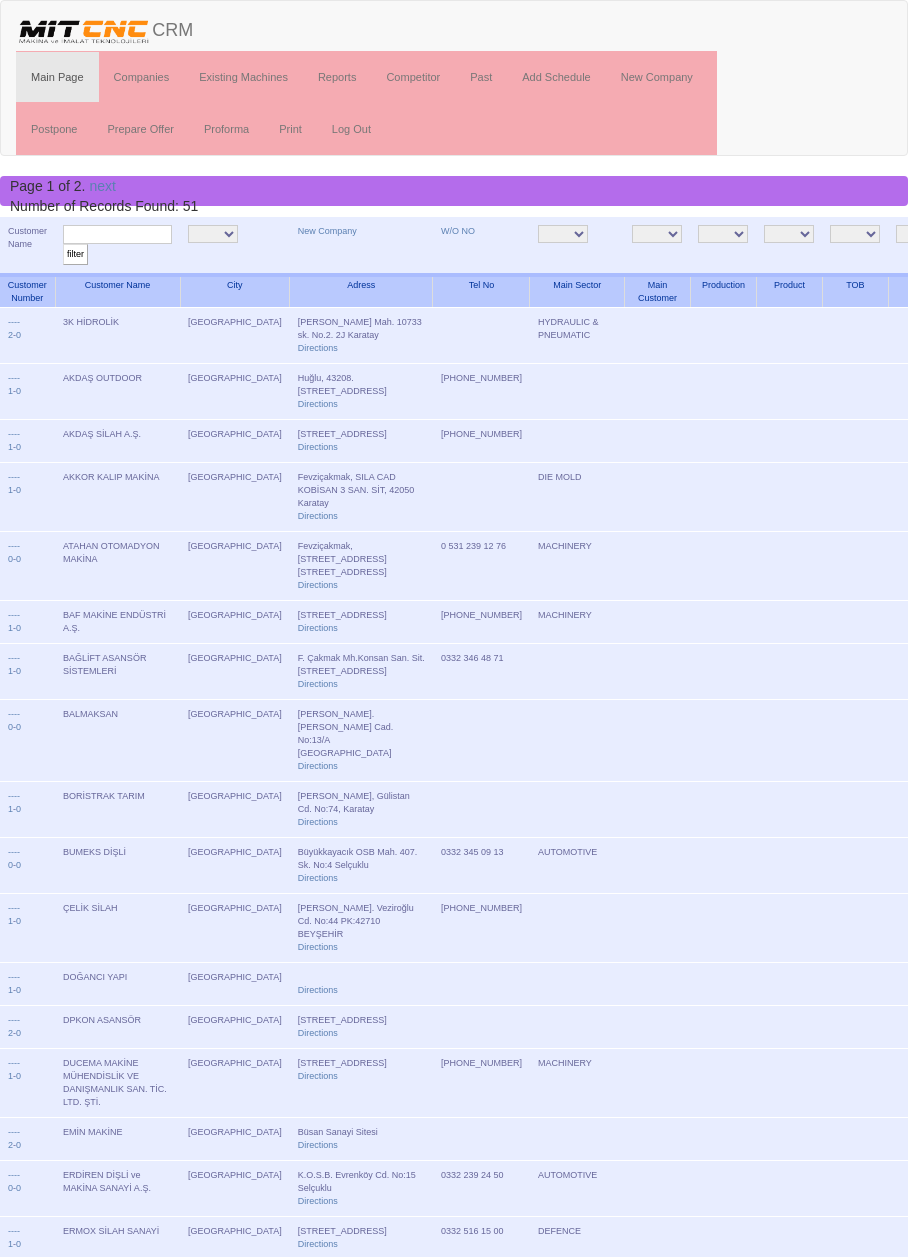 scroll, scrollTop: 0, scrollLeft: 0, axis: both 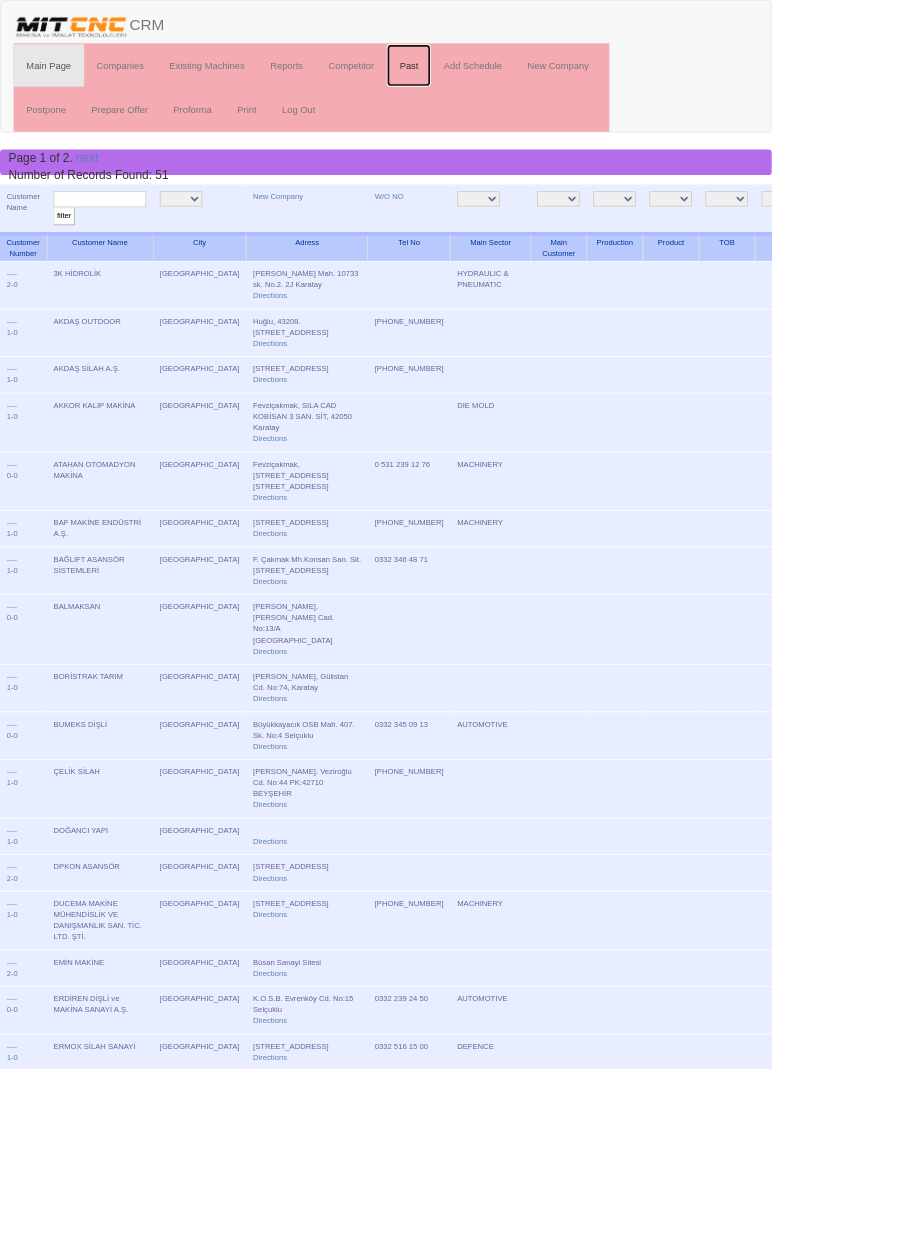 click on "Past" at bounding box center [481, 77] 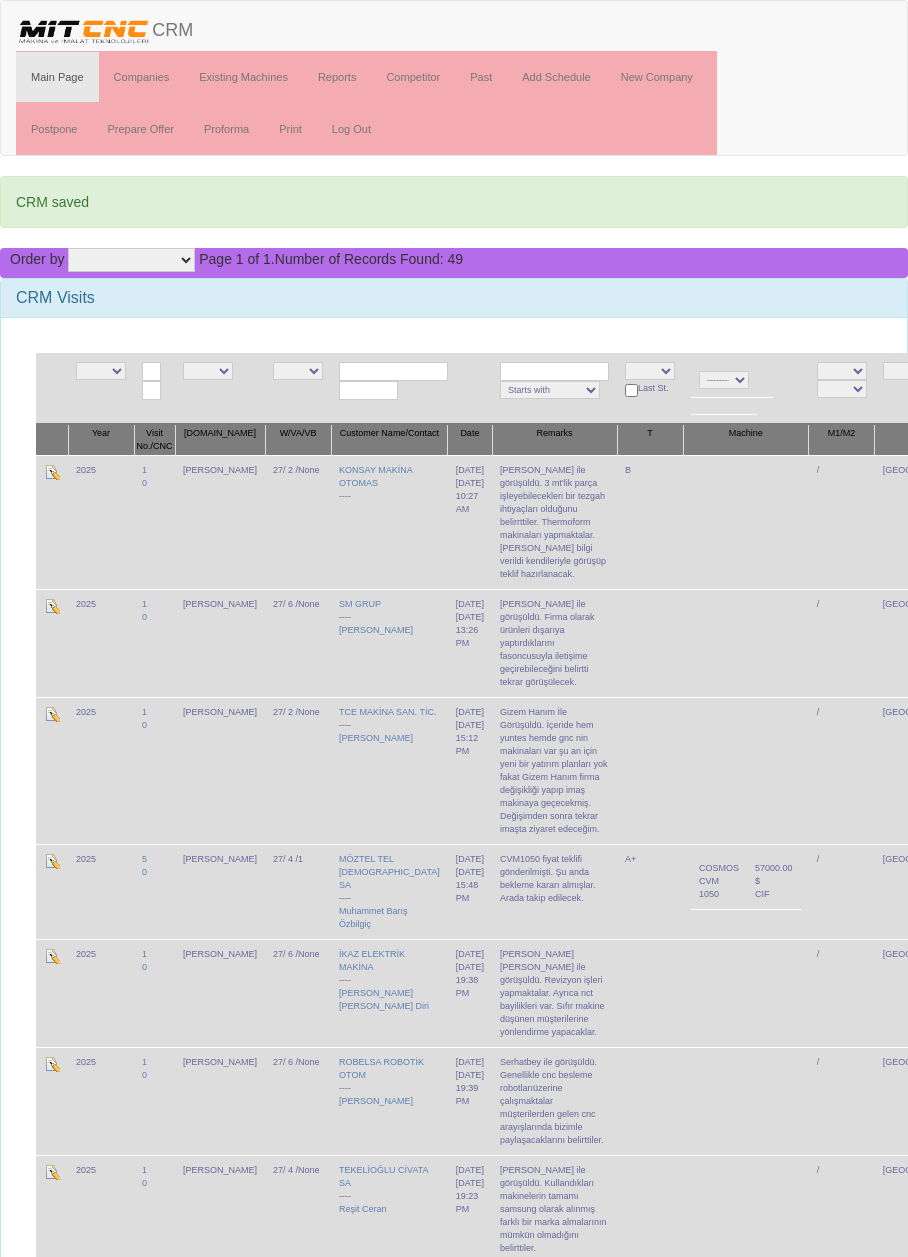 scroll, scrollTop: 0, scrollLeft: 0, axis: both 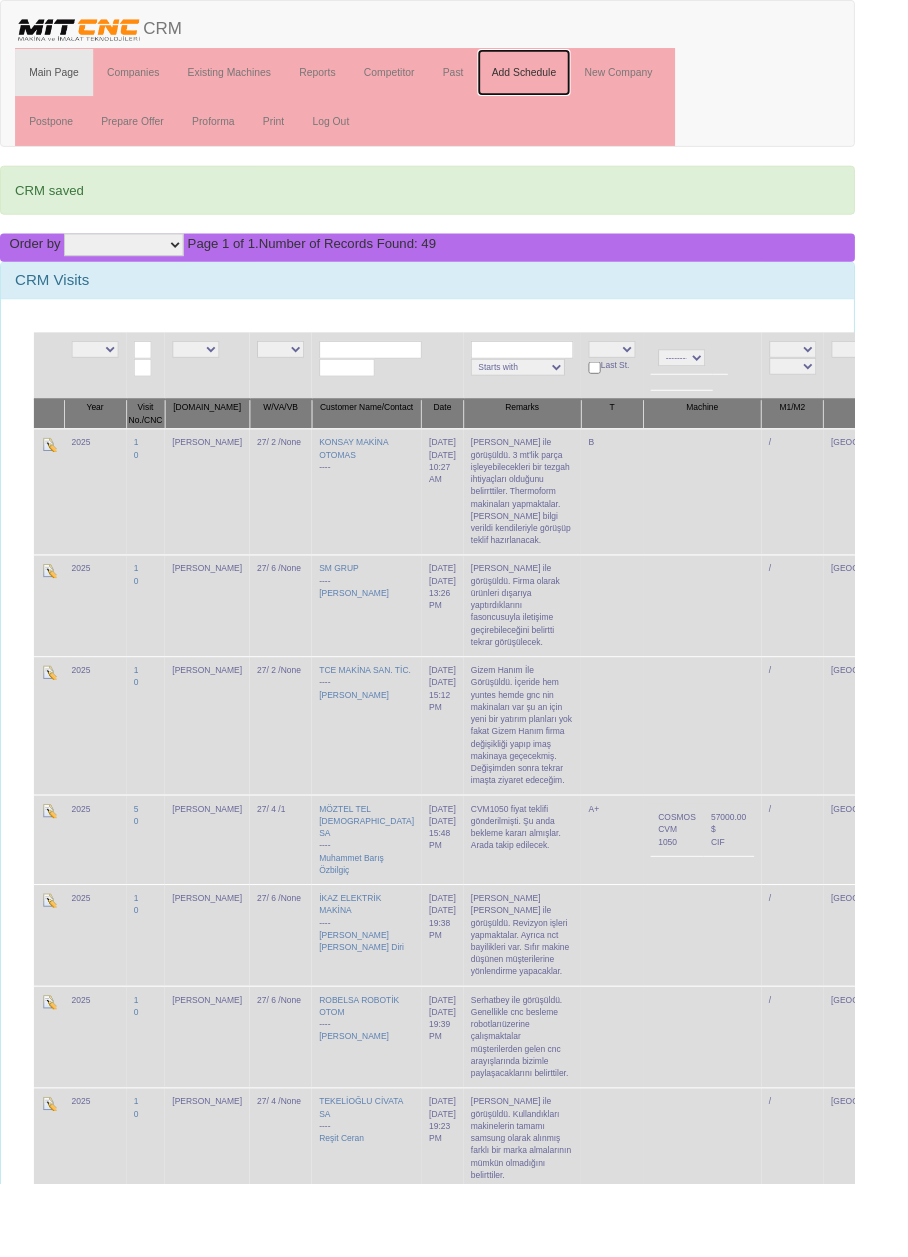 click on "Add Schedule" at bounding box center [556, 77] 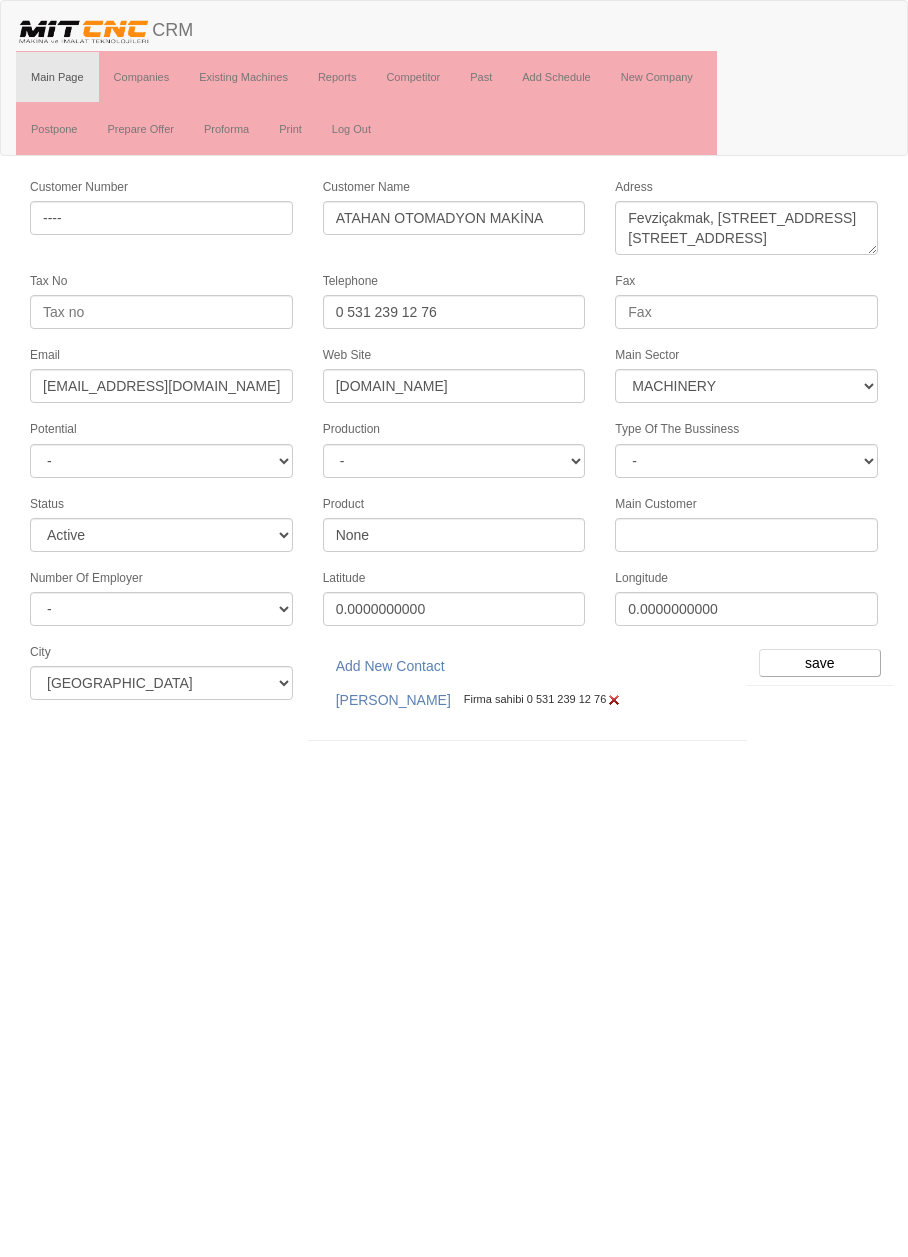 select on "363" 